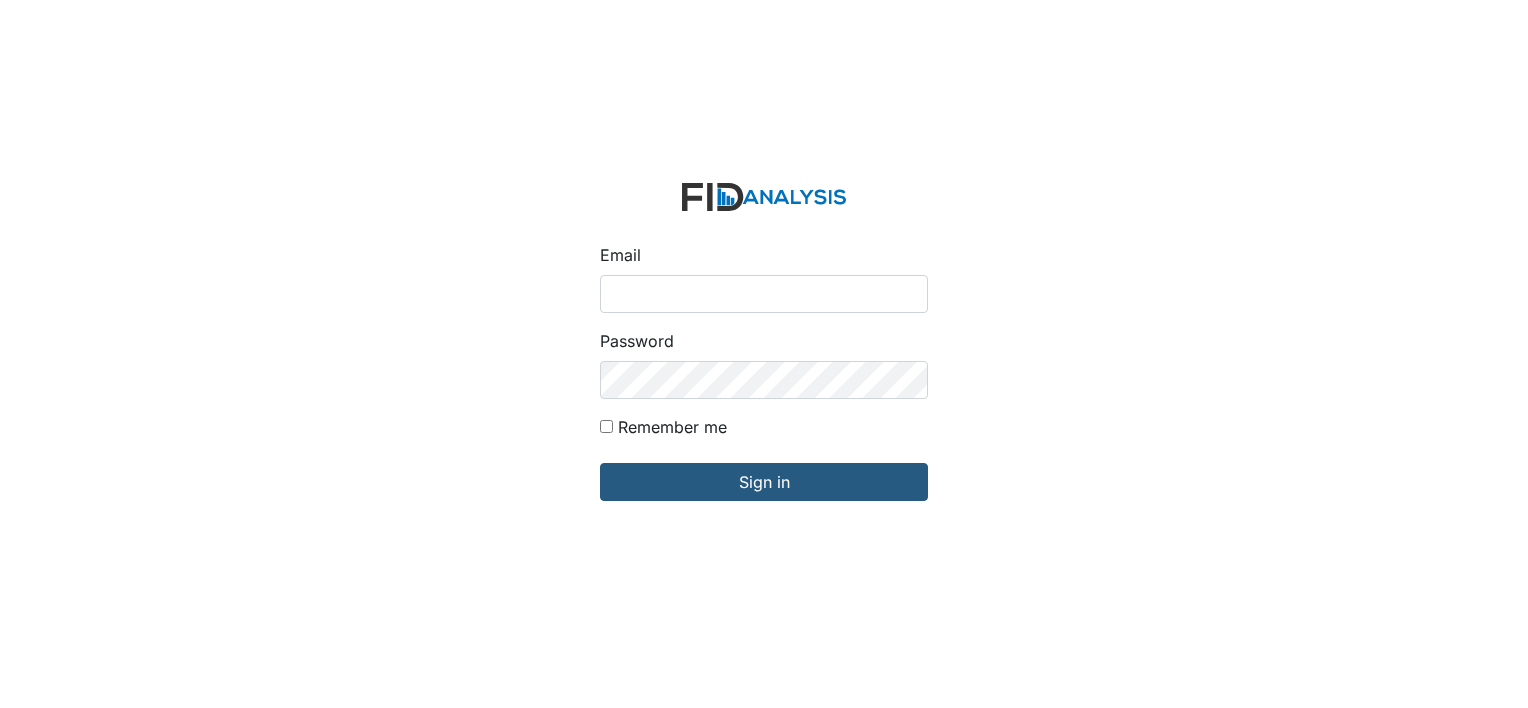 scroll, scrollTop: 0, scrollLeft: 0, axis: both 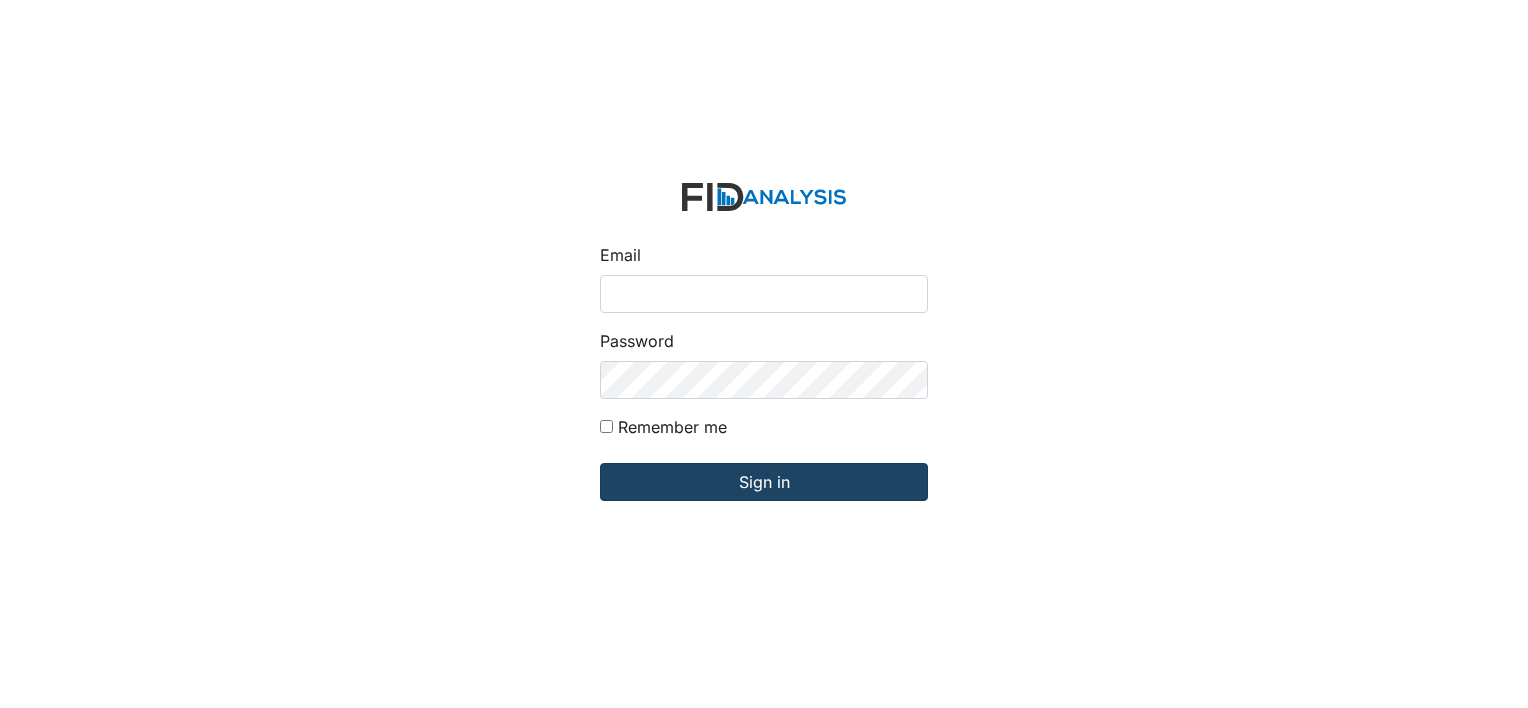 type on "[EMAIL]" 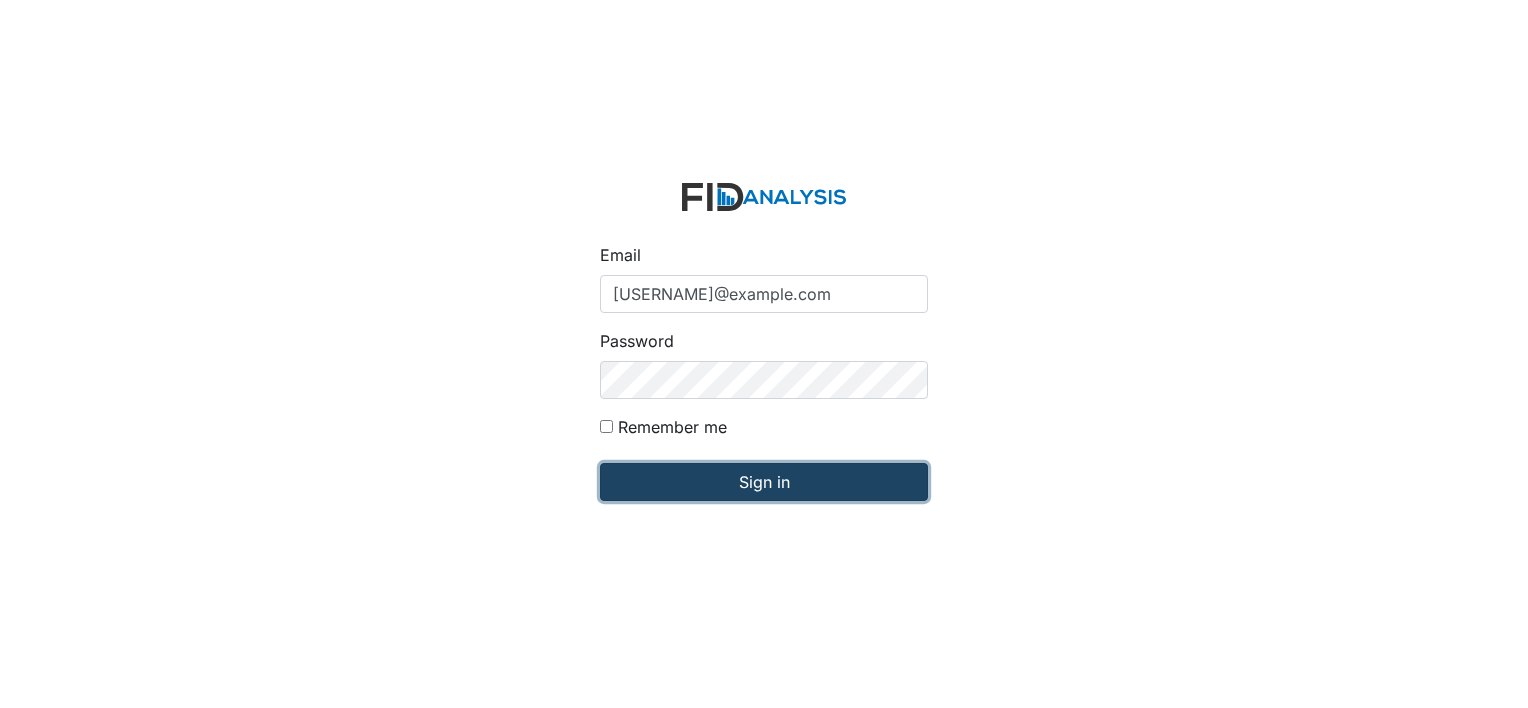 click on "Sign in" at bounding box center [764, 482] 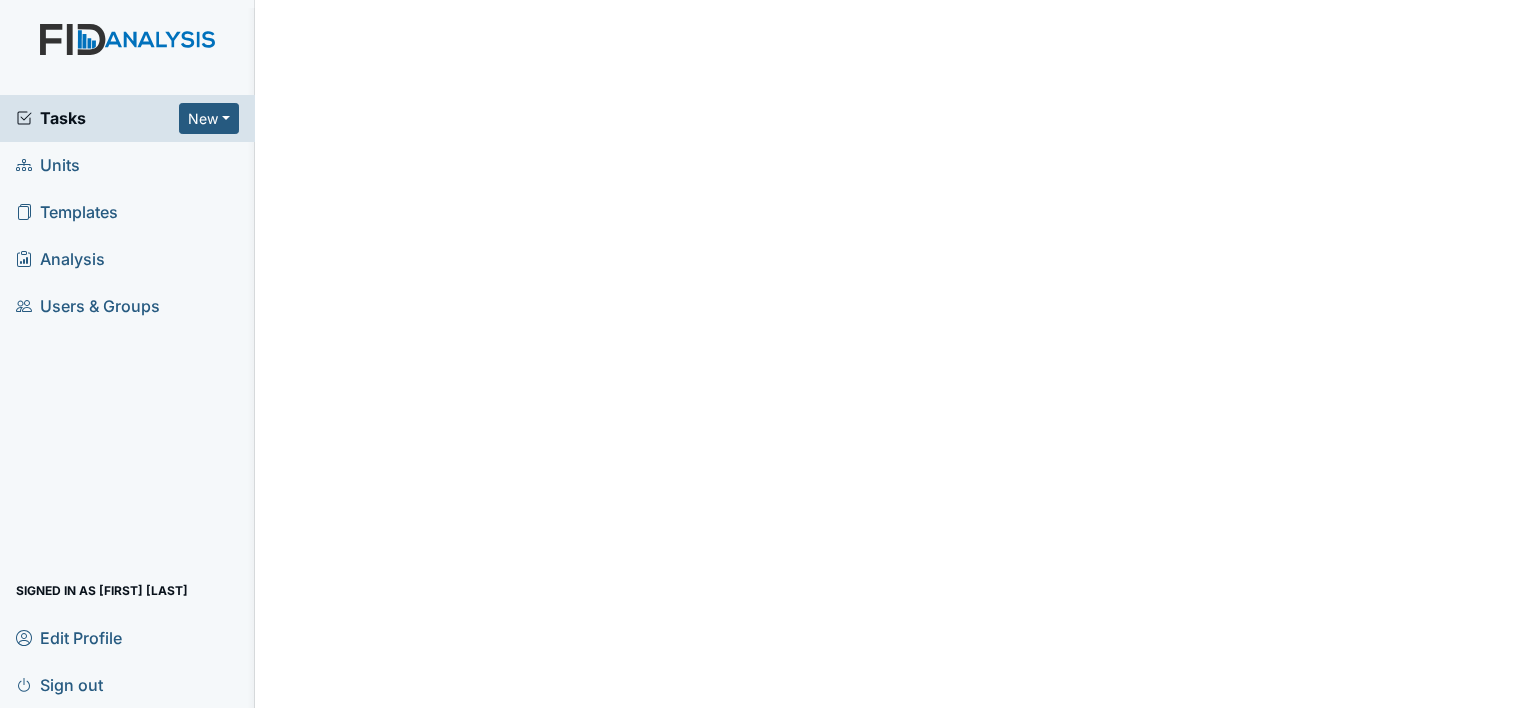 scroll, scrollTop: 0, scrollLeft: 0, axis: both 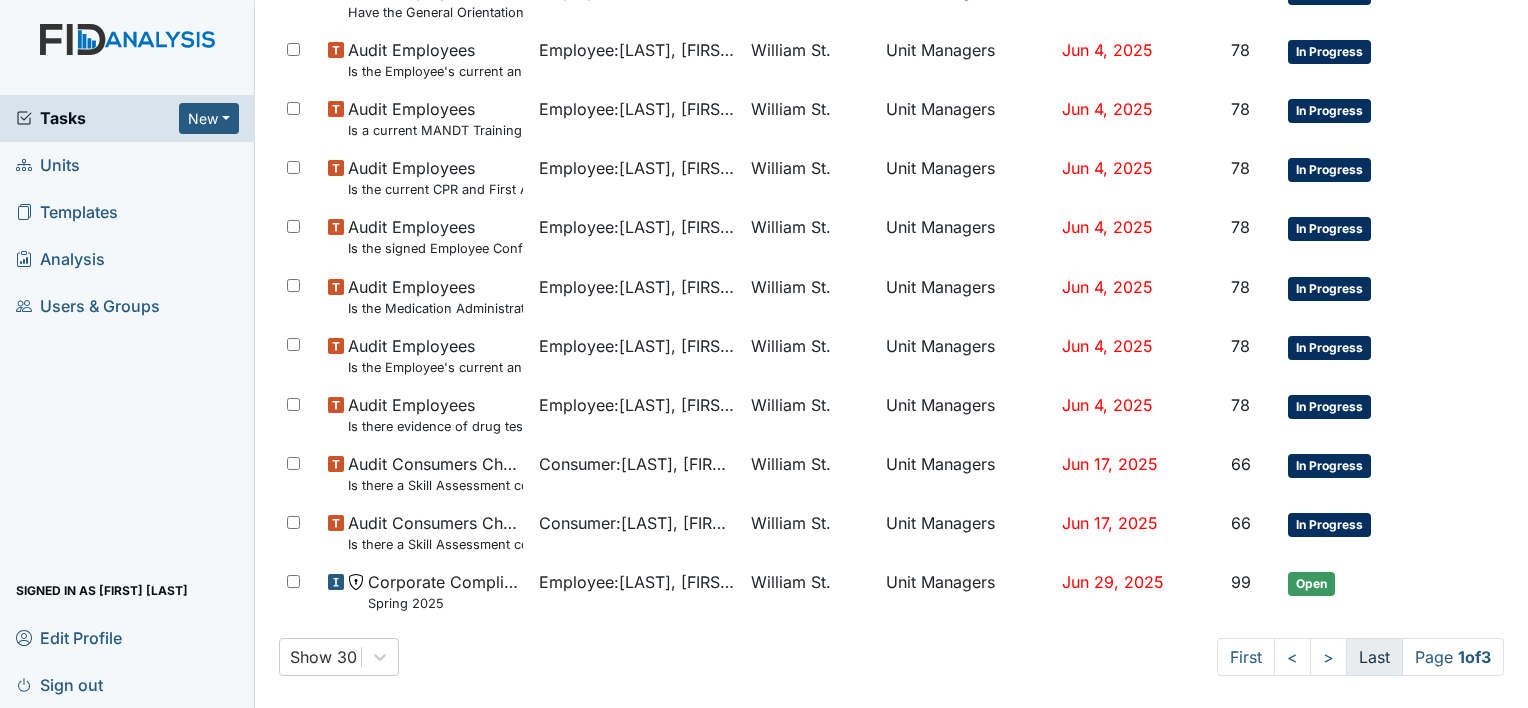 click on "Last" at bounding box center (1374, 657) 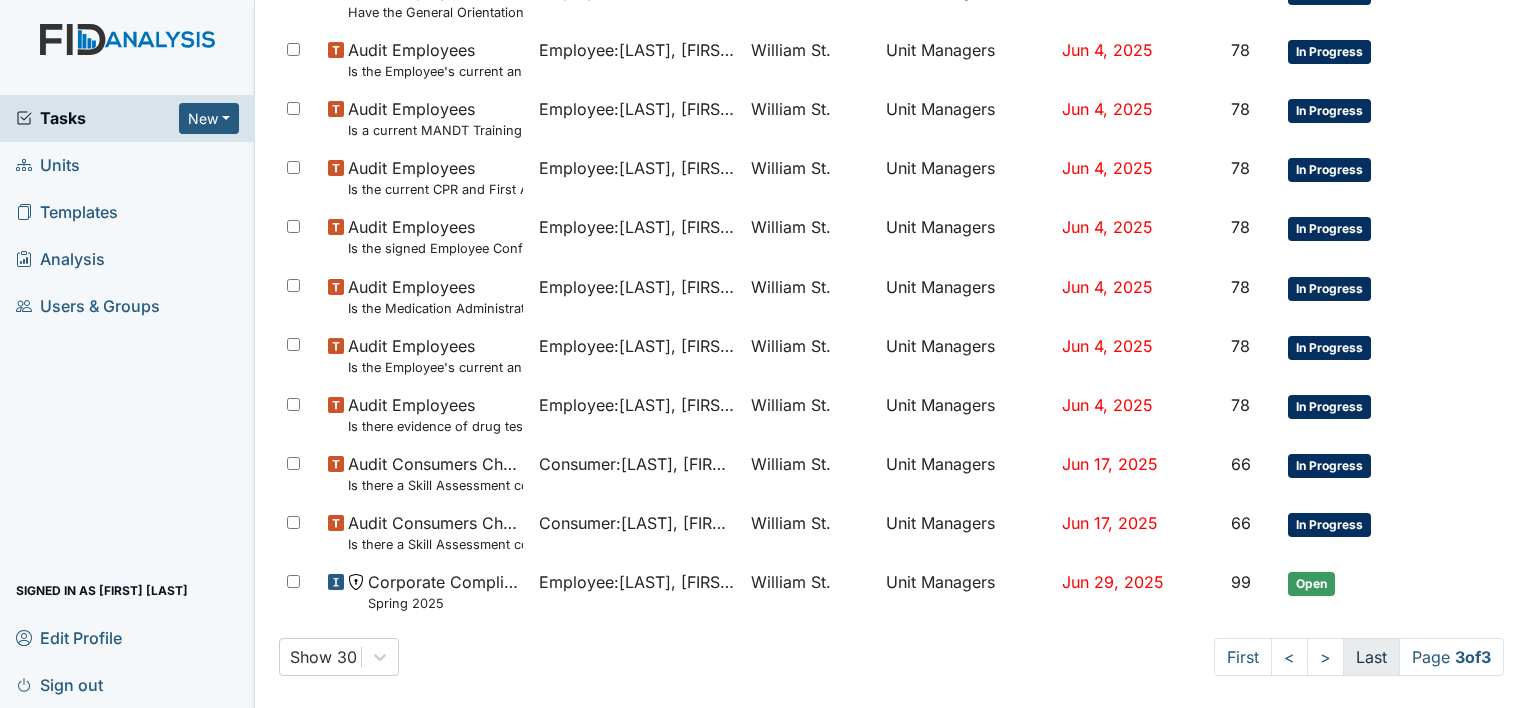 scroll, scrollTop: 0, scrollLeft: 0, axis: both 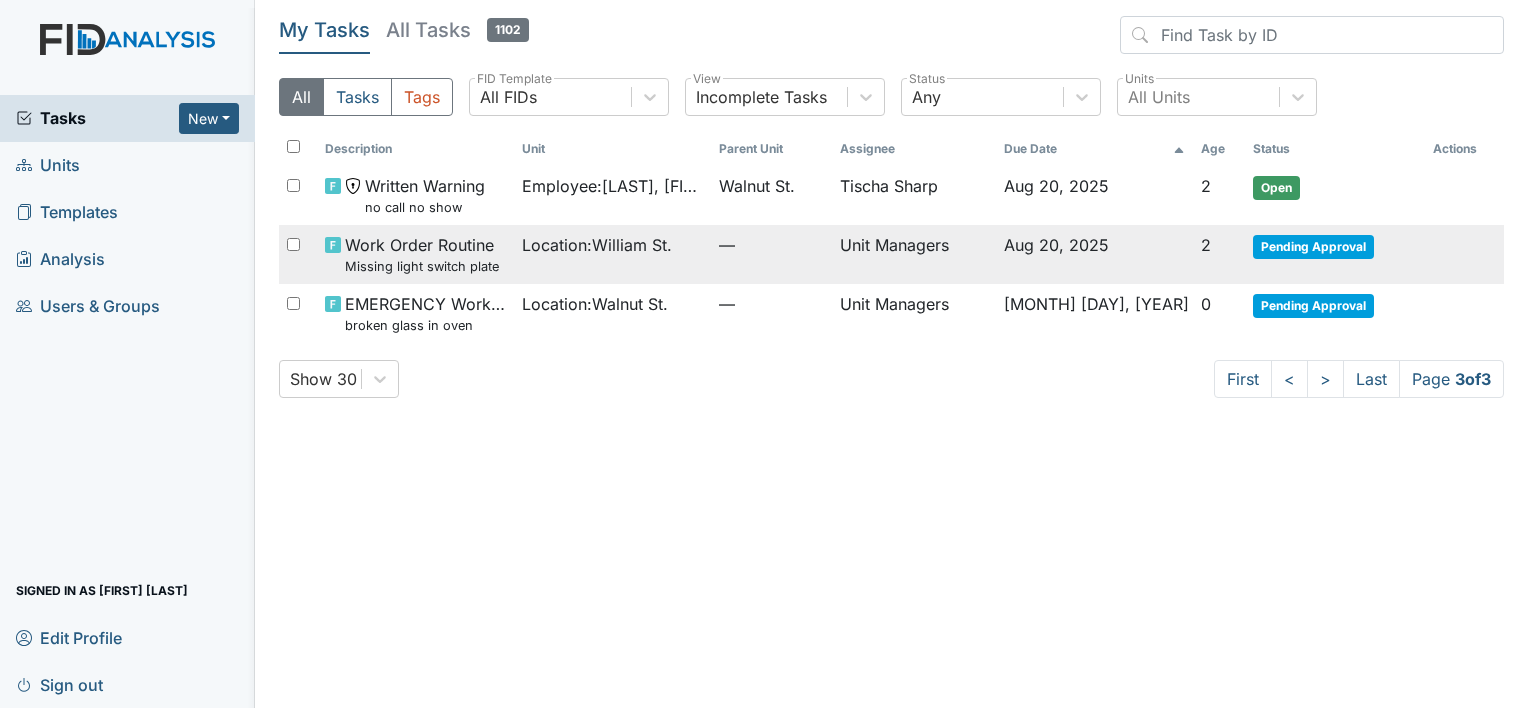 click on "Pending Approval" at bounding box center [1313, 247] 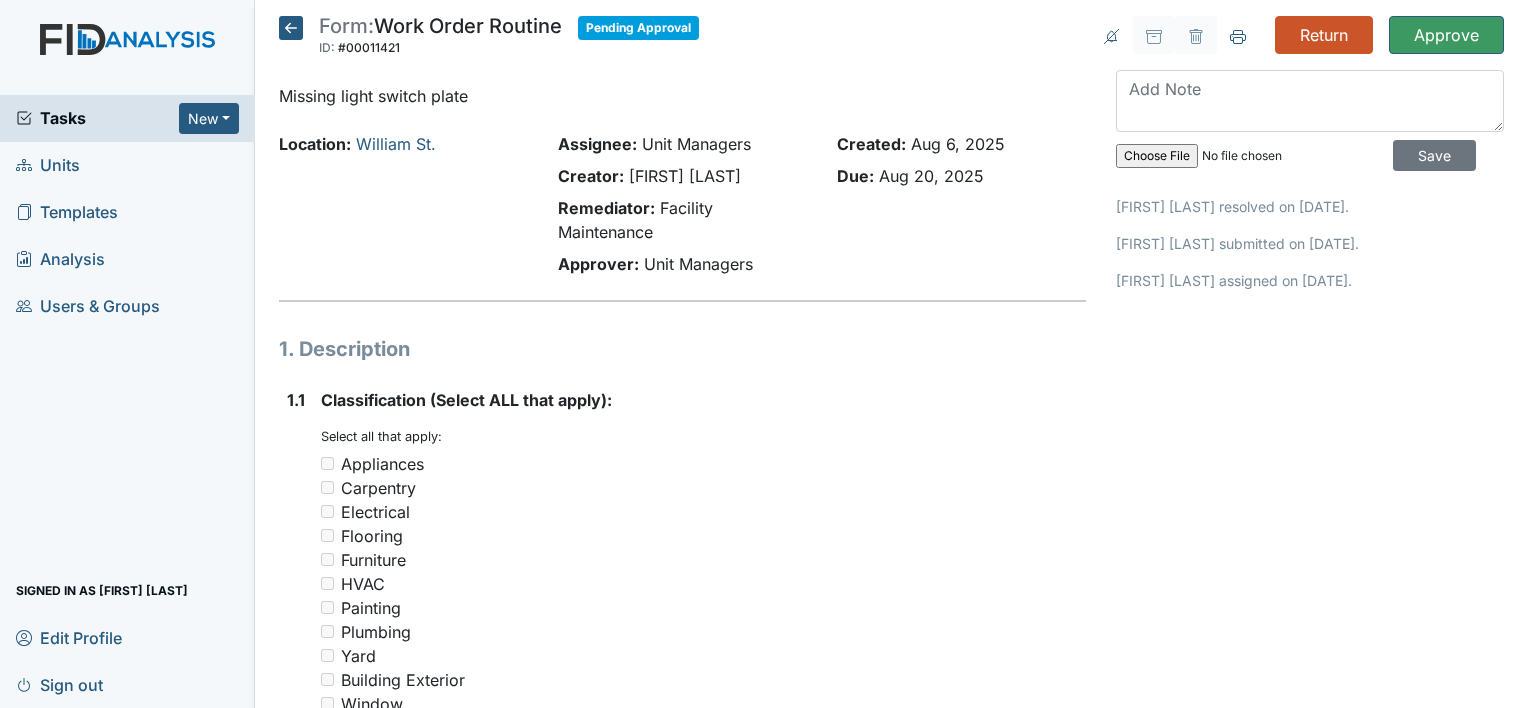 scroll, scrollTop: 0, scrollLeft: 0, axis: both 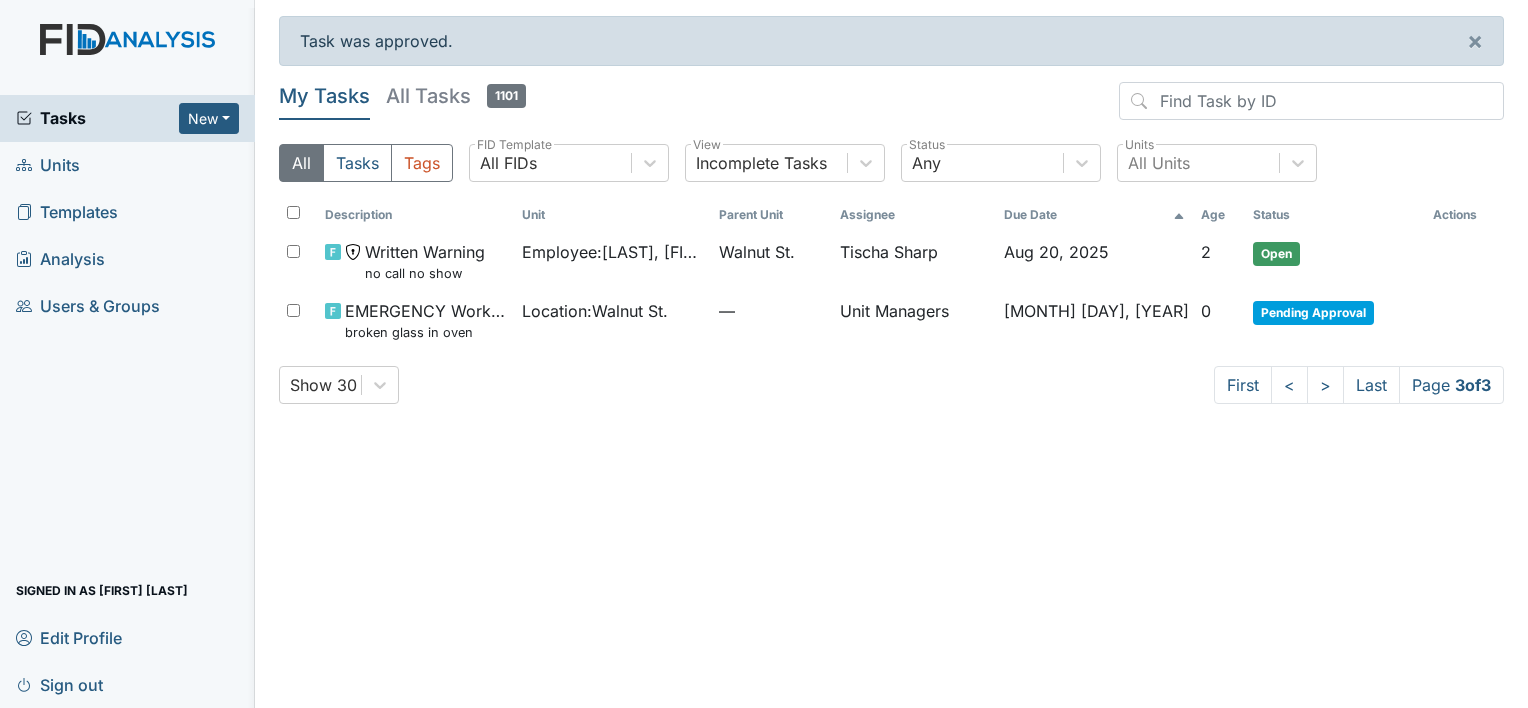 click on "Units" at bounding box center [48, 165] 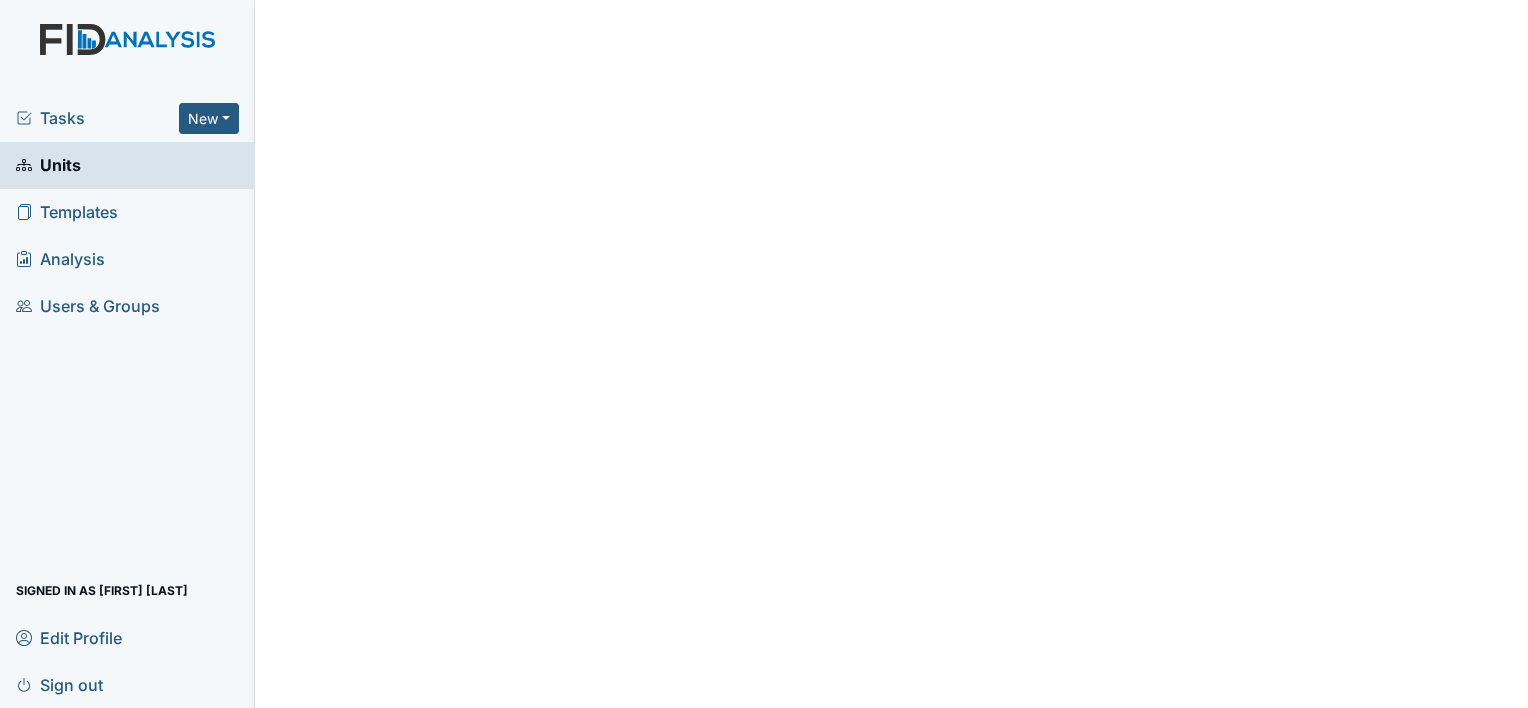 scroll, scrollTop: 0, scrollLeft: 0, axis: both 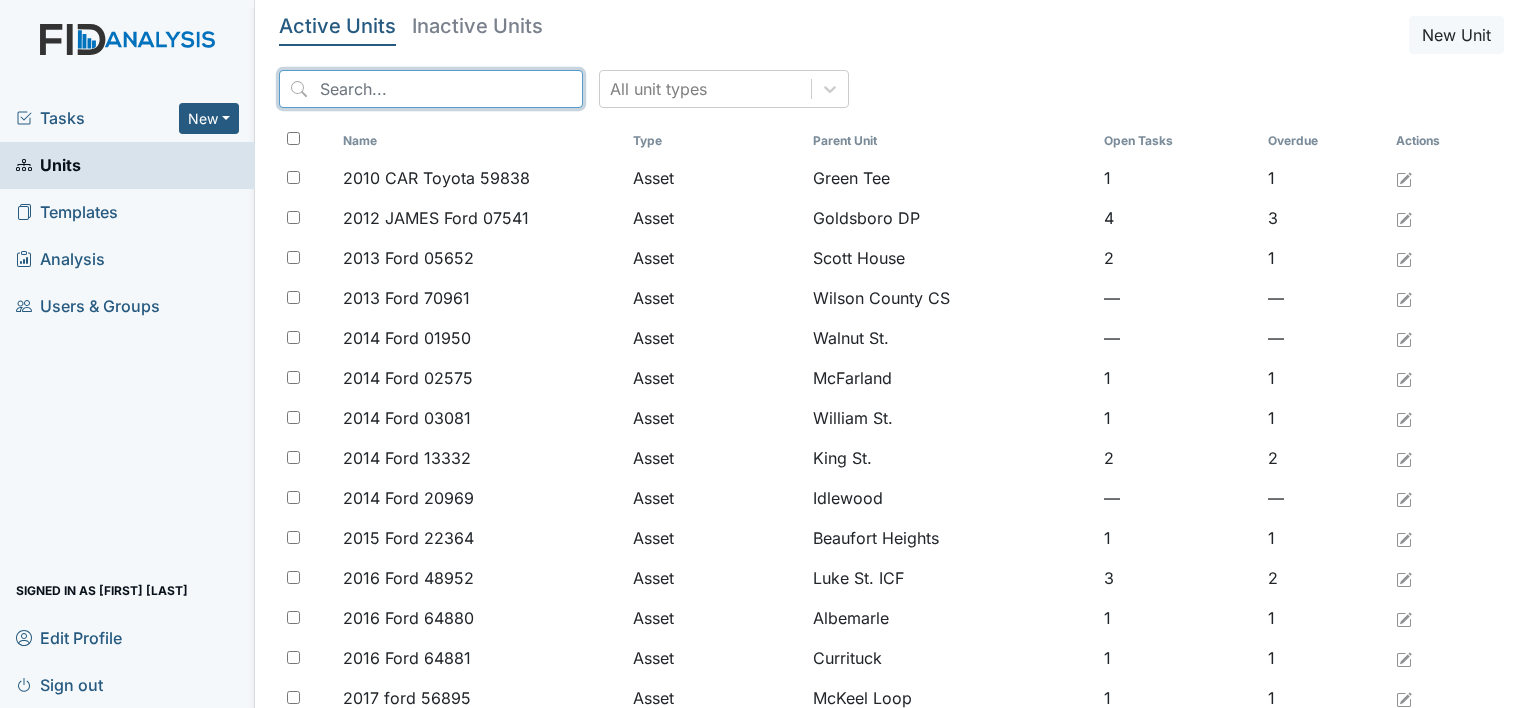 click at bounding box center (431, 89) 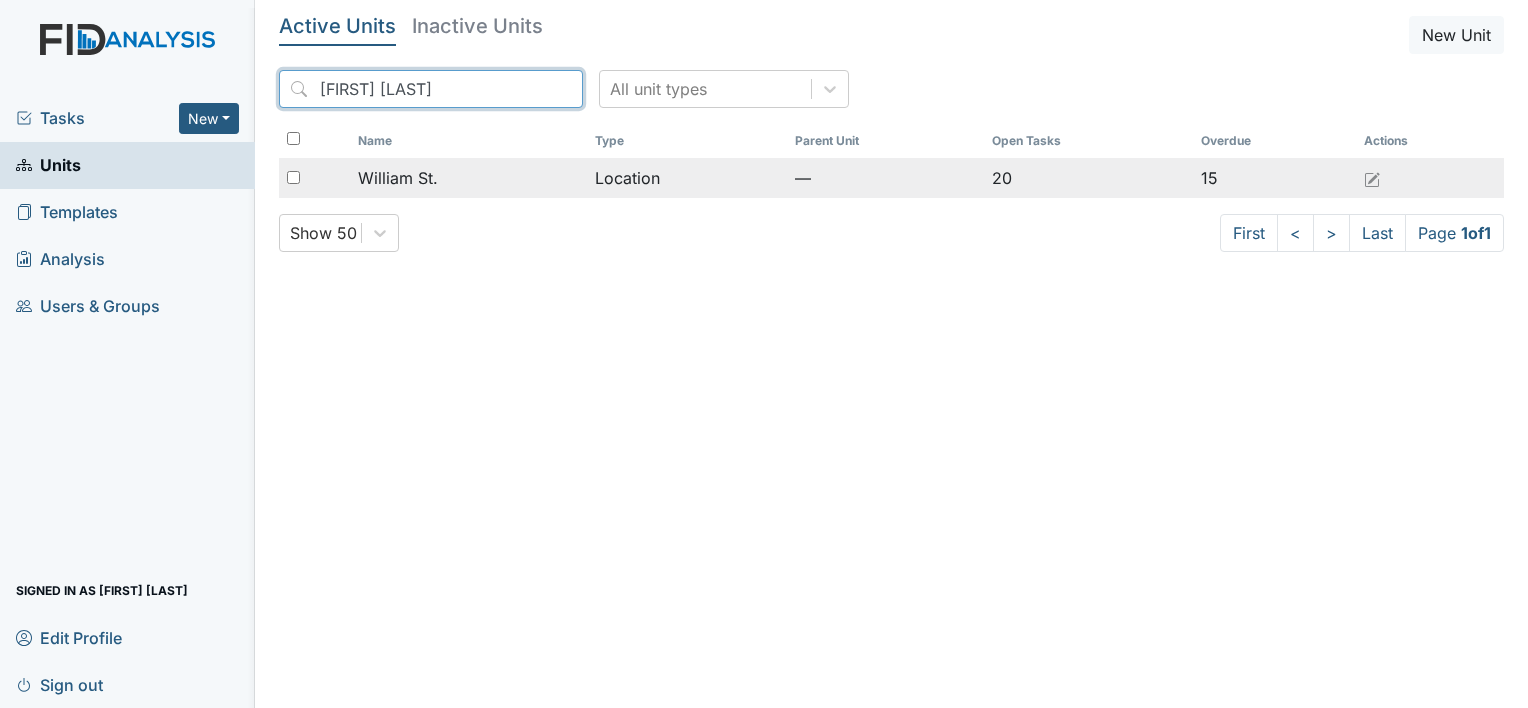 type on "william st" 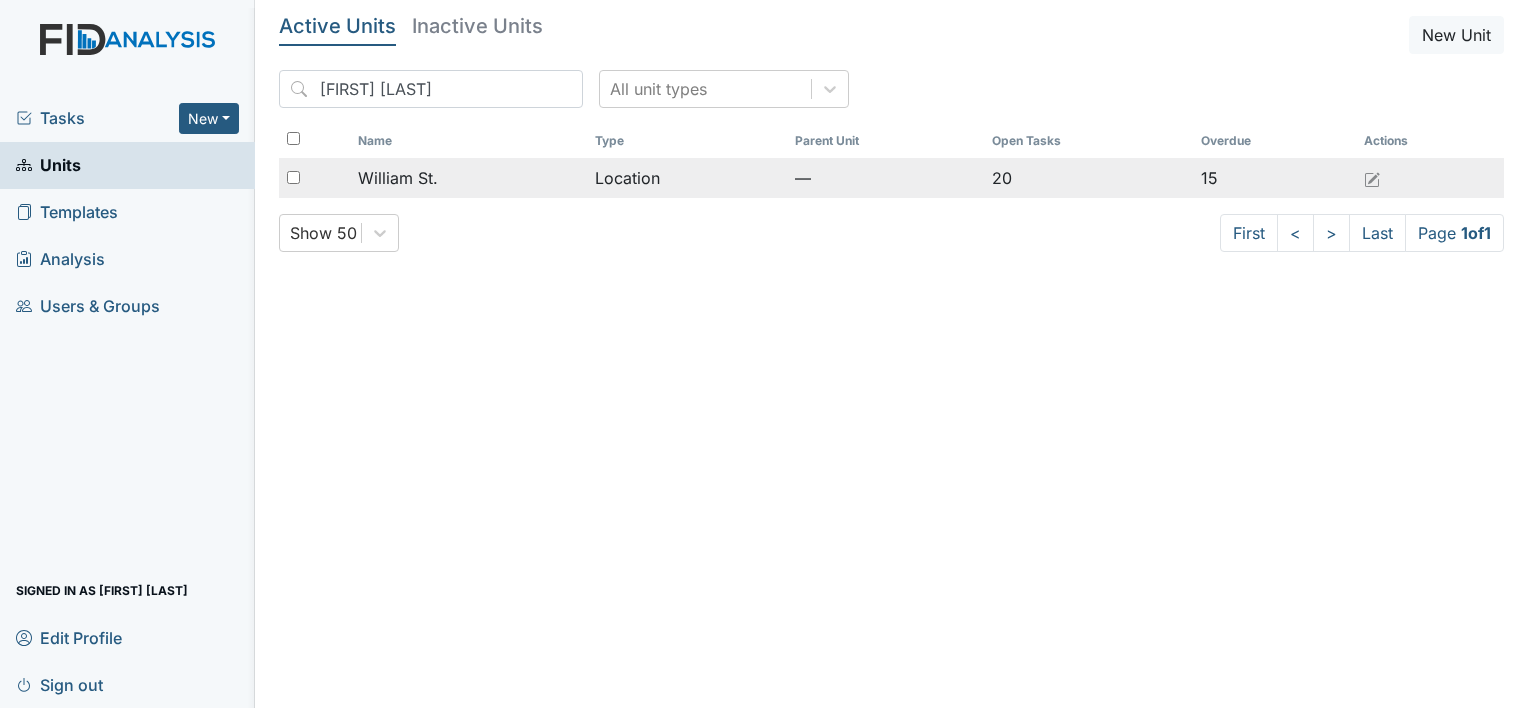 click on "William St." at bounding box center [398, 178] 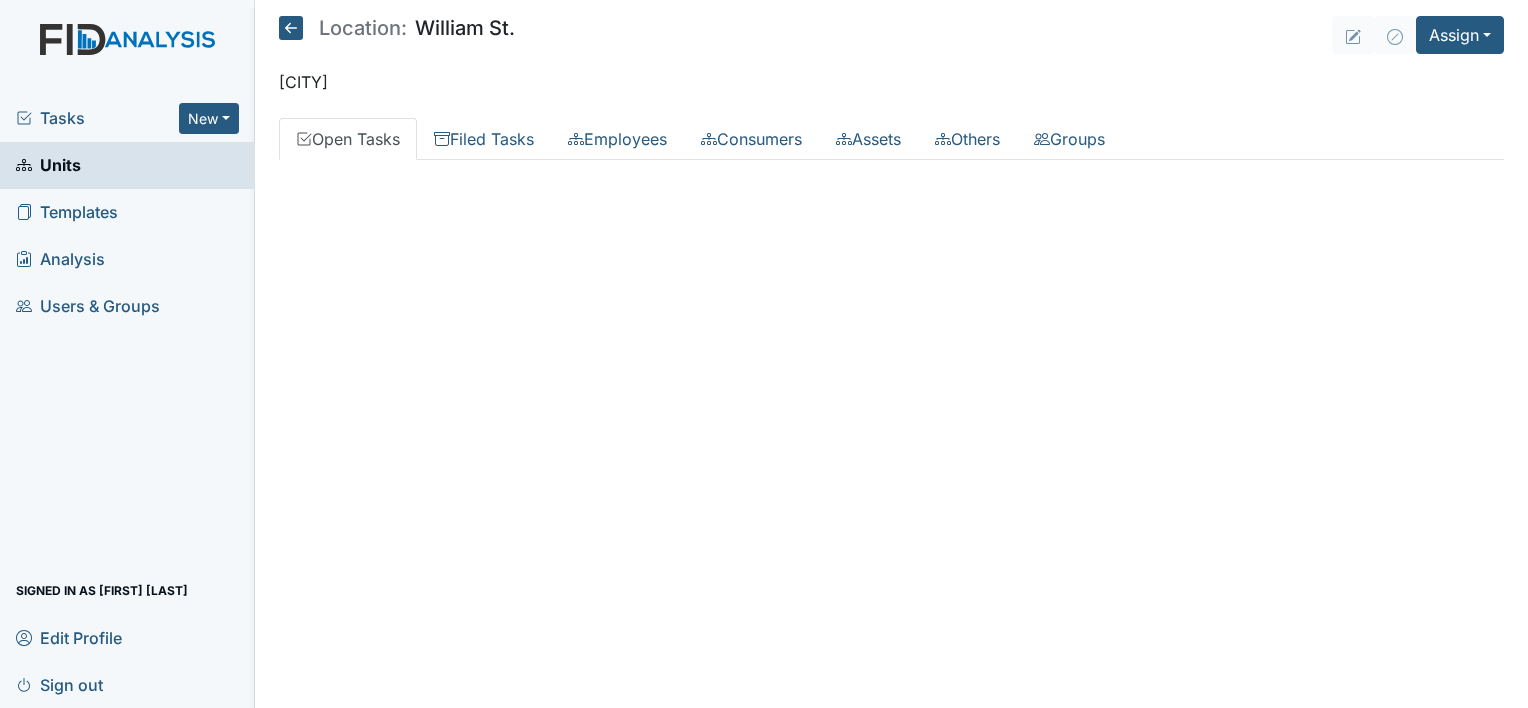 scroll, scrollTop: 0, scrollLeft: 0, axis: both 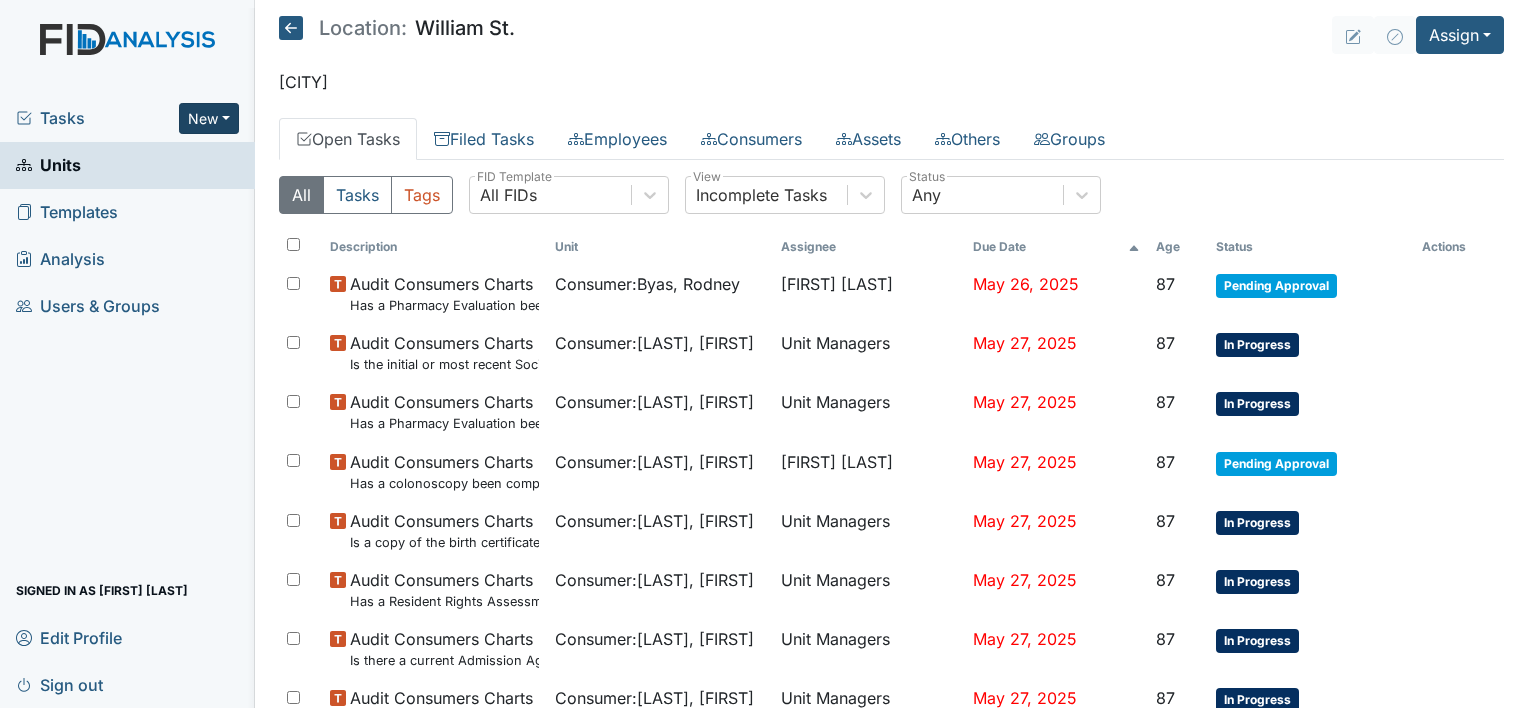 click on "New" at bounding box center (209, 118) 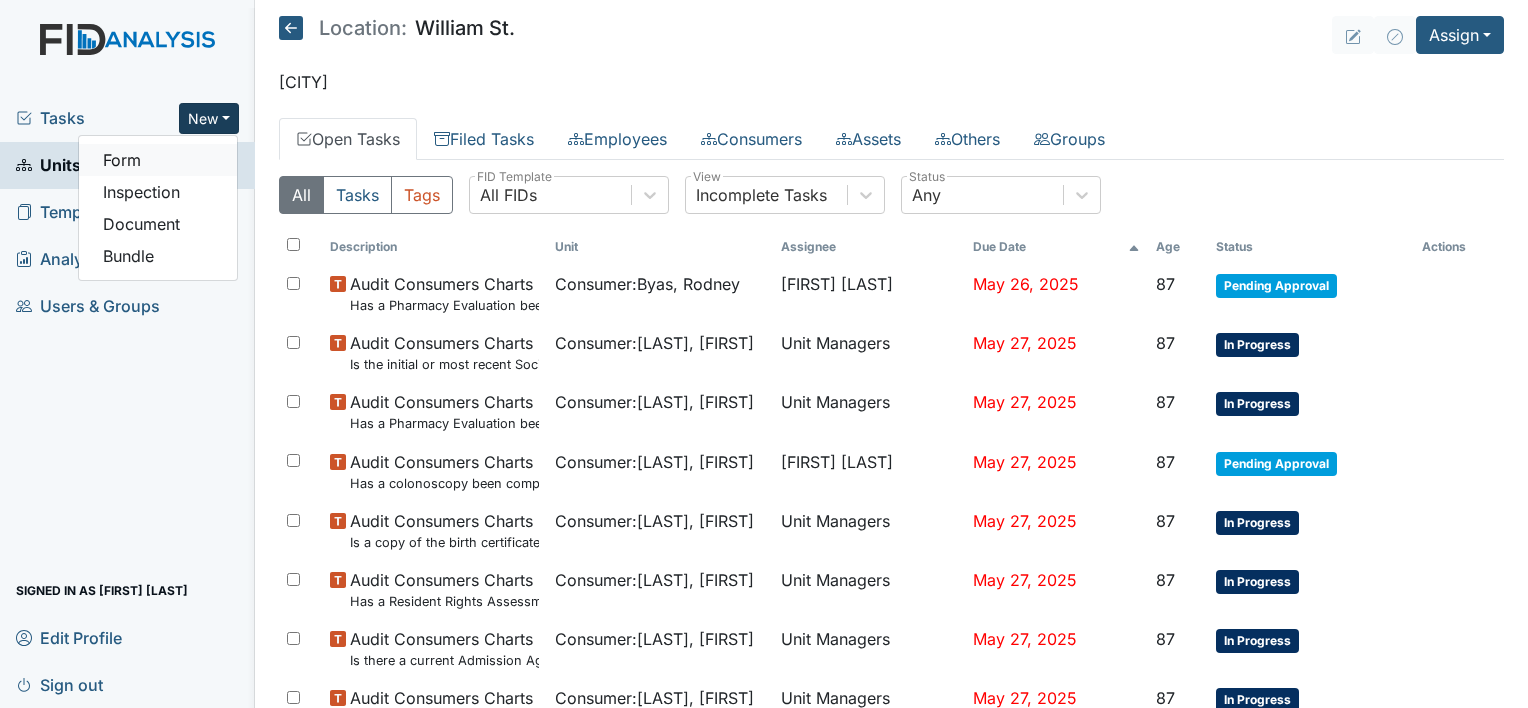 click on "Form" at bounding box center (158, 160) 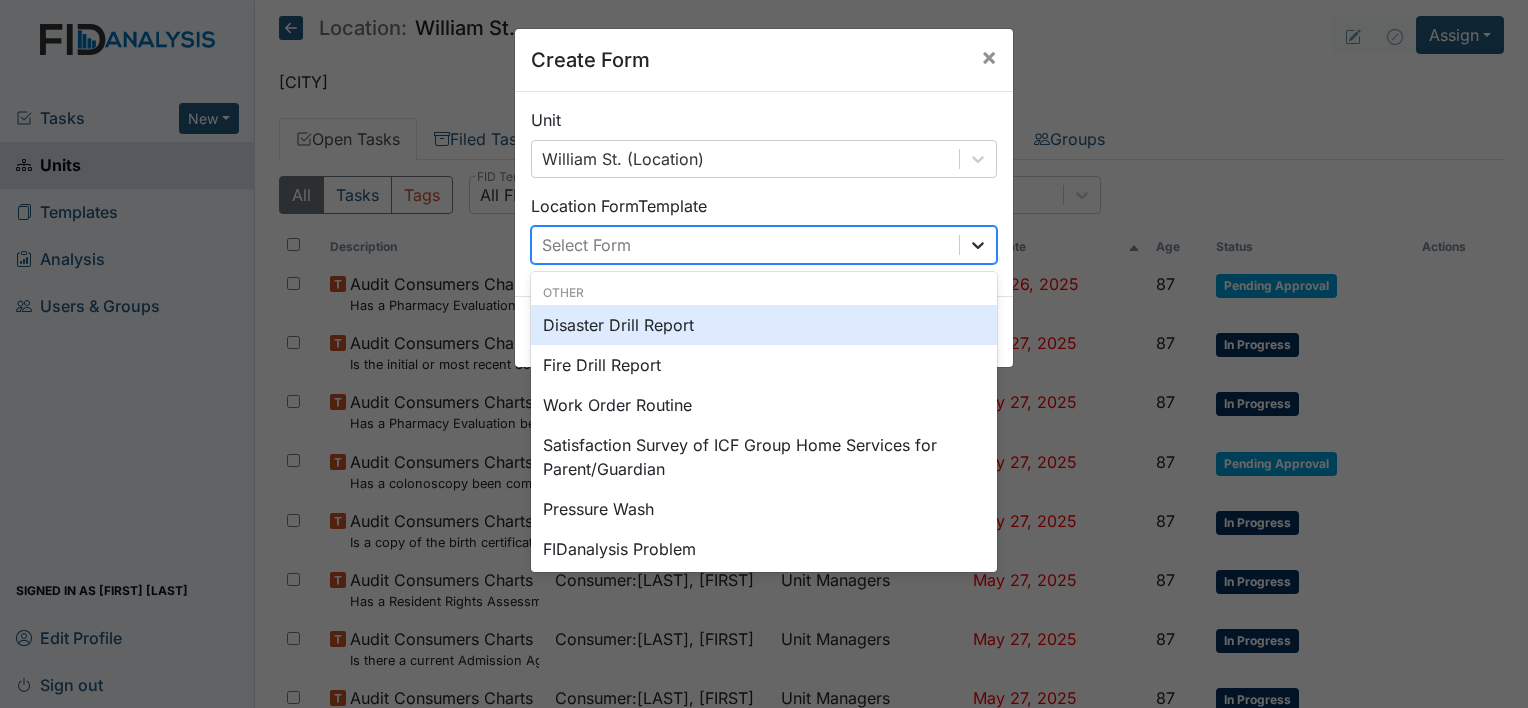 click 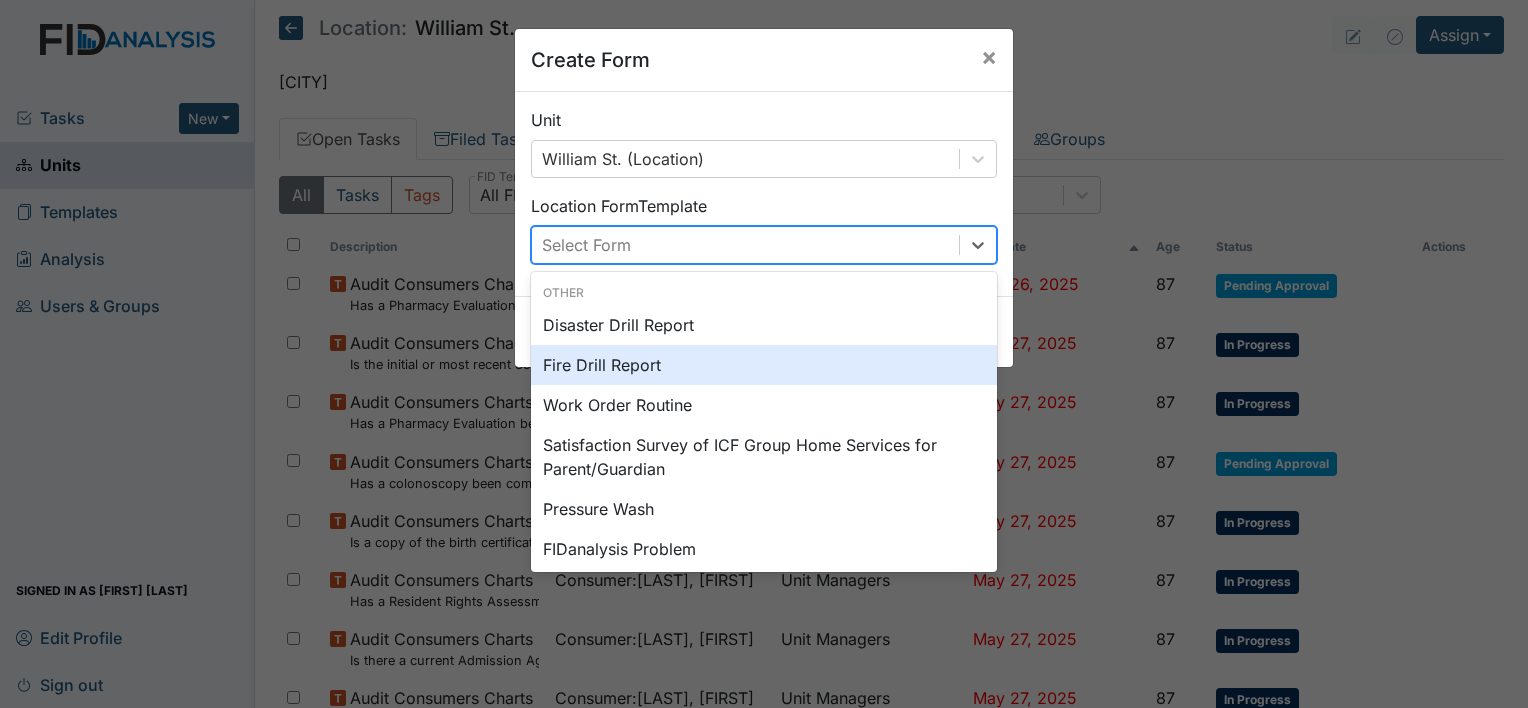 click on "Fire Drill Report" at bounding box center (764, 365) 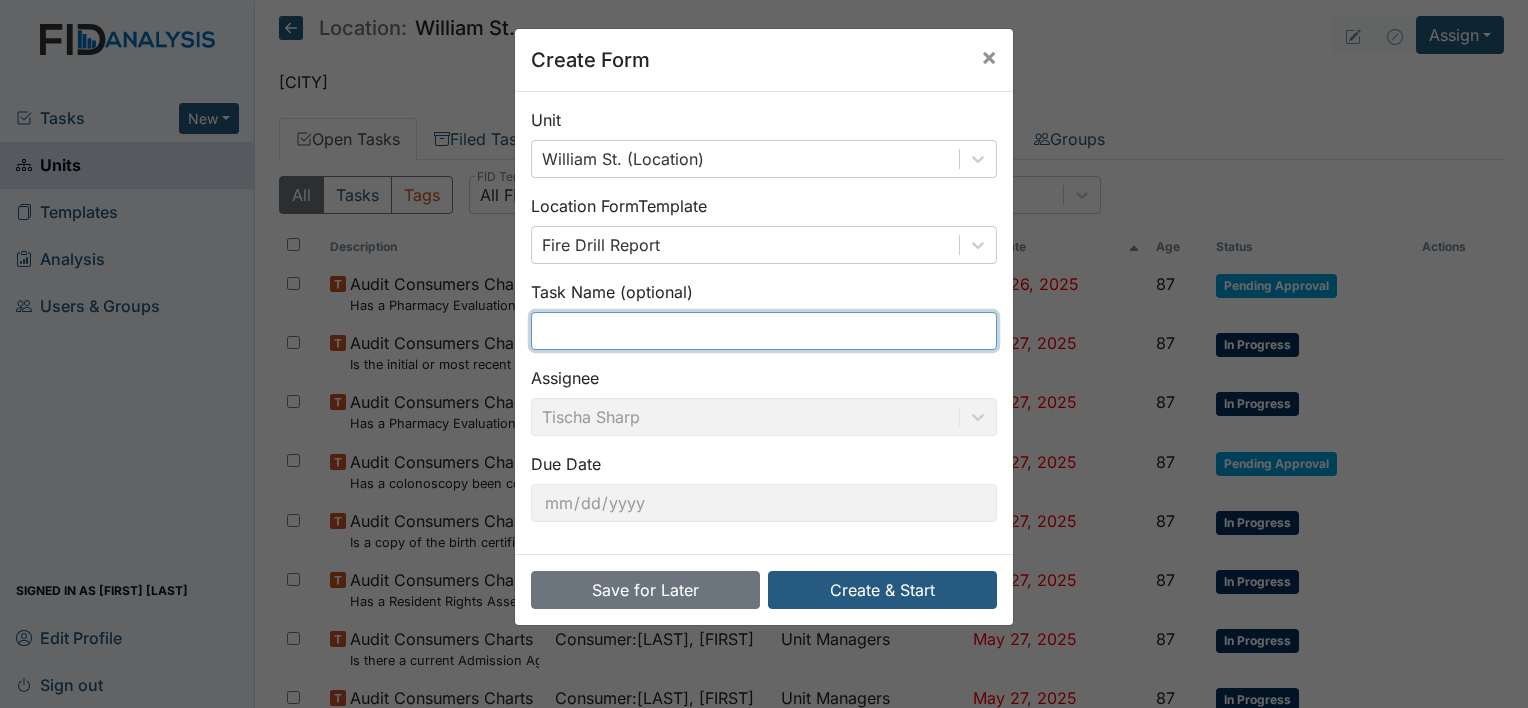 click at bounding box center (764, 331) 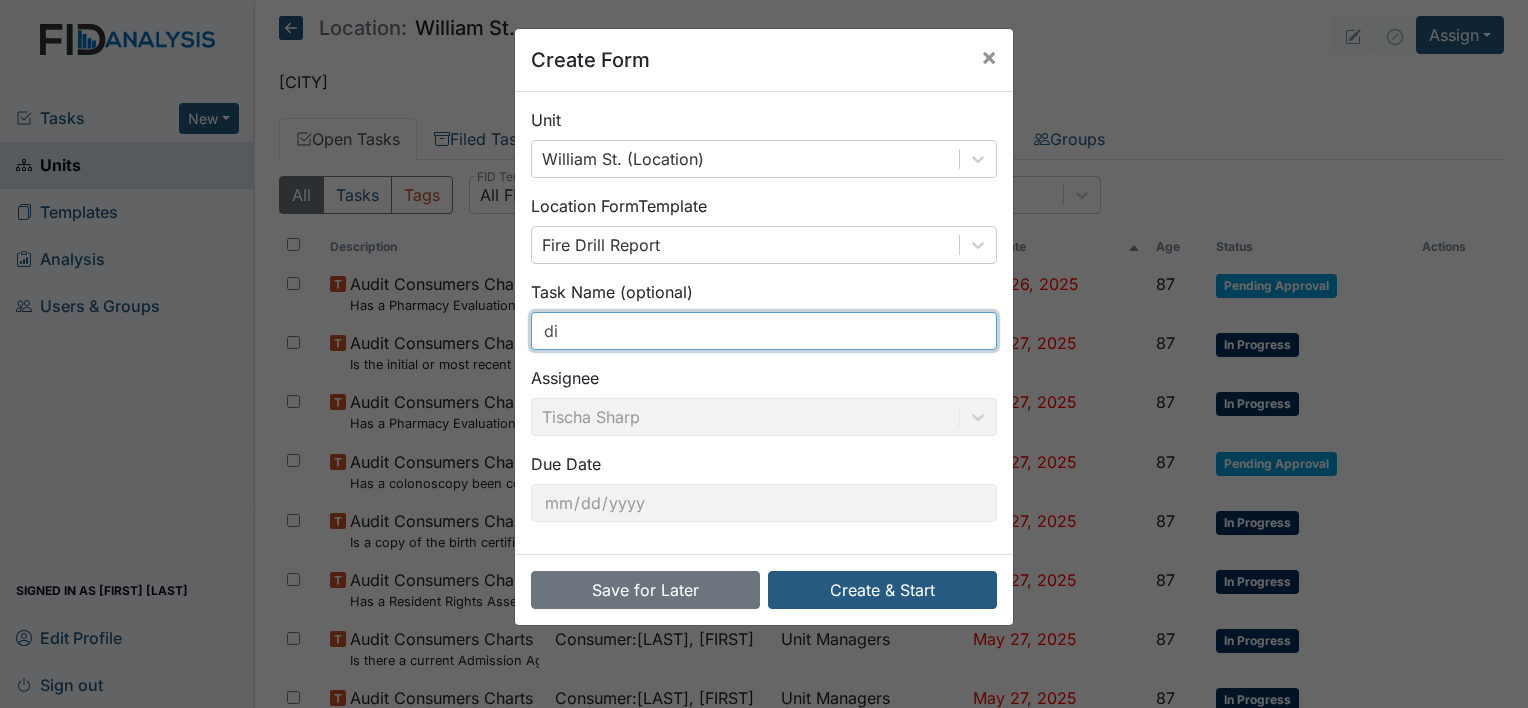 type on "d" 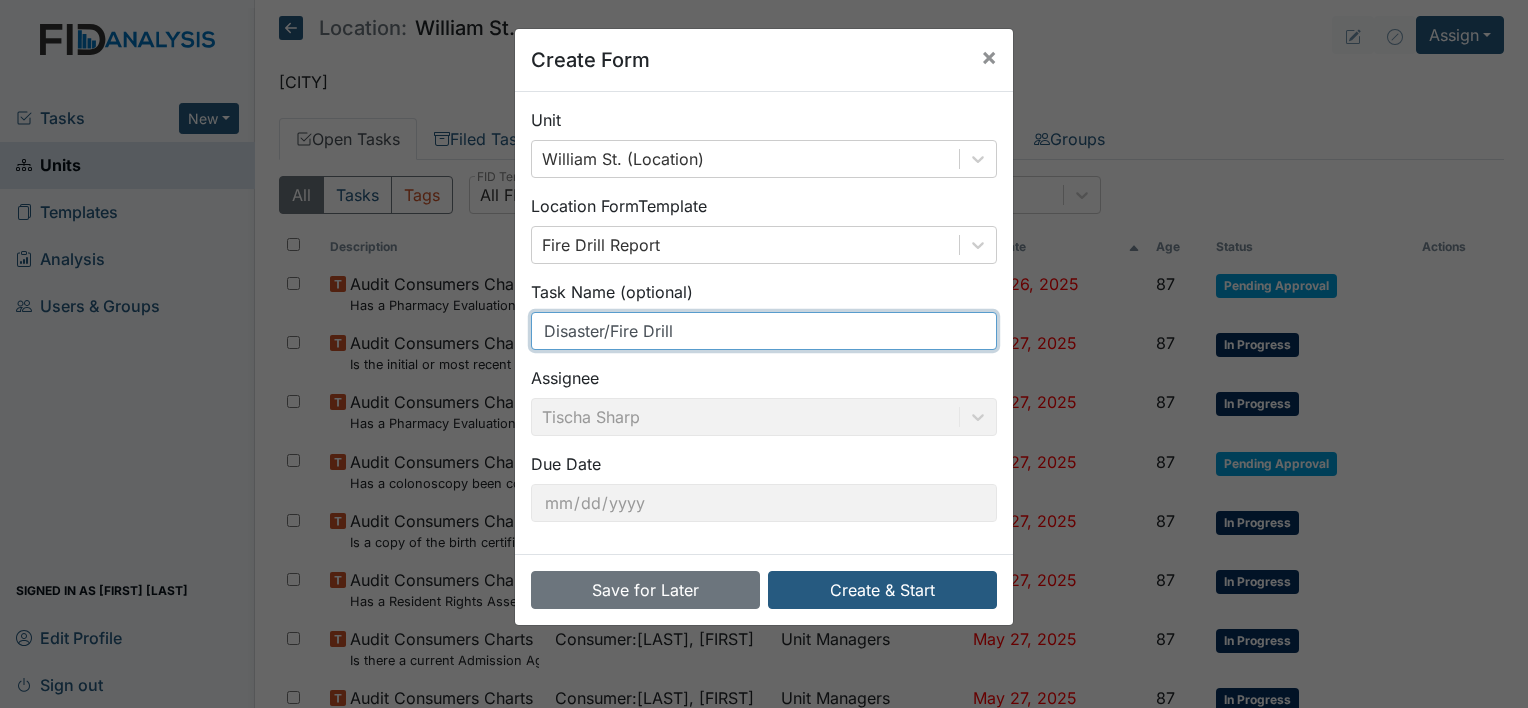 click on "Disaster/Fire Drill" at bounding box center (764, 331) 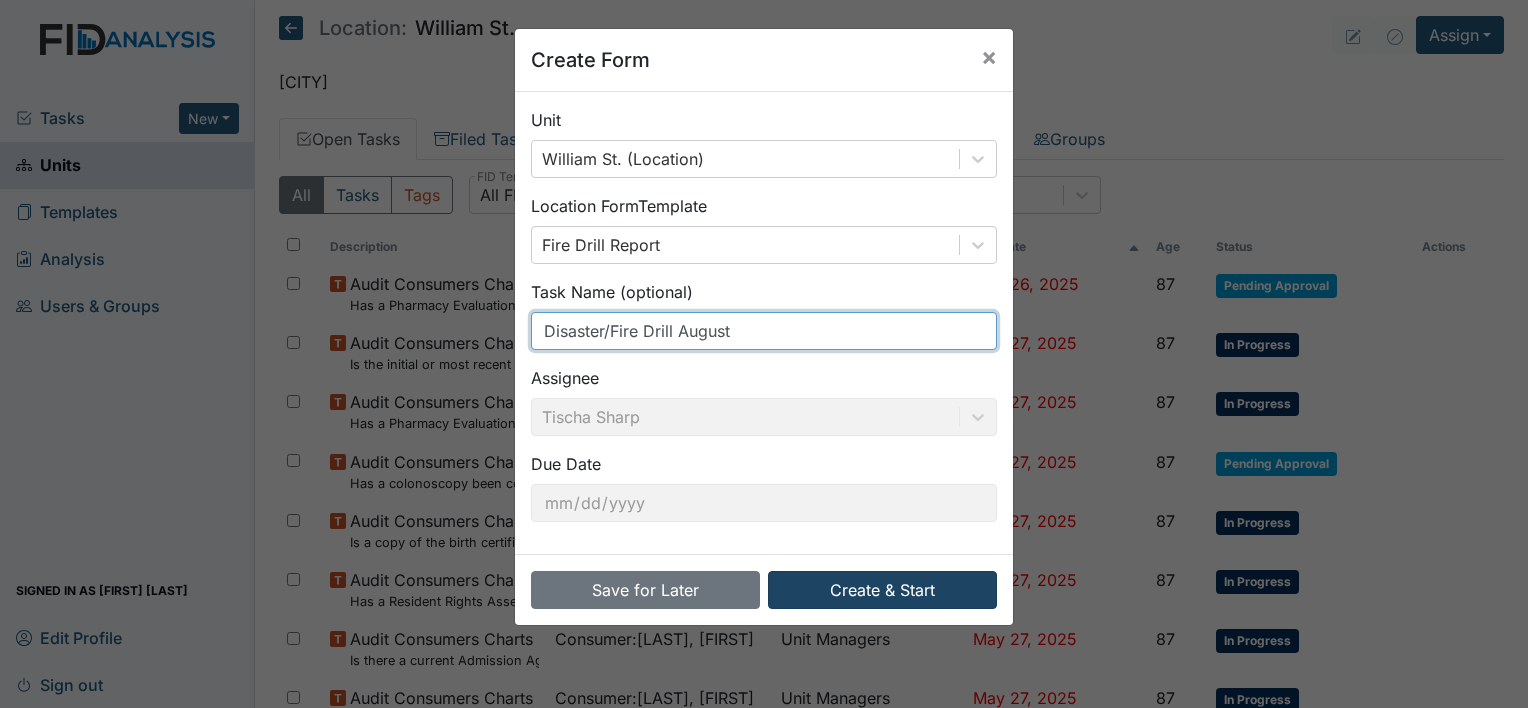 type on "Disaster/Fire Drill August" 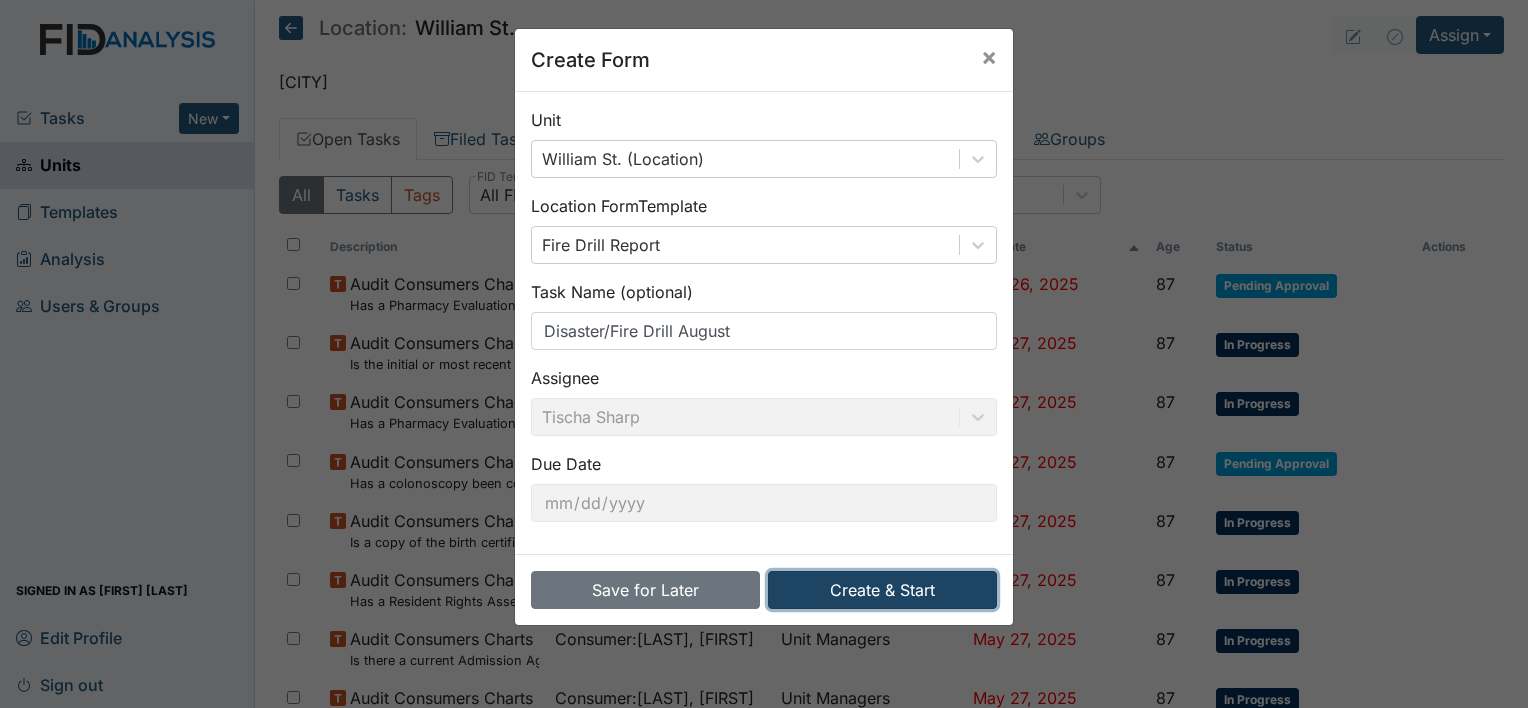 click on "Create & Start" at bounding box center (882, 590) 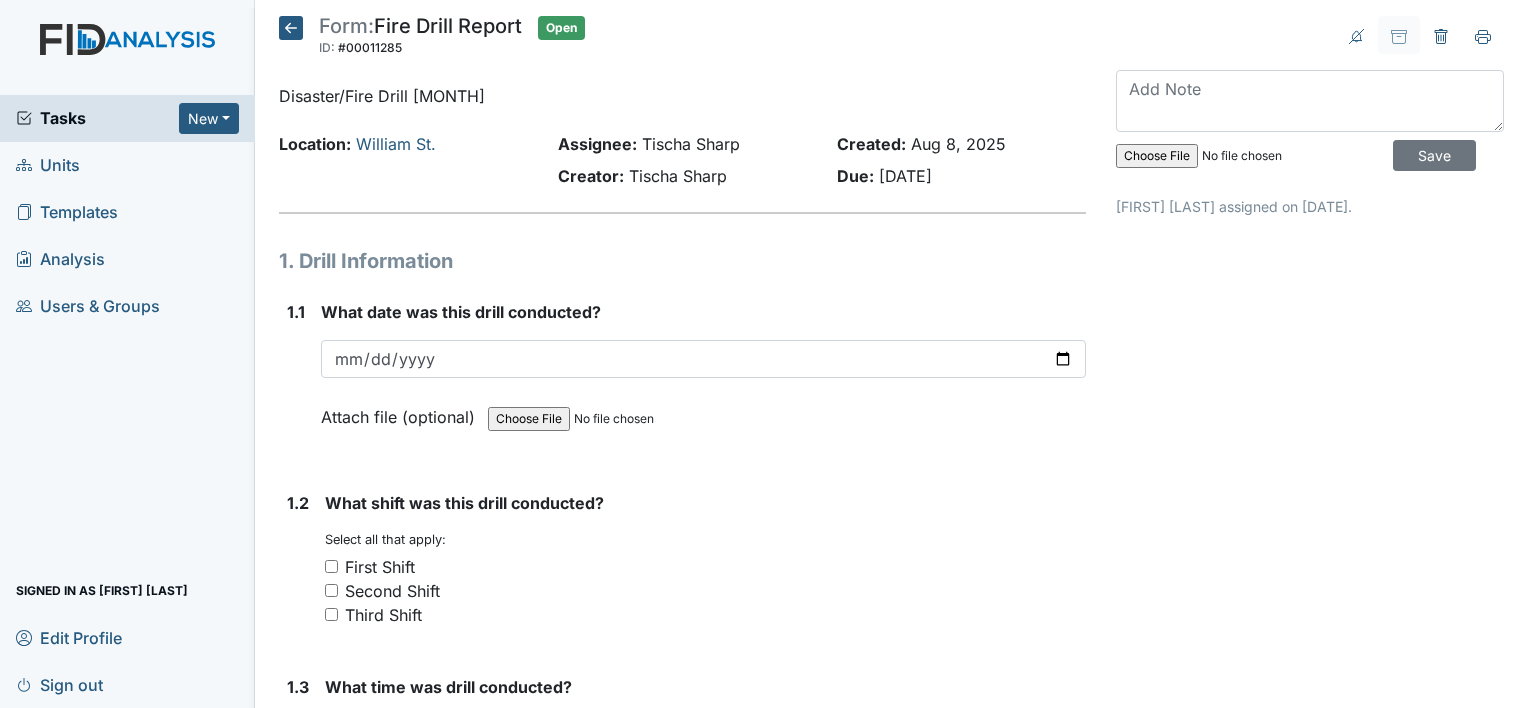 scroll, scrollTop: 0, scrollLeft: 0, axis: both 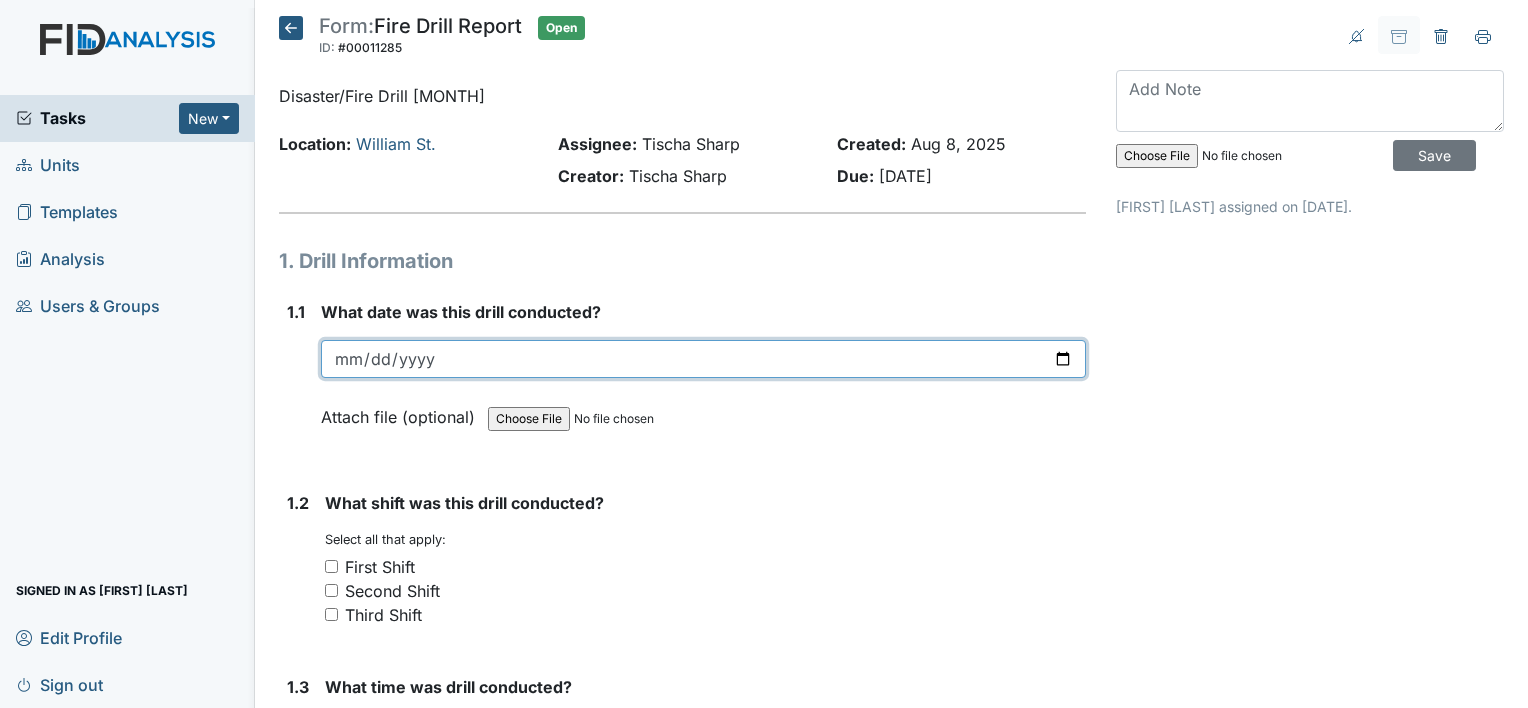 click at bounding box center (703, 359) 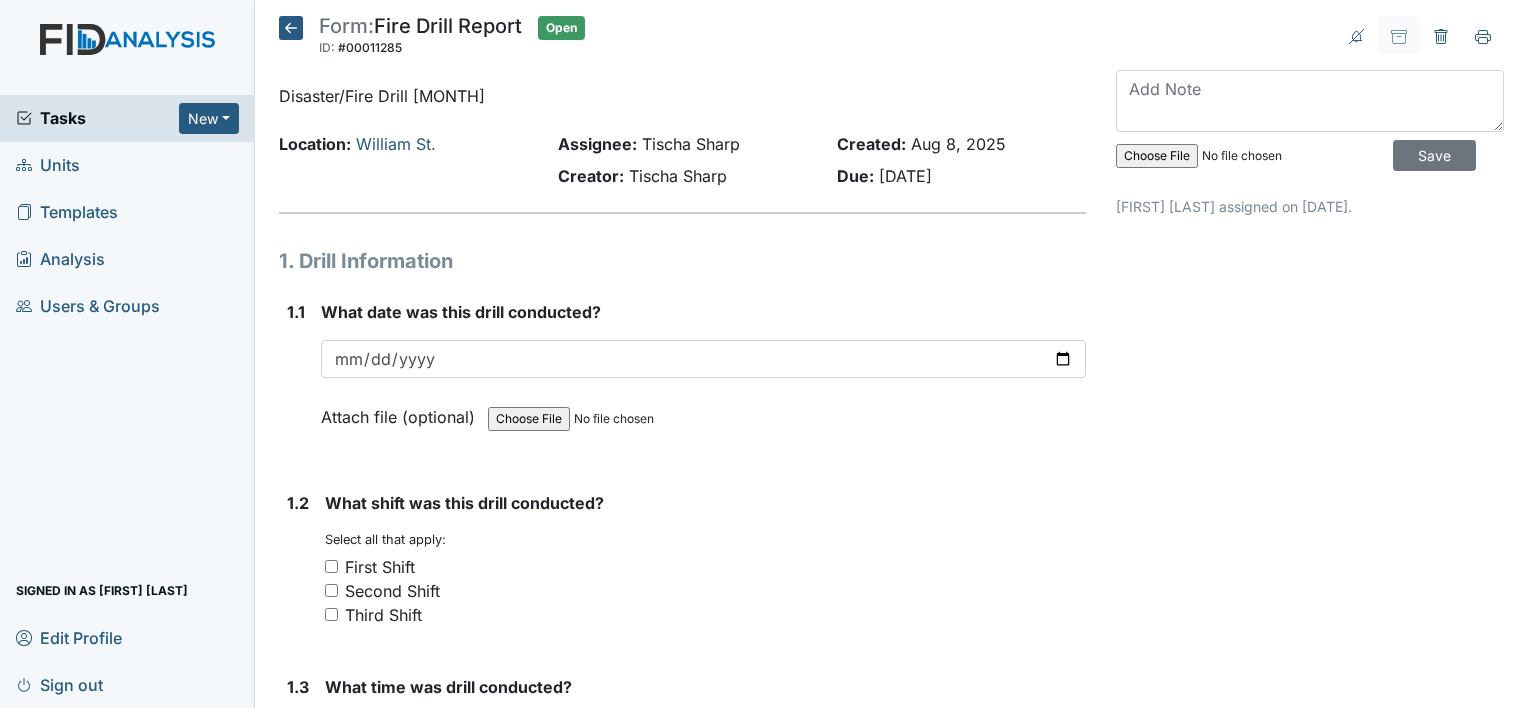 click on "Third Shift" at bounding box center [331, 614] 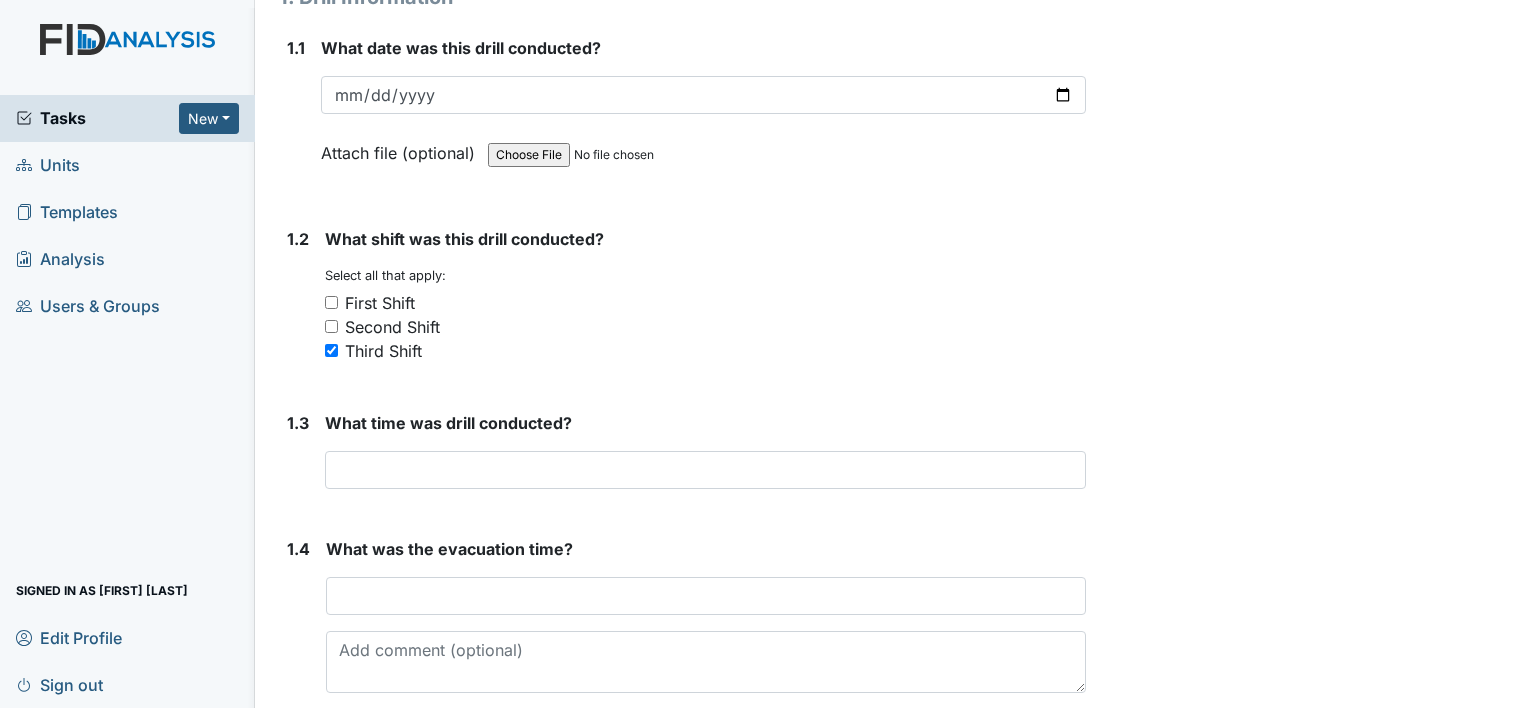scroll, scrollTop: 267, scrollLeft: 0, axis: vertical 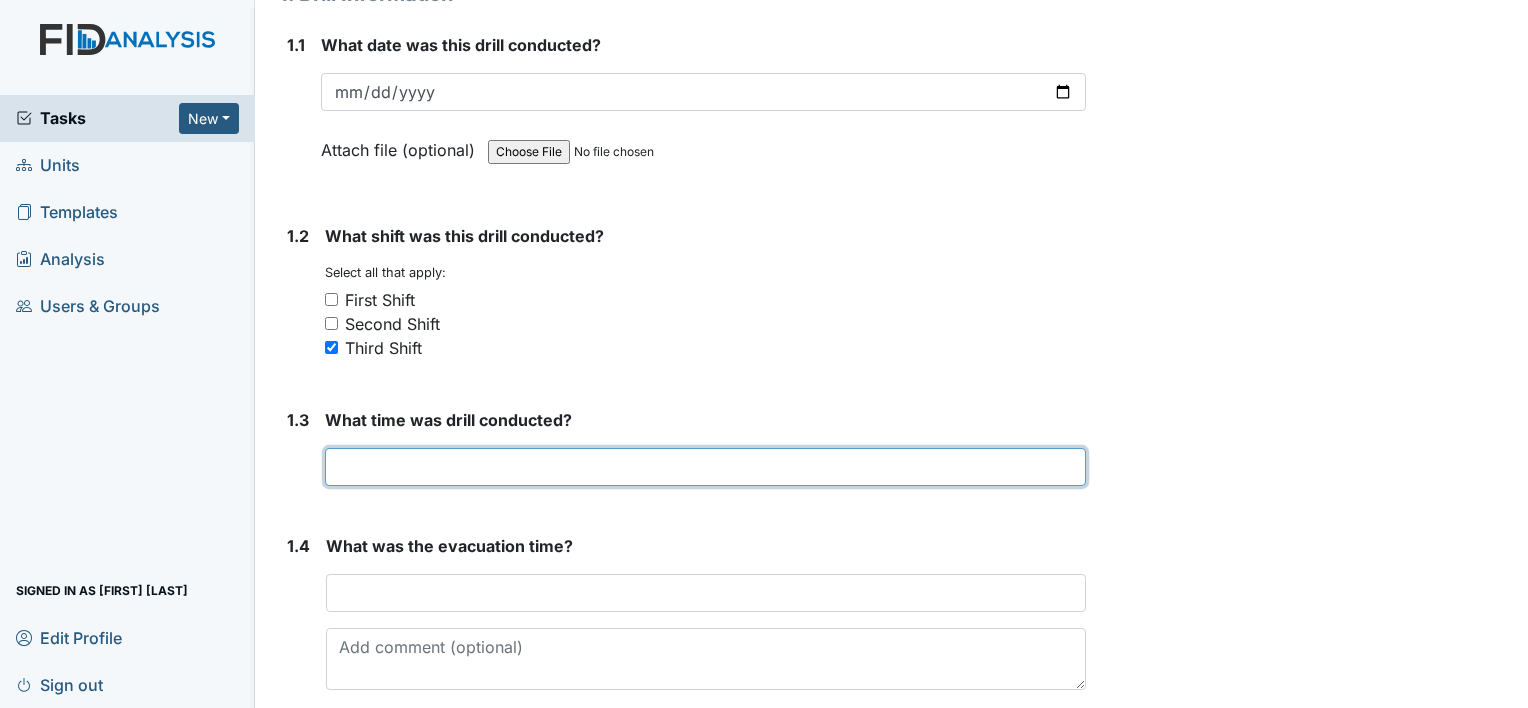 click at bounding box center [705, 467] 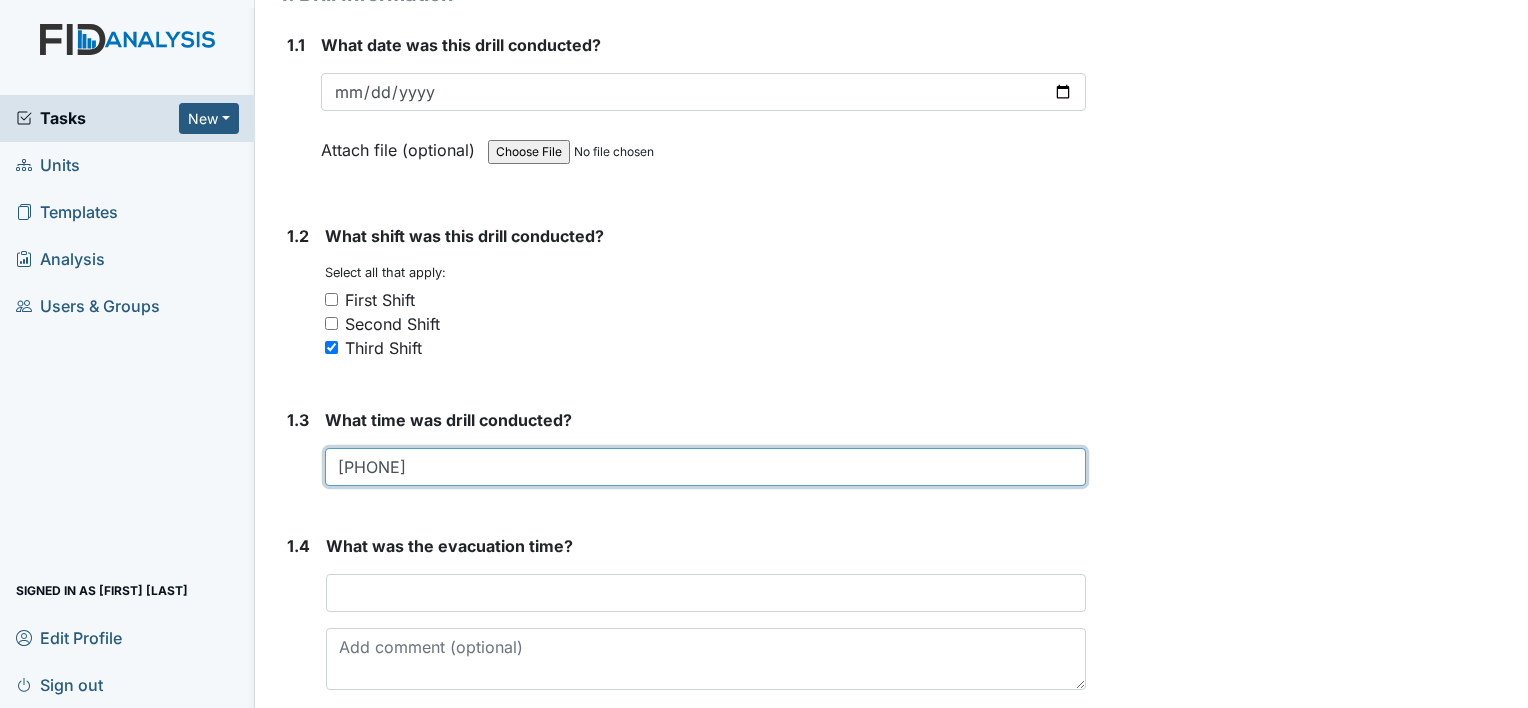 type on "[PHONE]" 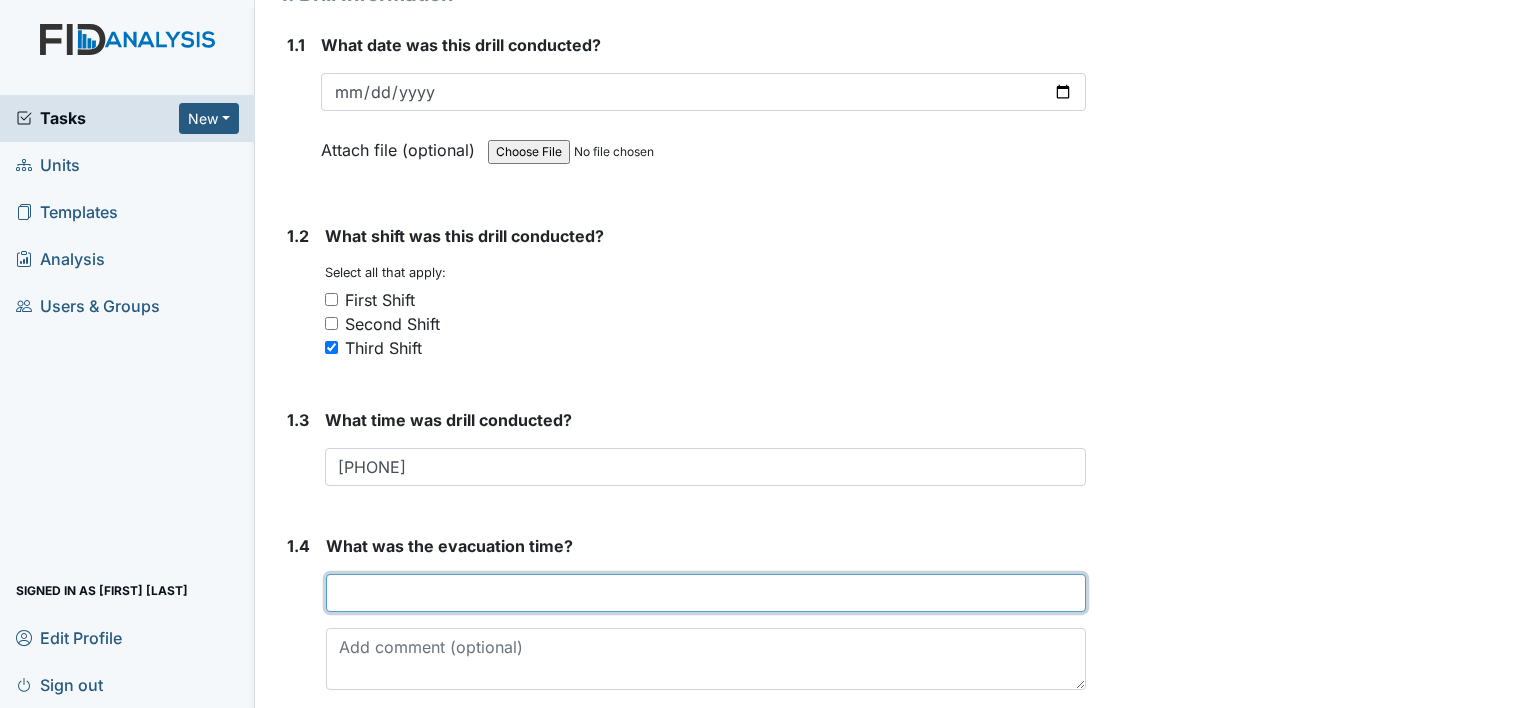 click at bounding box center (706, 593) 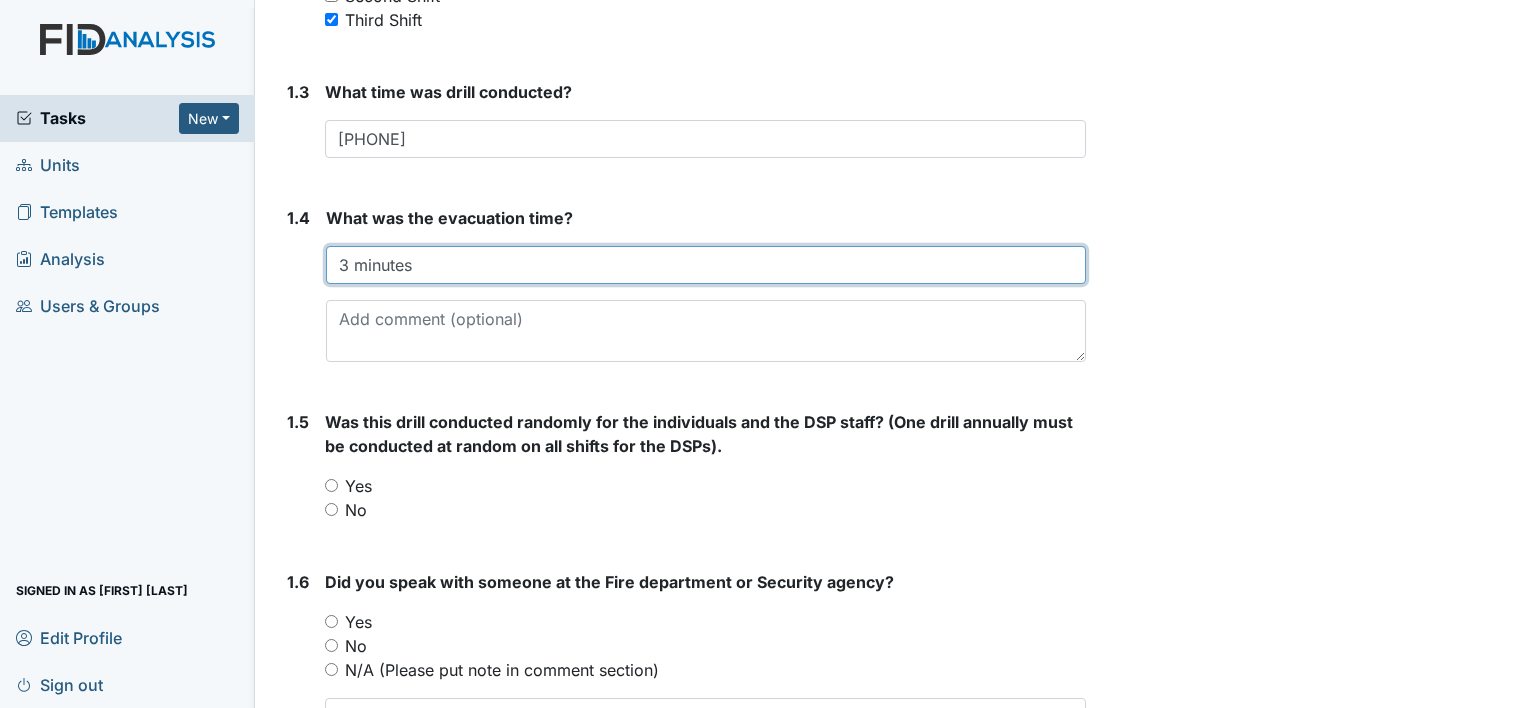 scroll, scrollTop: 613, scrollLeft: 0, axis: vertical 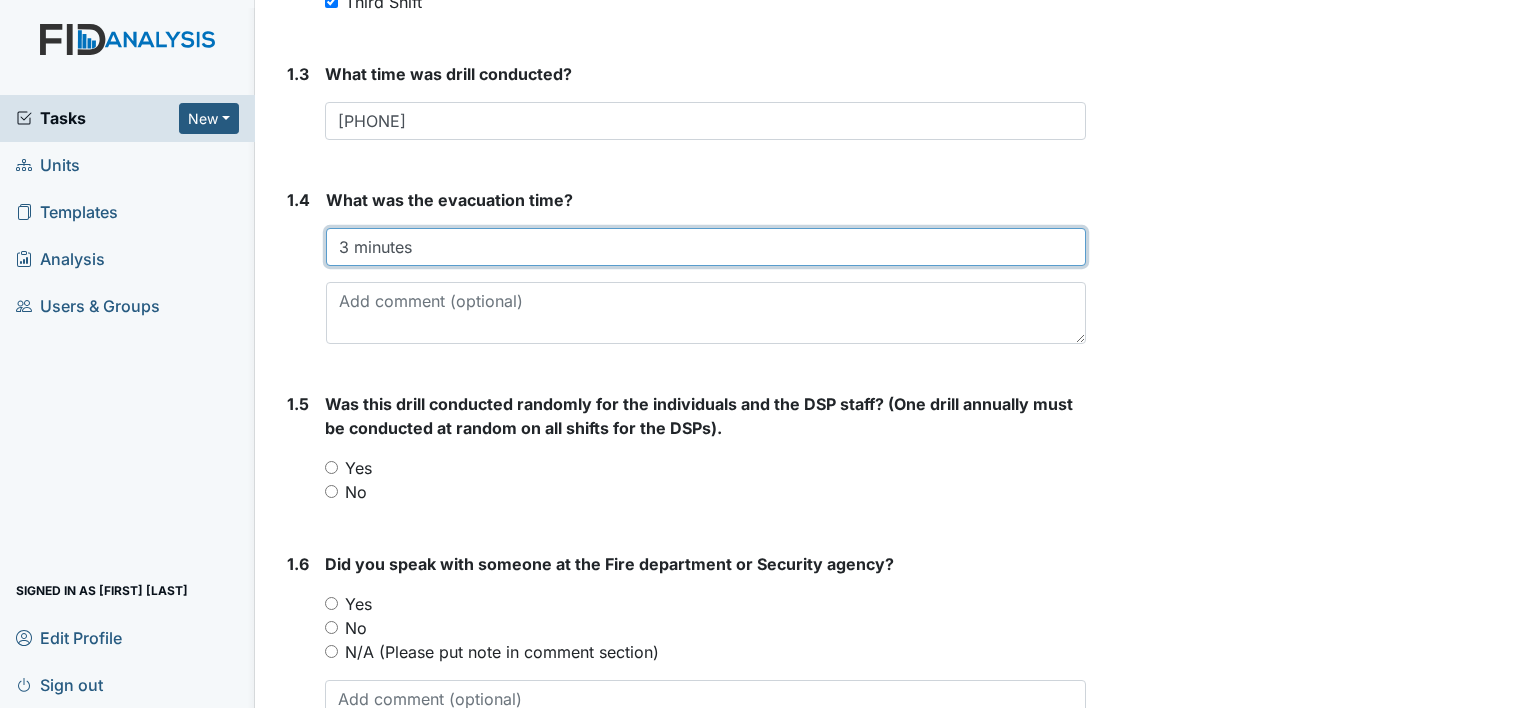 type on "3 minutes" 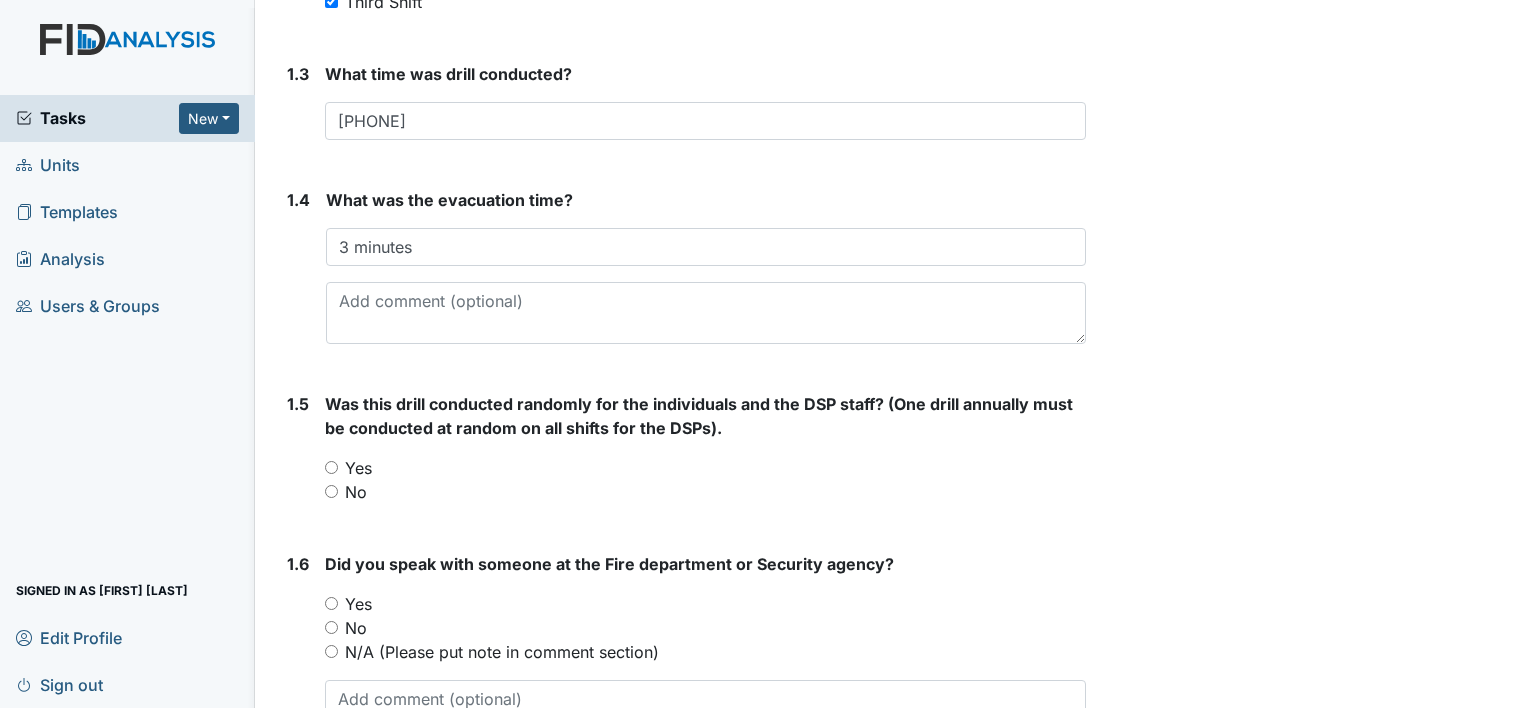 click on "No" at bounding box center [331, 491] 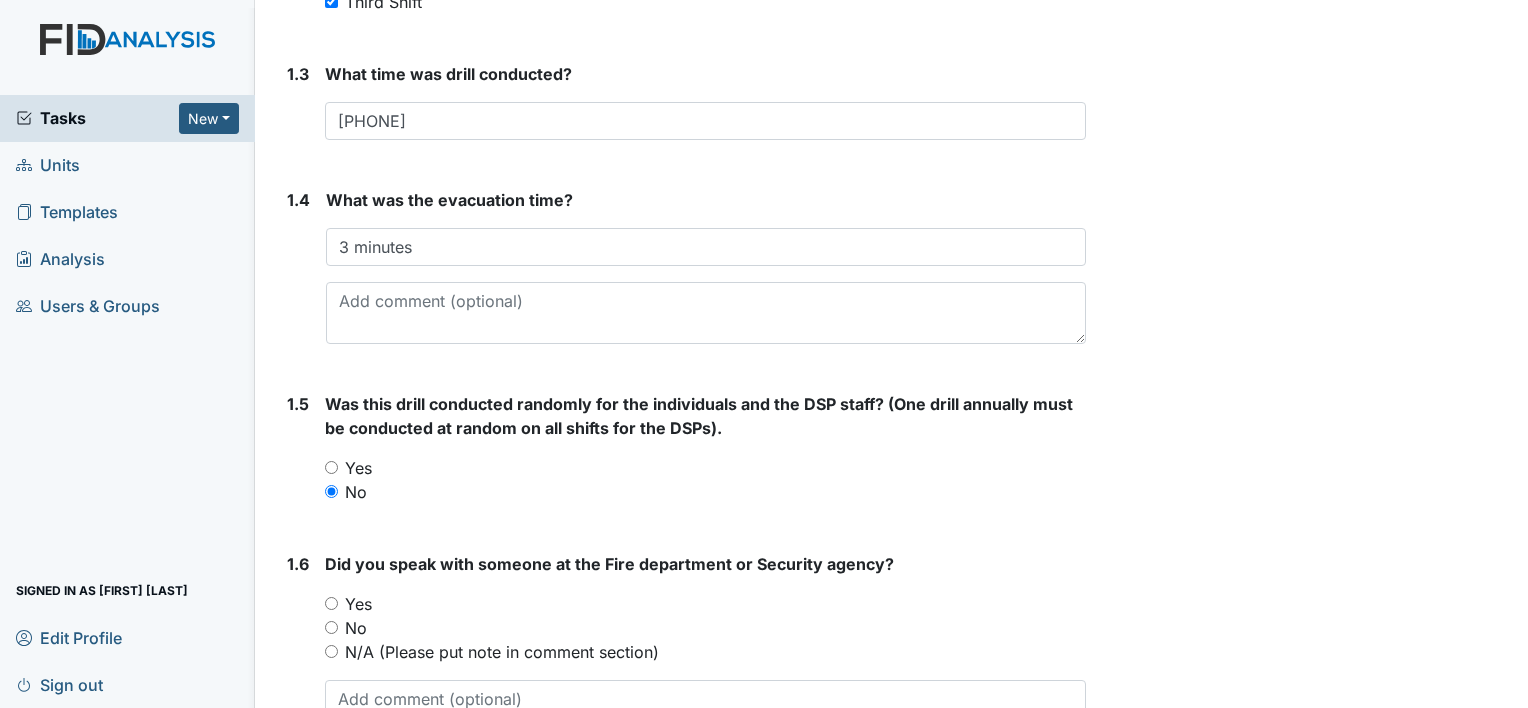 click on "Yes" at bounding box center (331, 603) 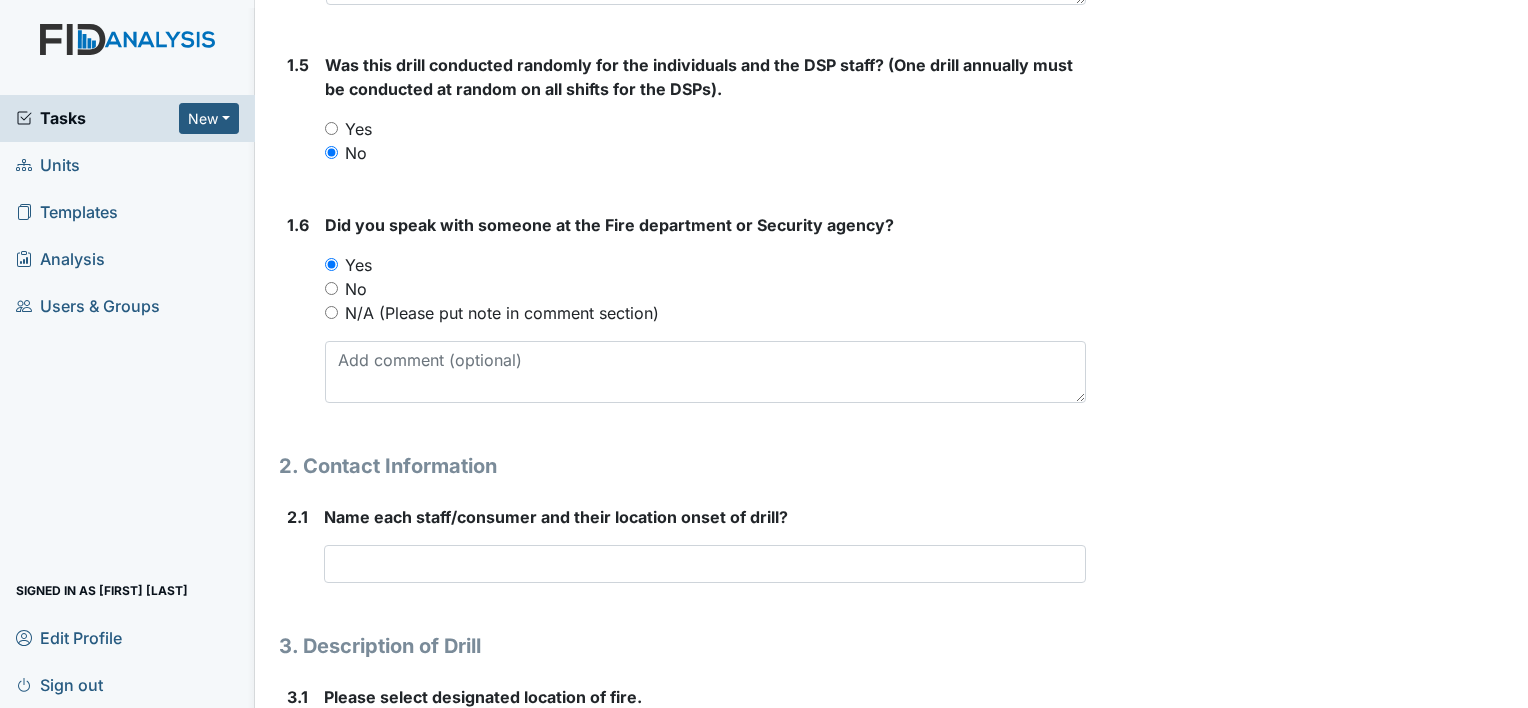 scroll, scrollTop: 951, scrollLeft: 0, axis: vertical 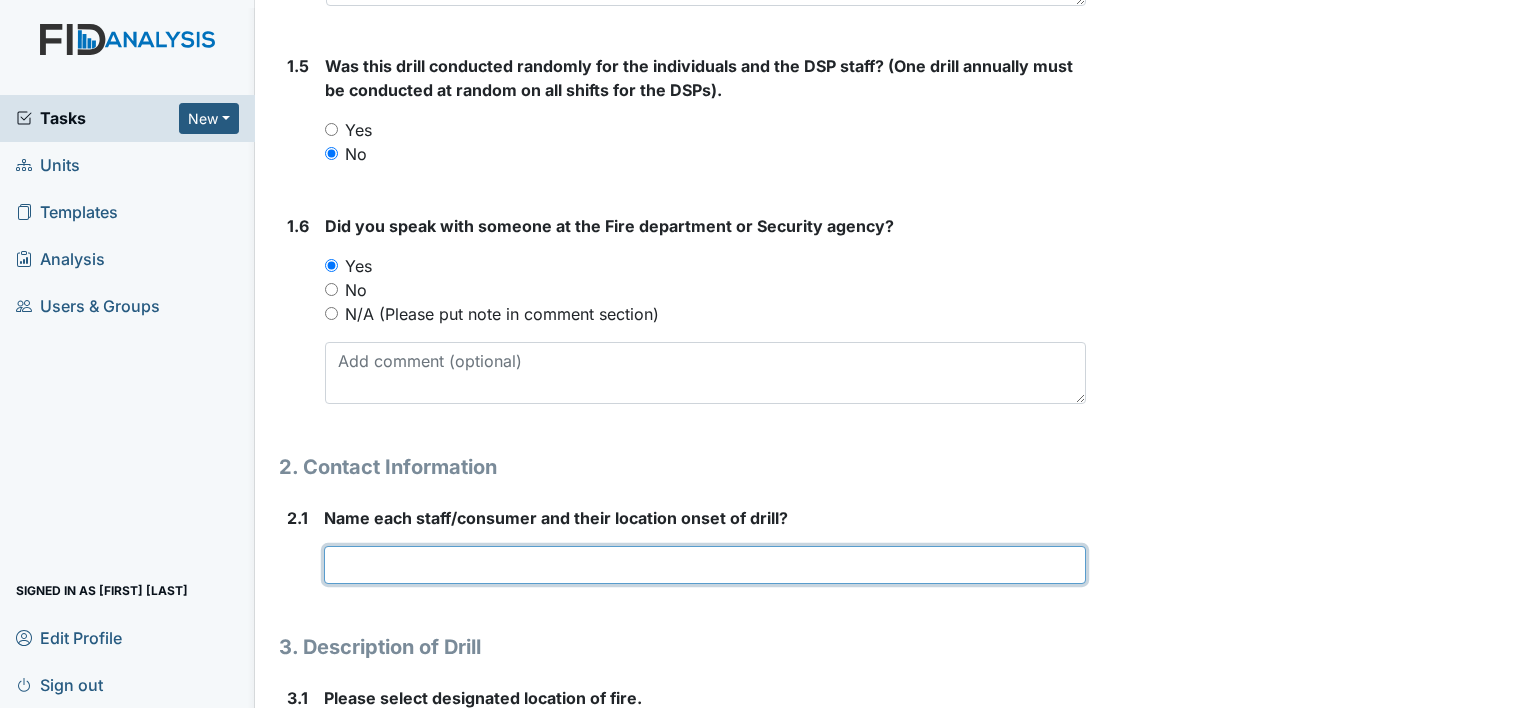 click at bounding box center (705, 565) 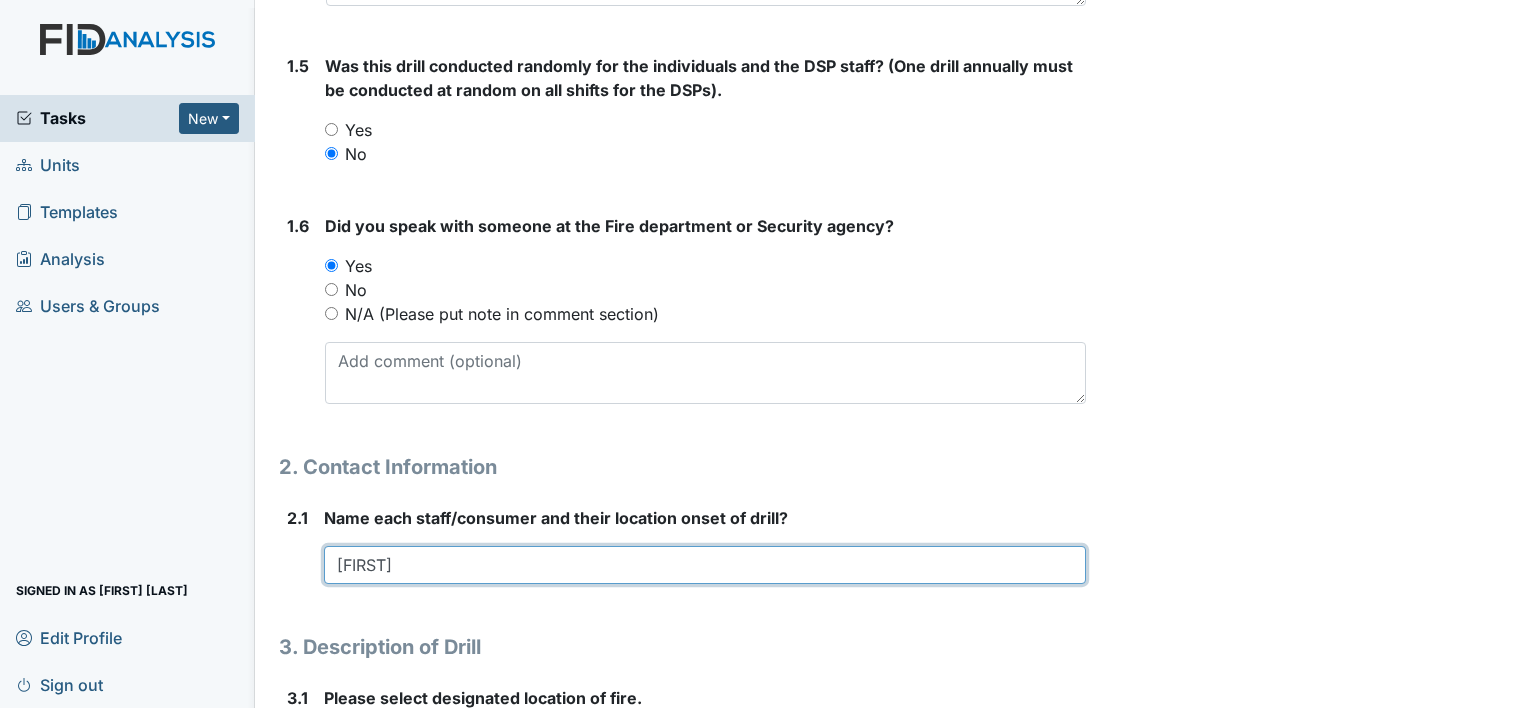 click on "[FIRST]" at bounding box center [705, 565] 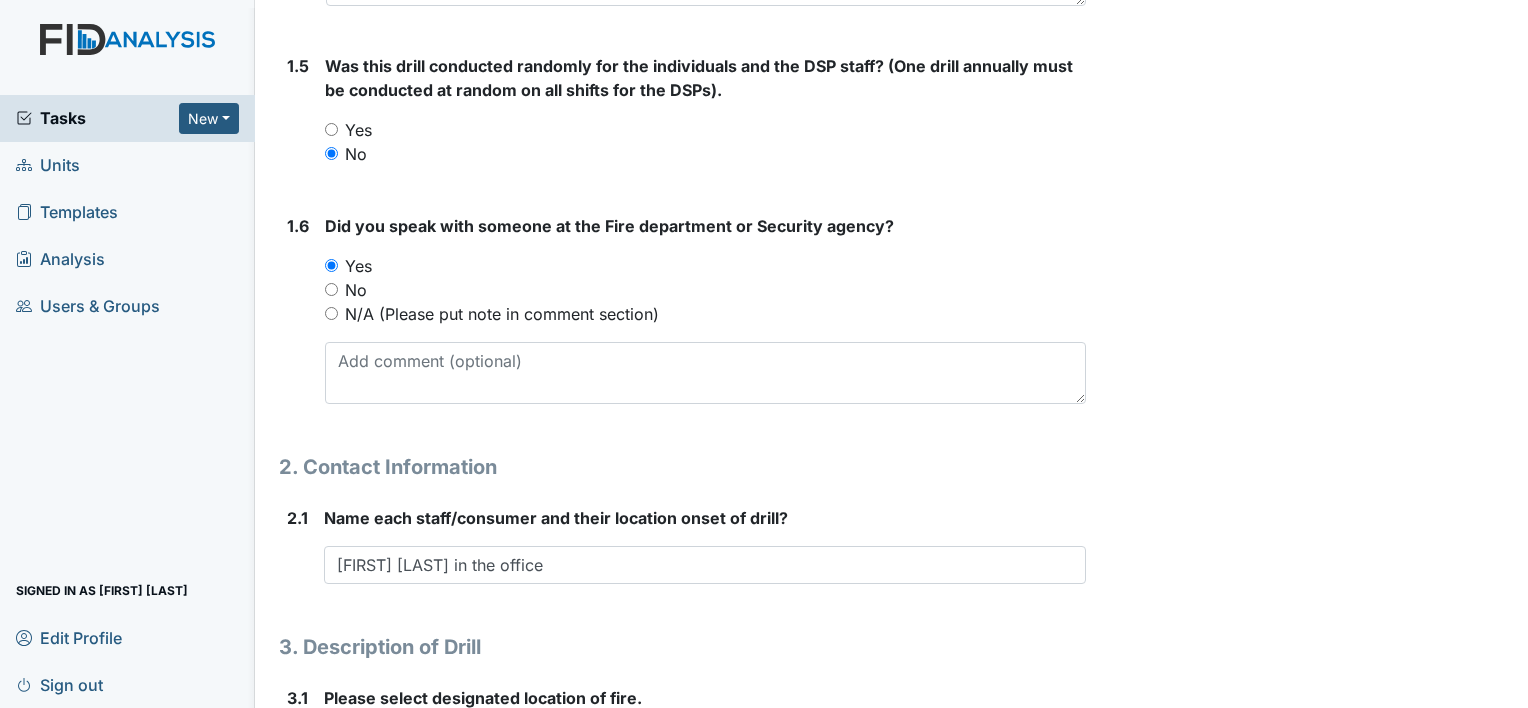 scroll, scrollTop: 1356, scrollLeft: 0, axis: vertical 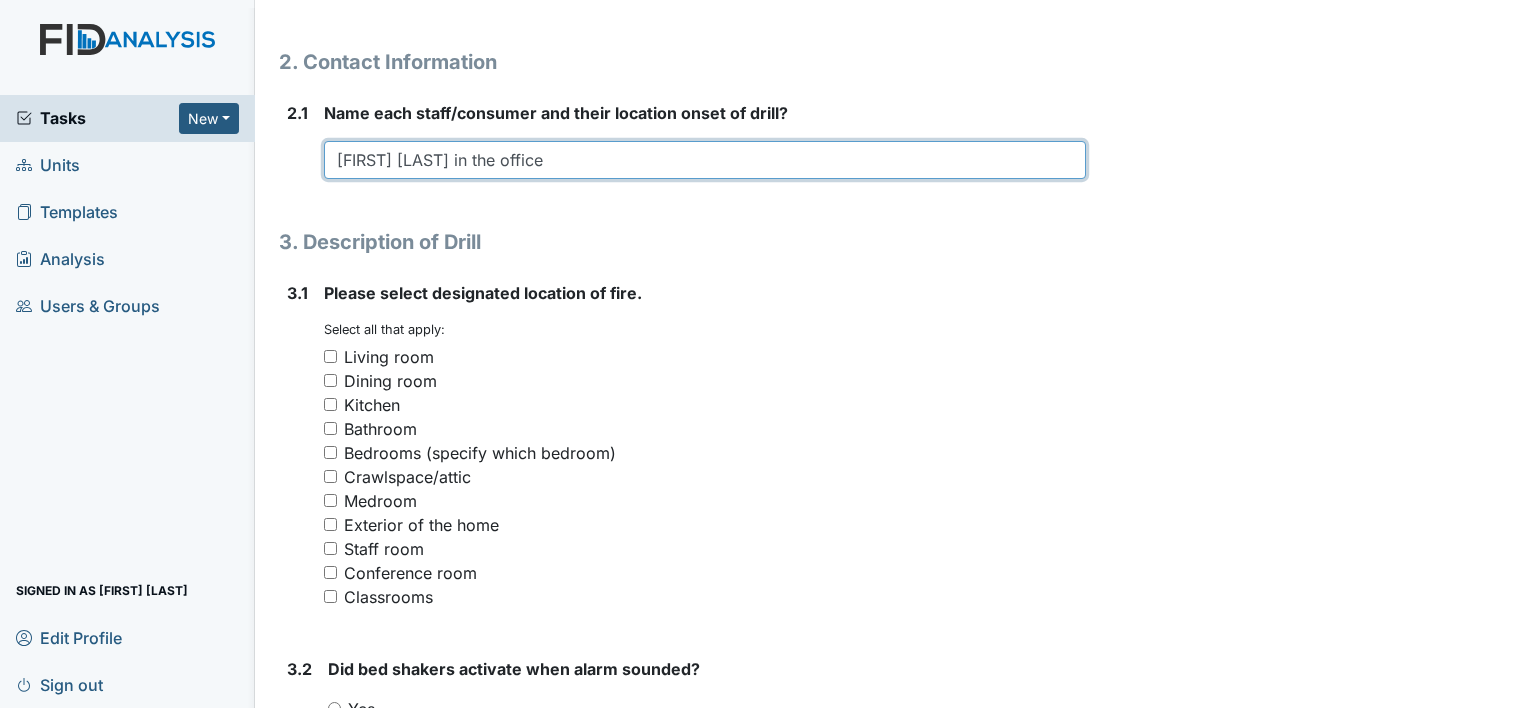 click on "[FIRST] [LAST] in the office" at bounding box center (705, 160) 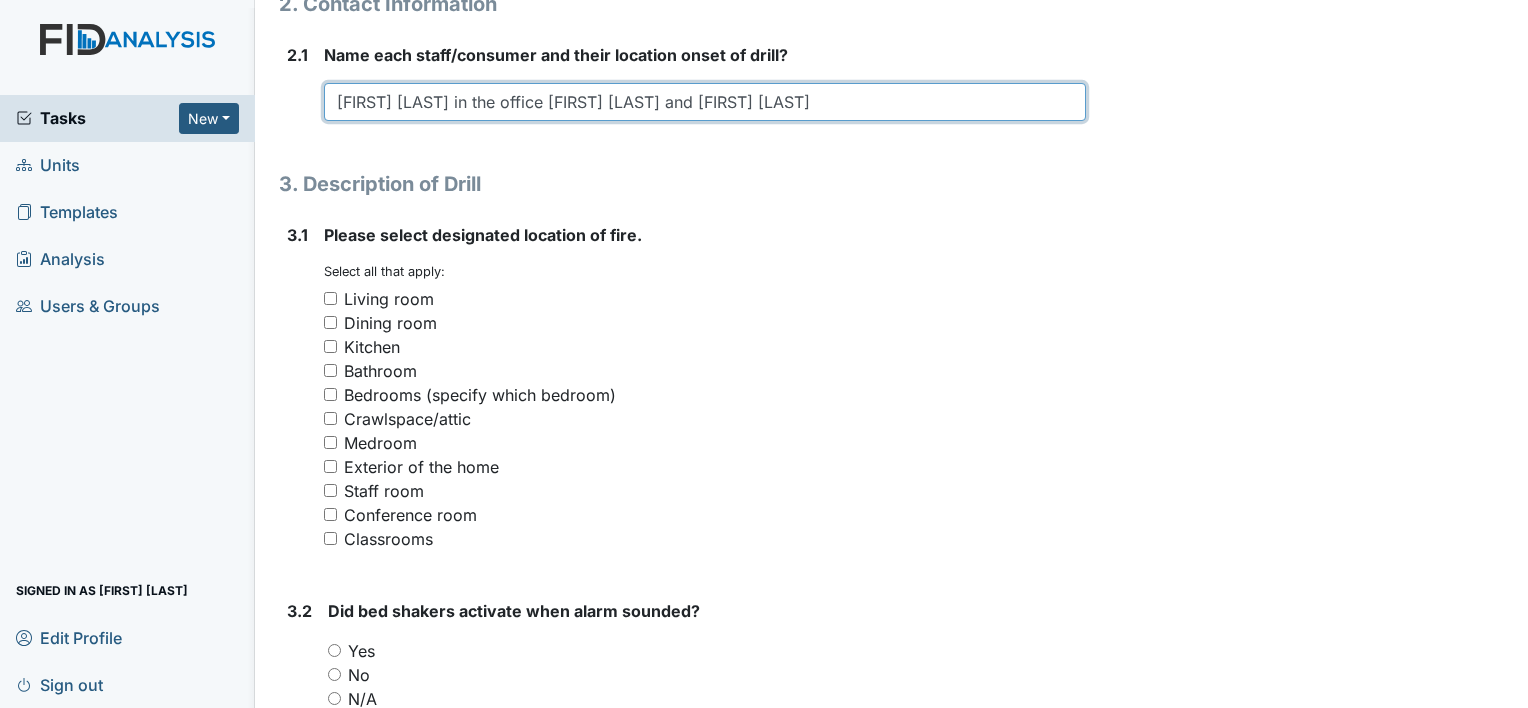 scroll, scrollTop: 1415, scrollLeft: 0, axis: vertical 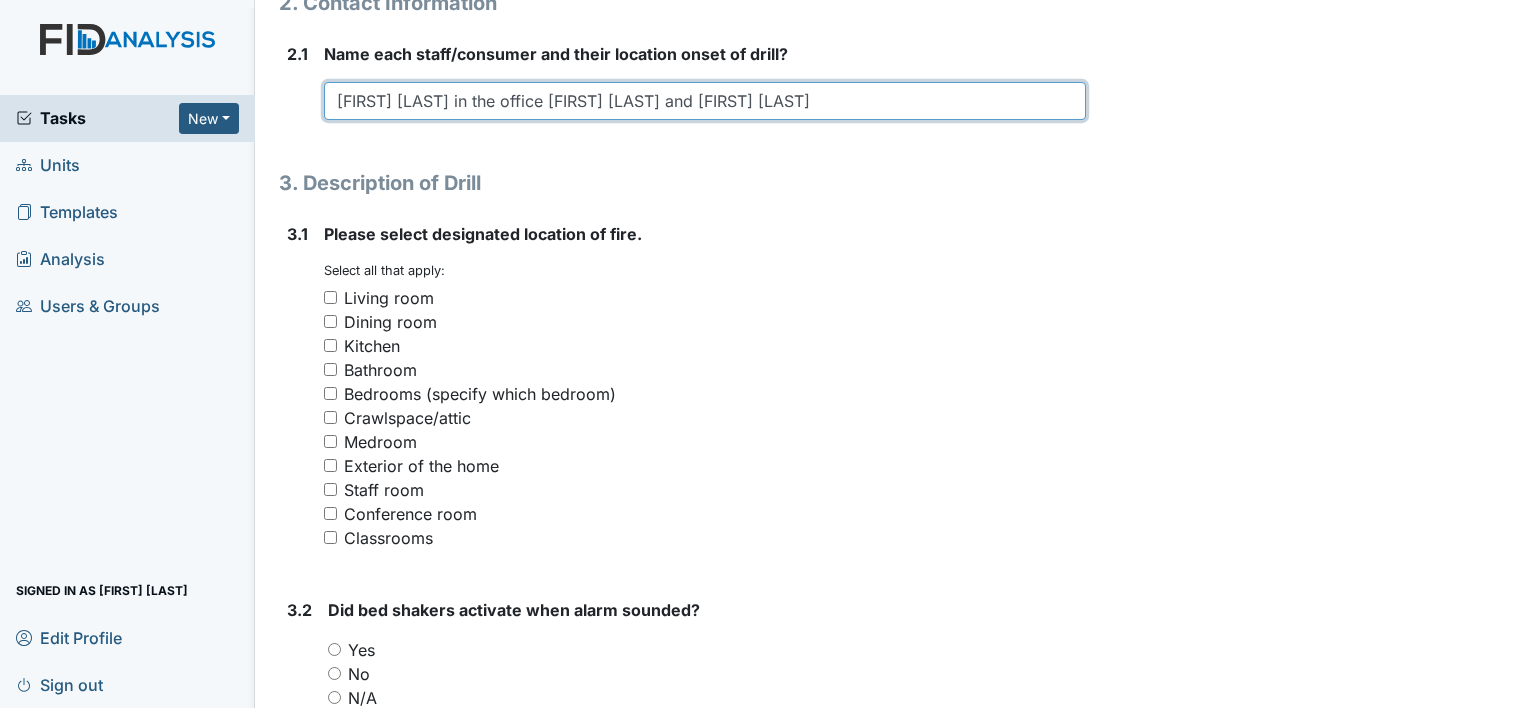 type on "[FIRST] [LAST] in the office [FIRST] [LAST] and [FIRST] [LAST]" 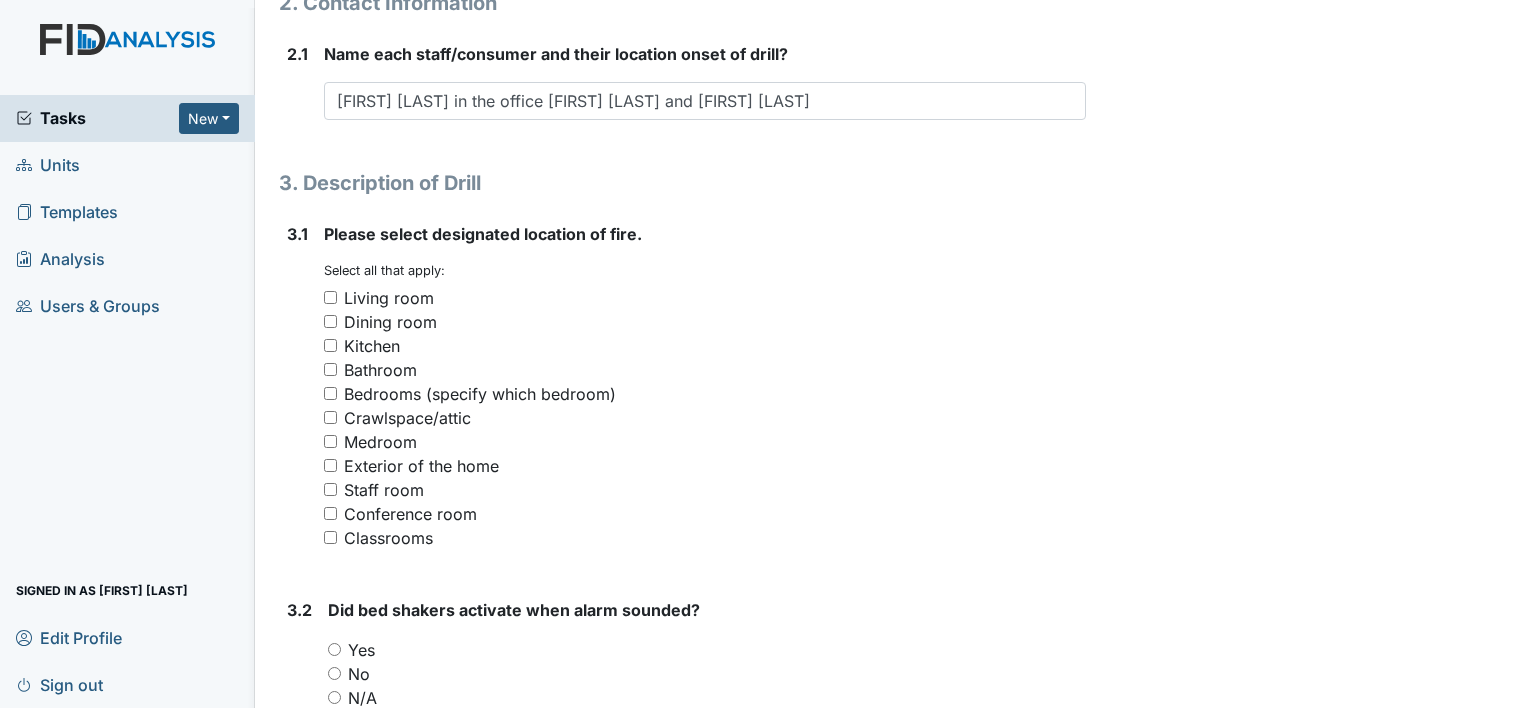click on "Living room" at bounding box center (330, 297) 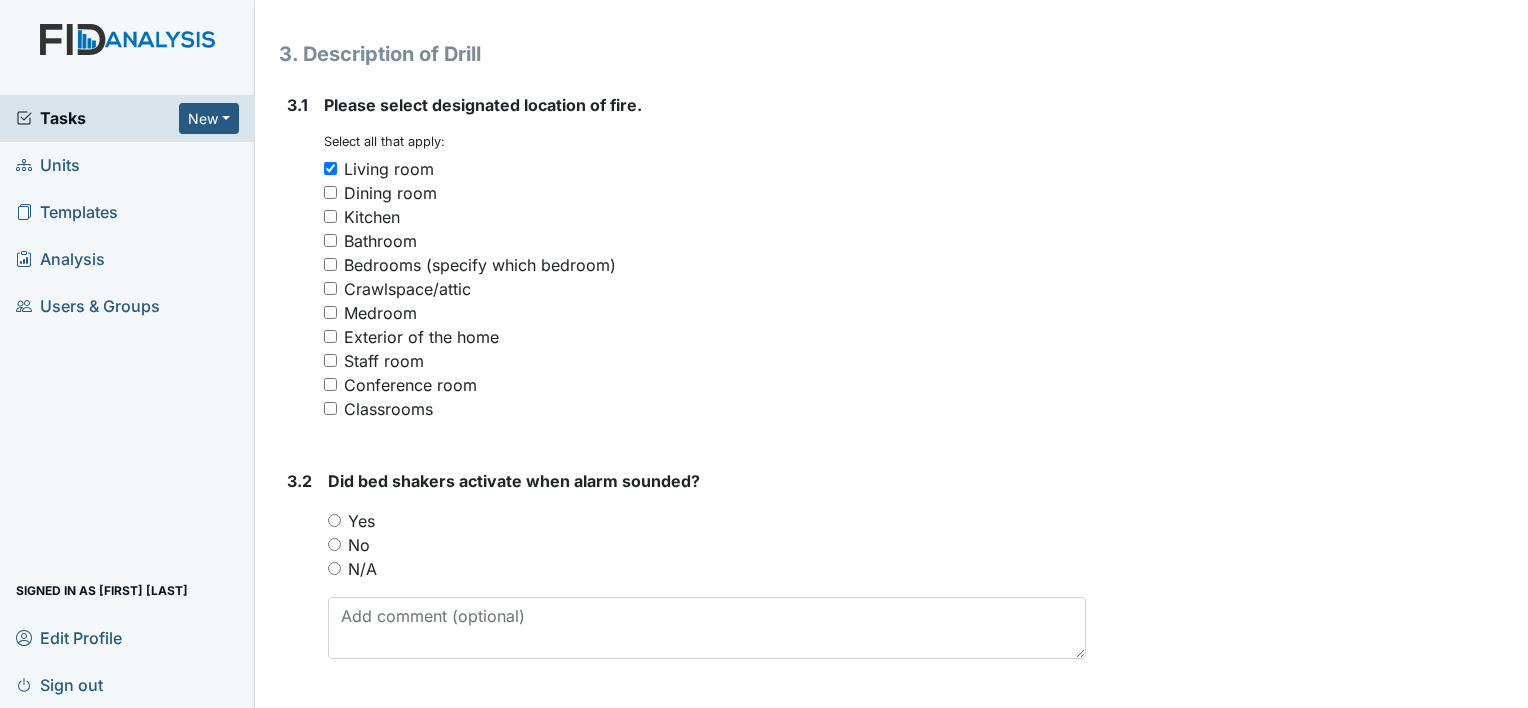 scroll, scrollTop: 1559, scrollLeft: 0, axis: vertical 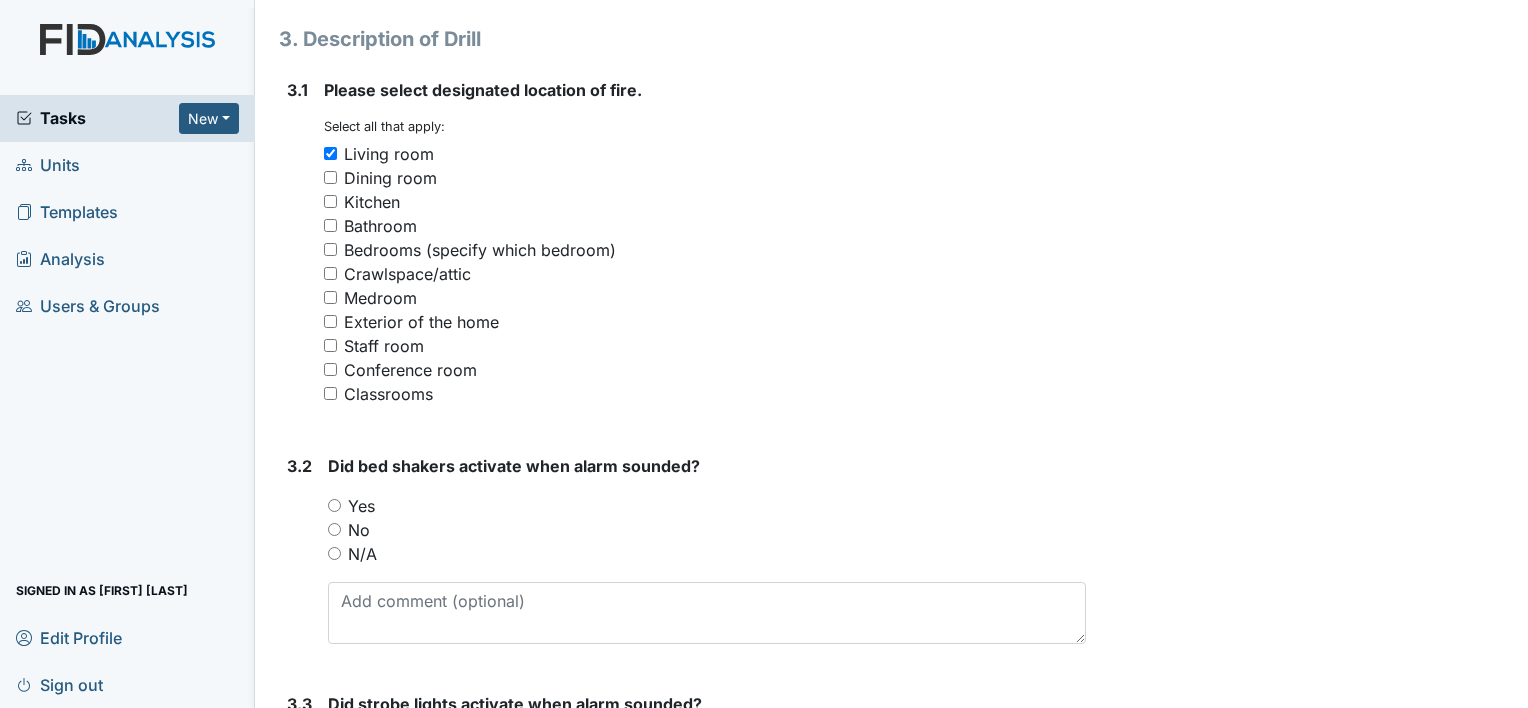 click on "Yes" at bounding box center [334, 505] 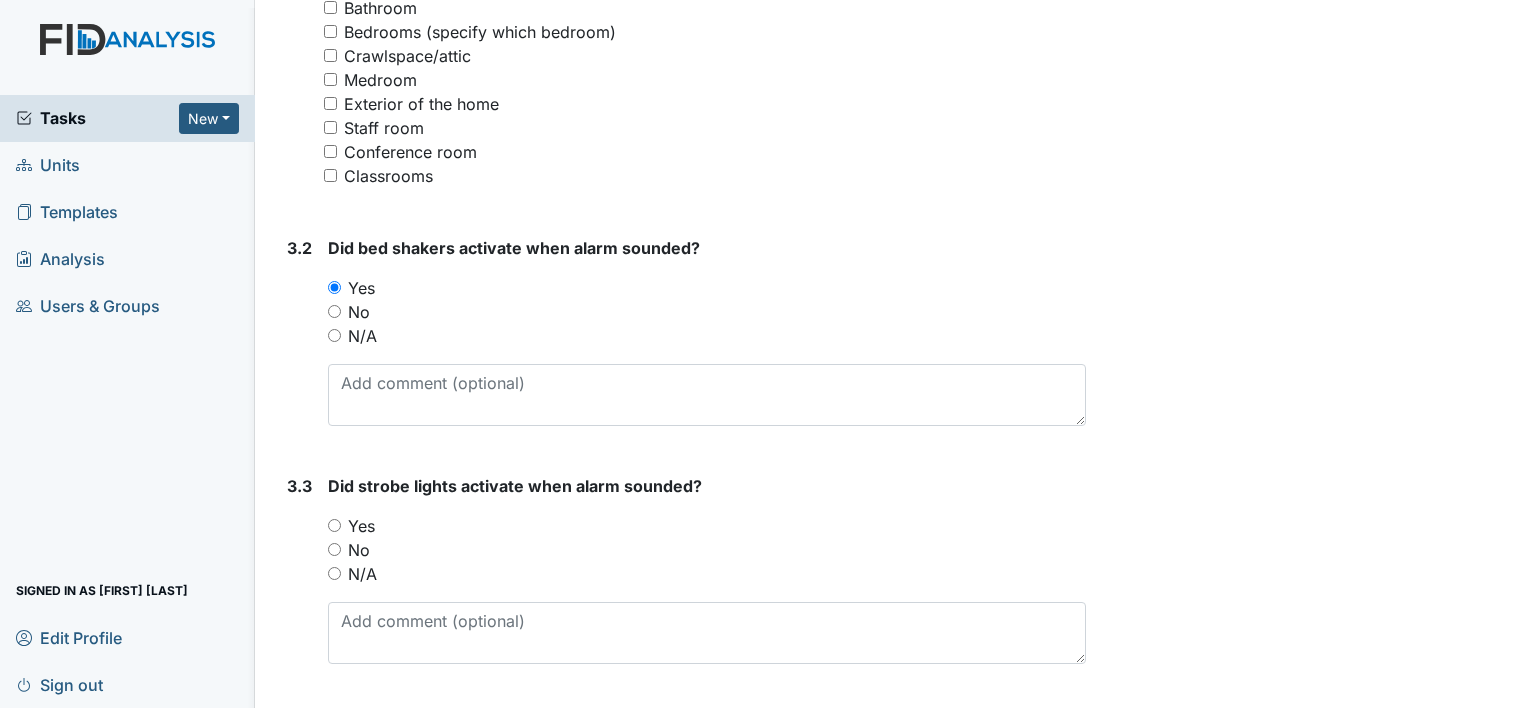 scroll, scrollTop: 1780, scrollLeft: 0, axis: vertical 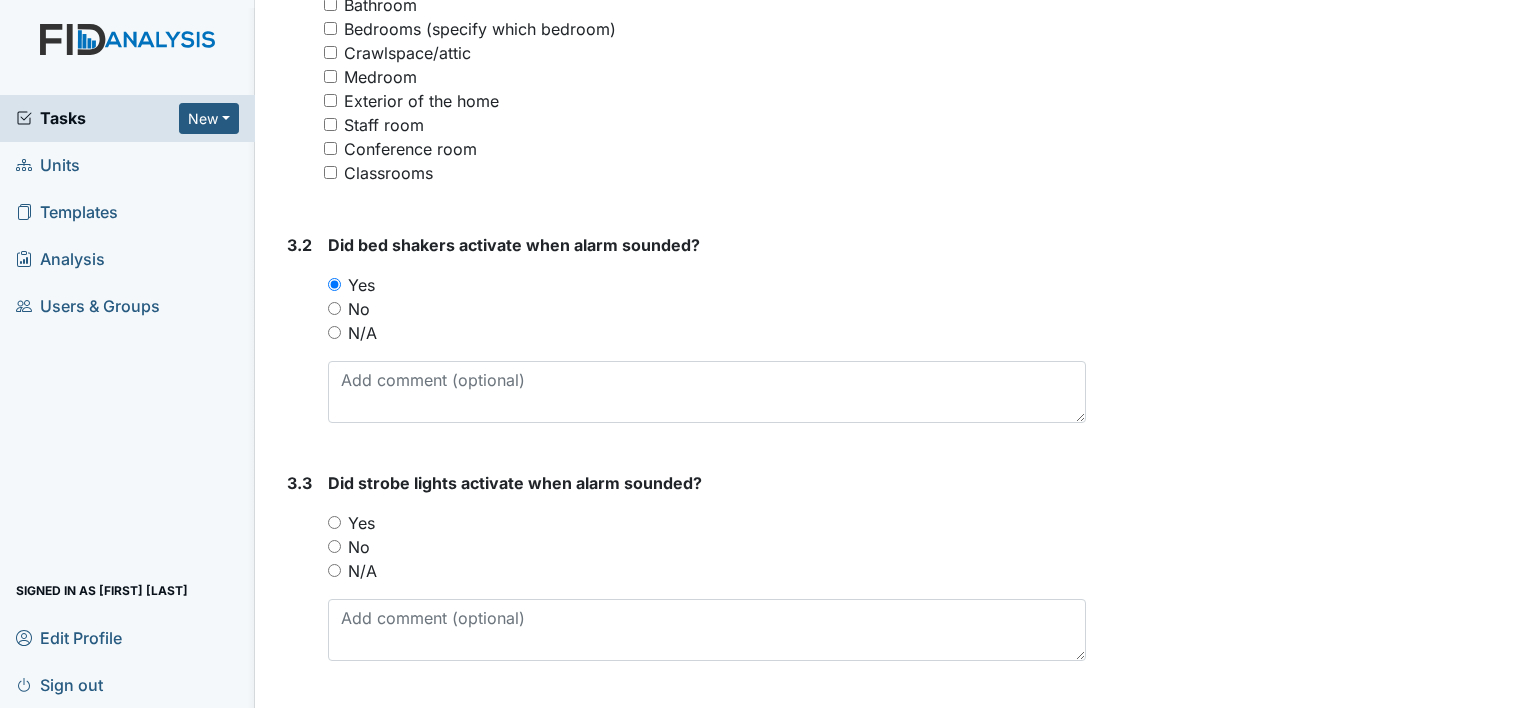 click on "Yes" at bounding box center (334, 522) 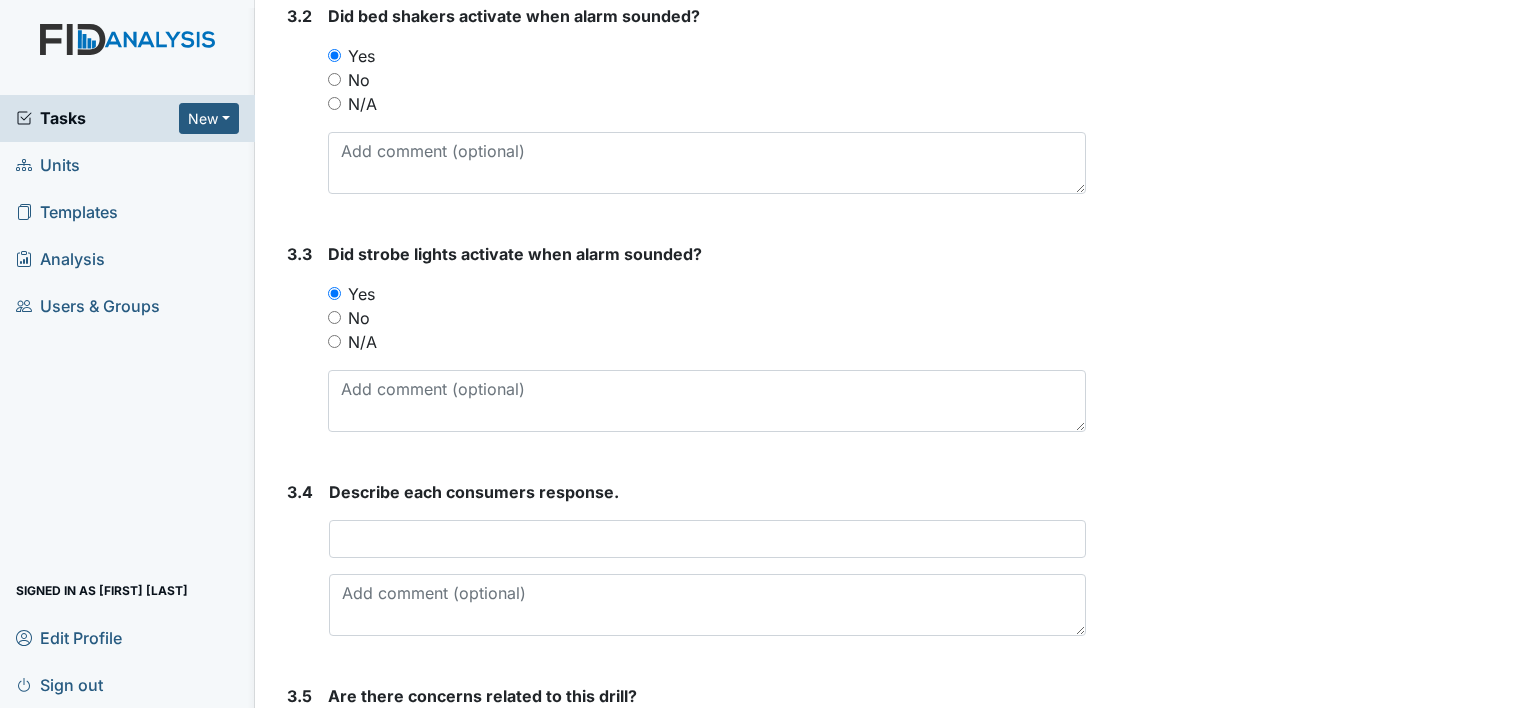 scroll, scrollTop: 2023, scrollLeft: 0, axis: vertical 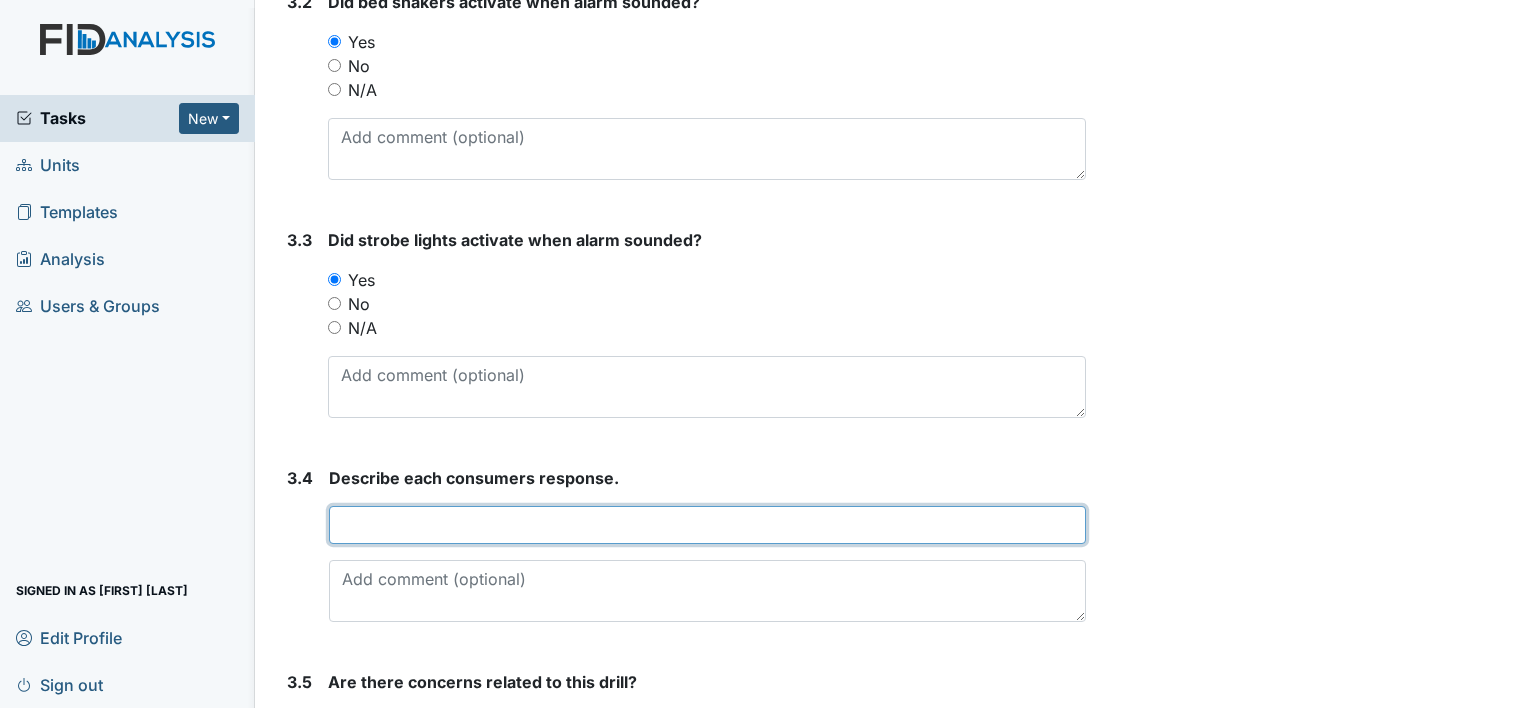 click at bounding box center [707, 525] 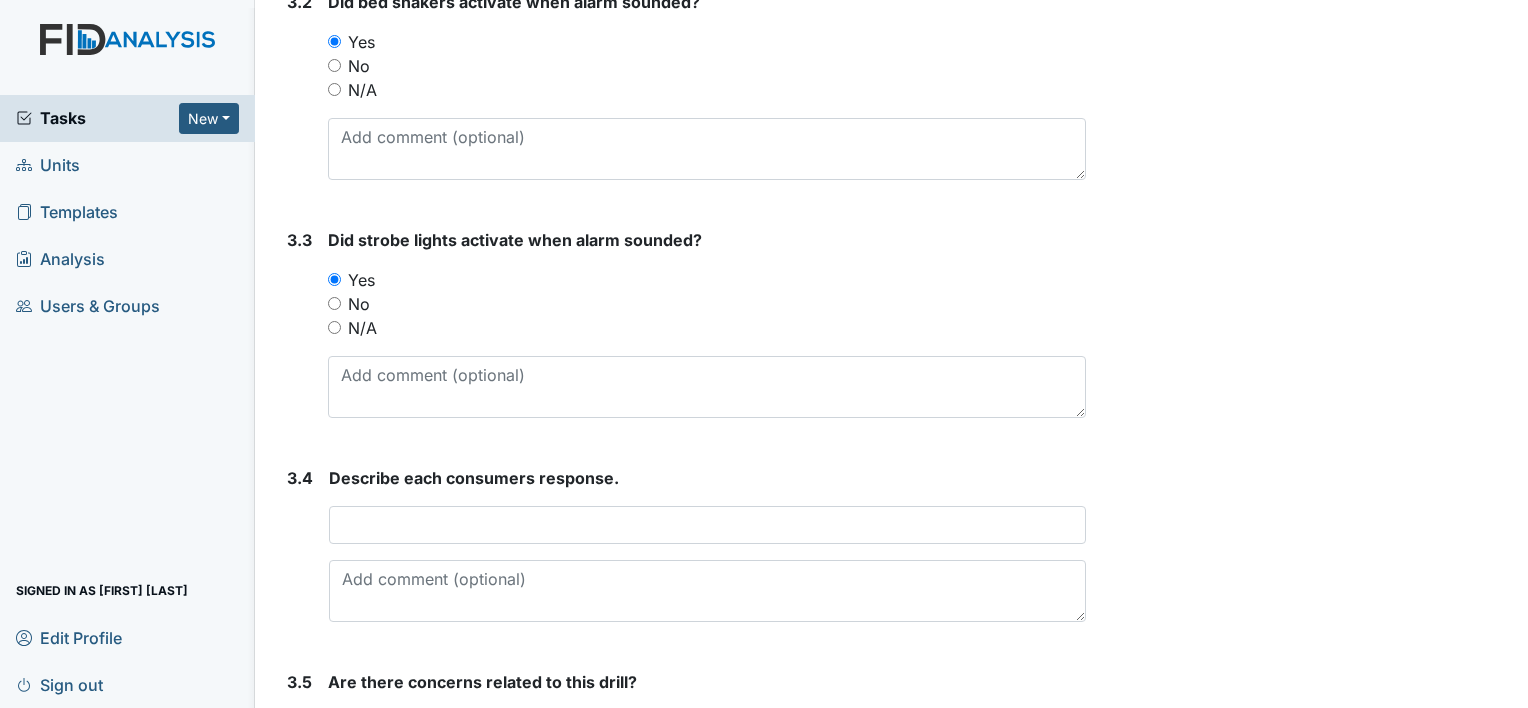 click on "Describe each consumers response." at bounding box center (707, 478) 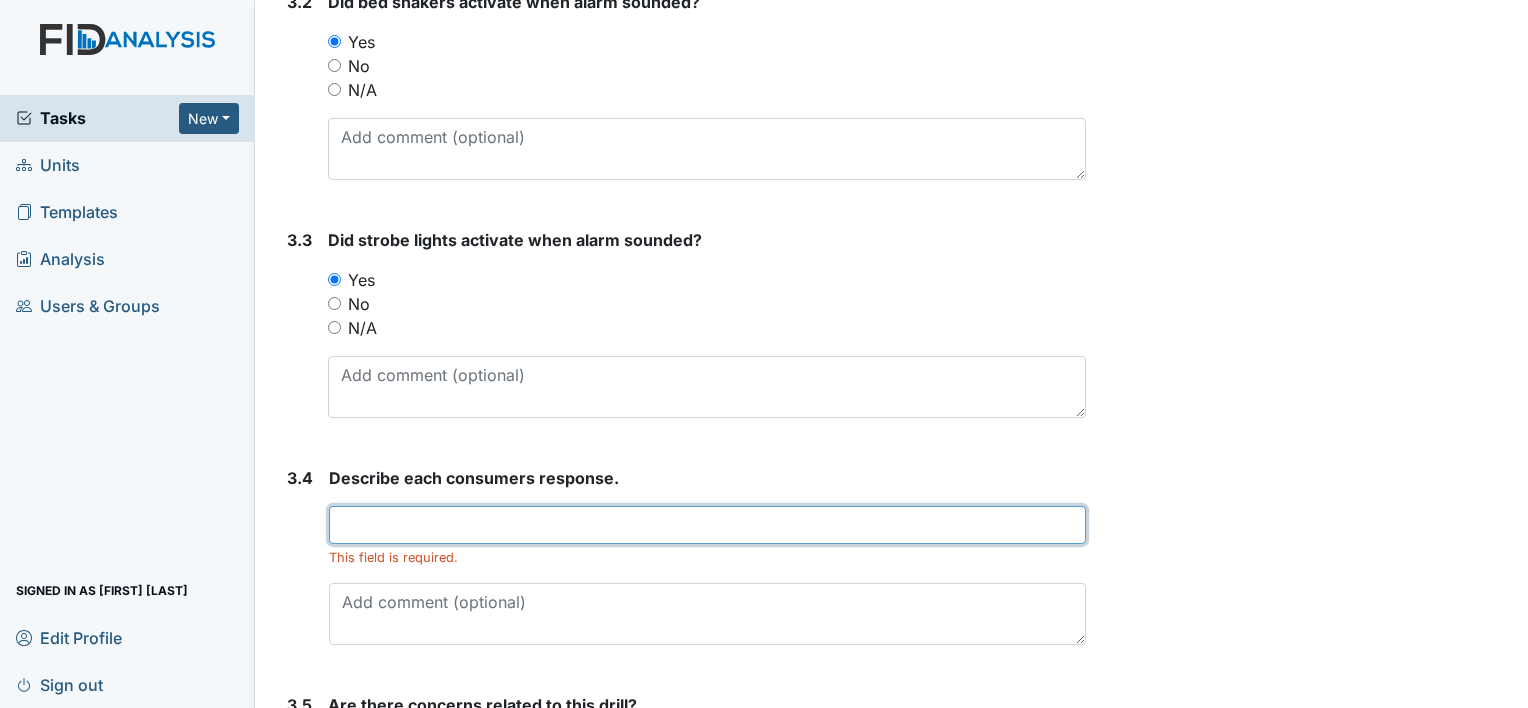 click at bounding box center [707, 525] 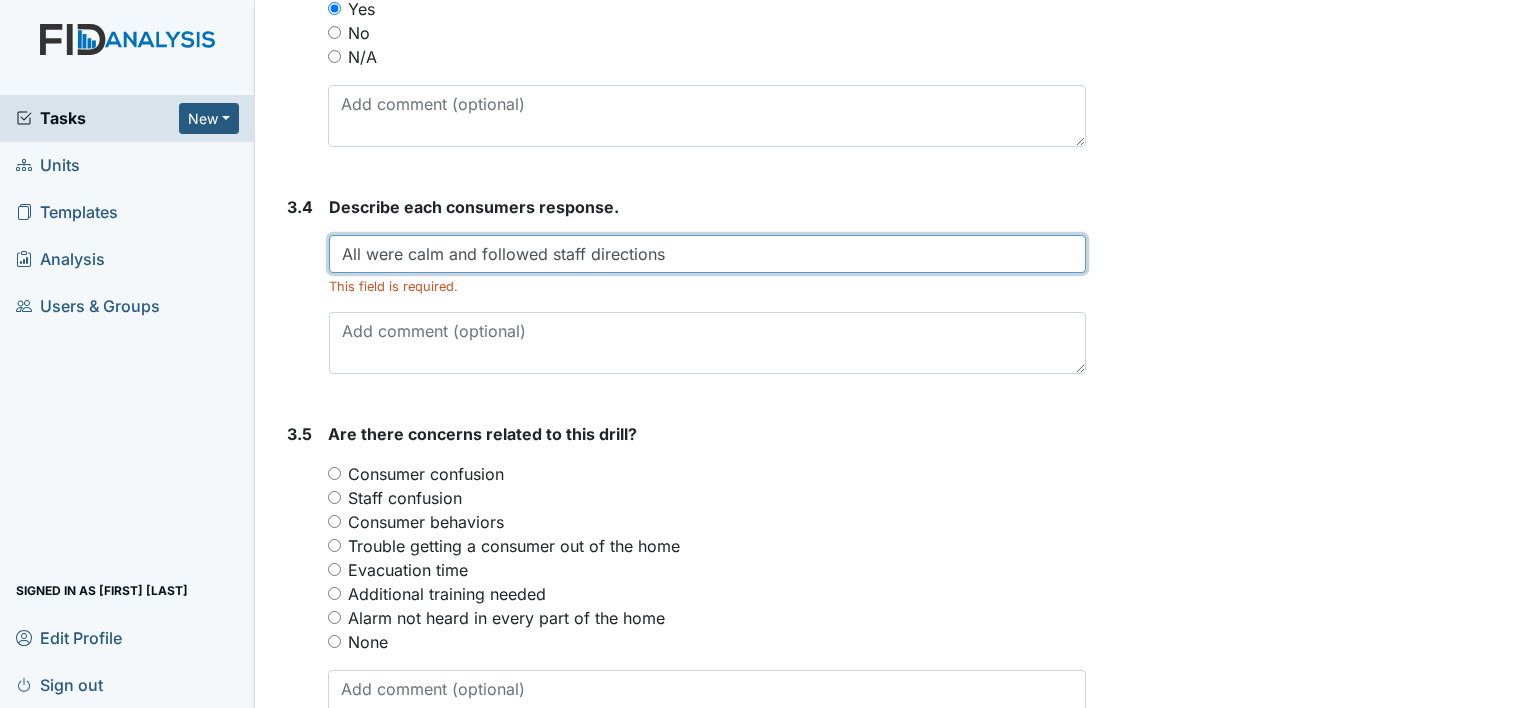scroll, scrollTop: 2299, scrollLeft: 0, axis: vertical 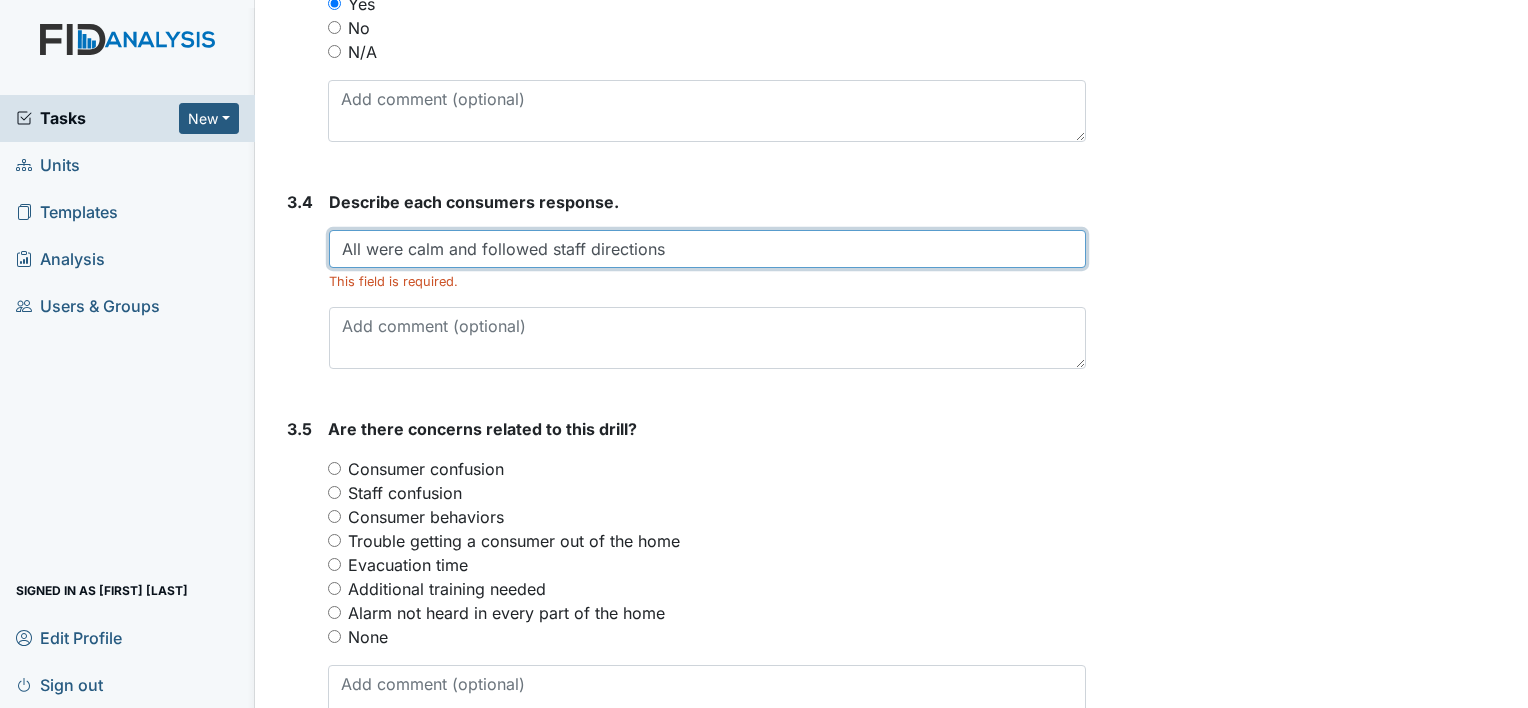 type on "All were calm and followed staff directions" 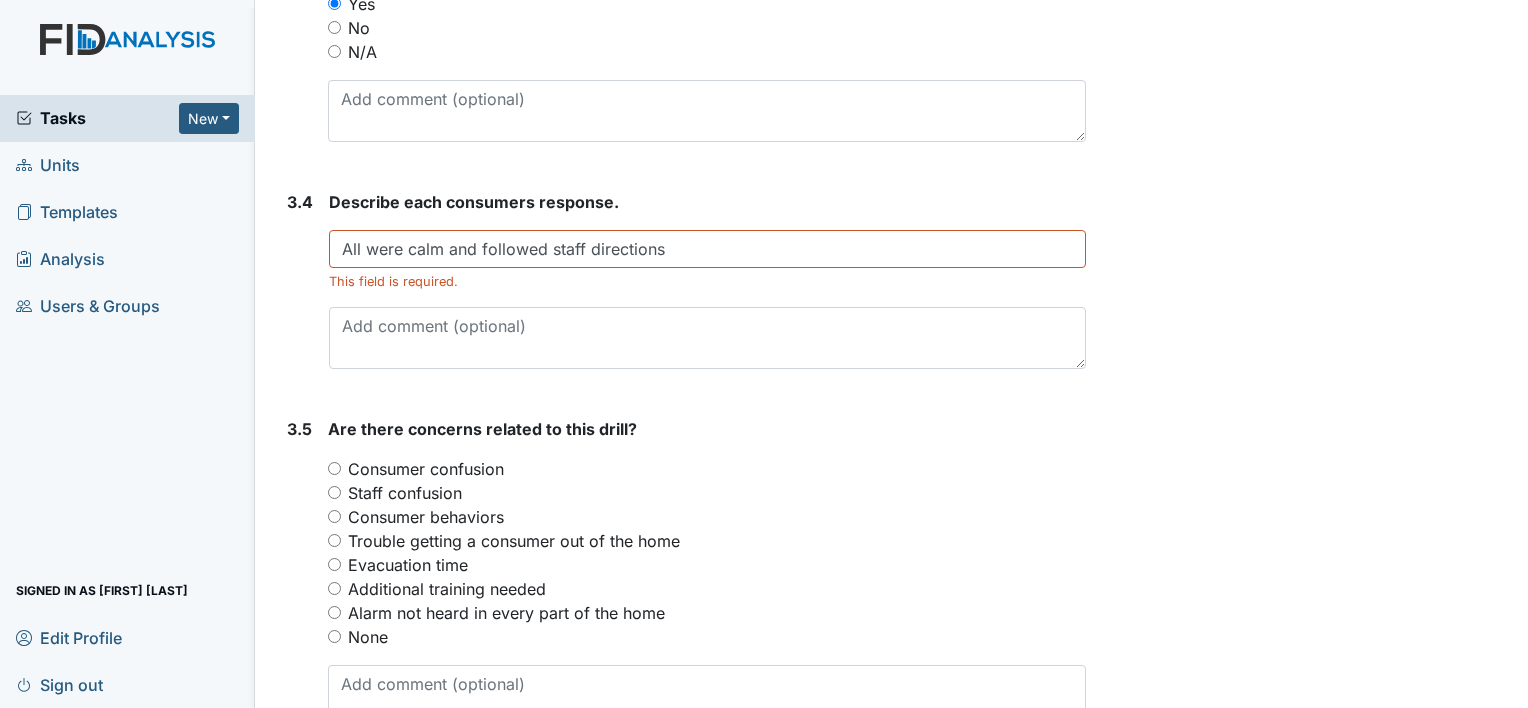 click on "None" at bounding box center [334, 636] 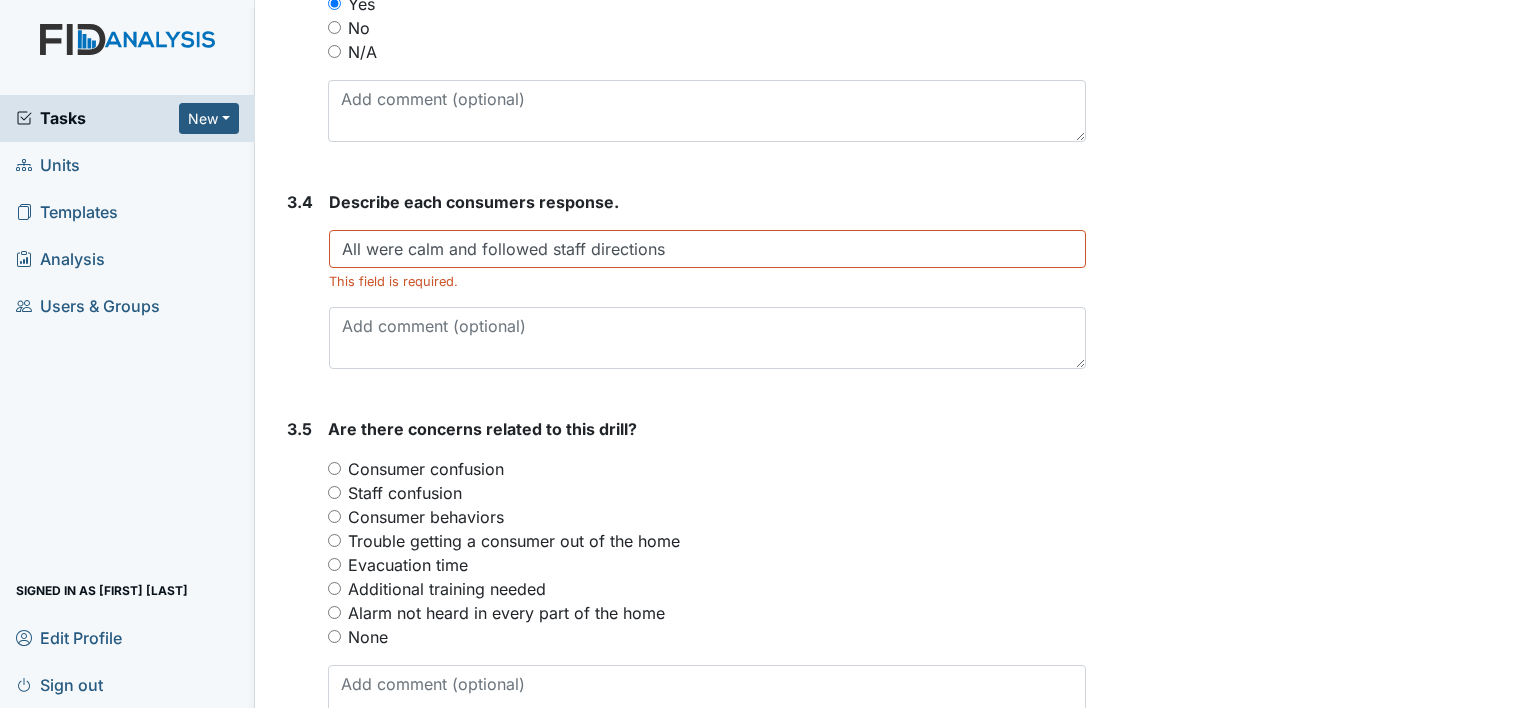 radio on "true" 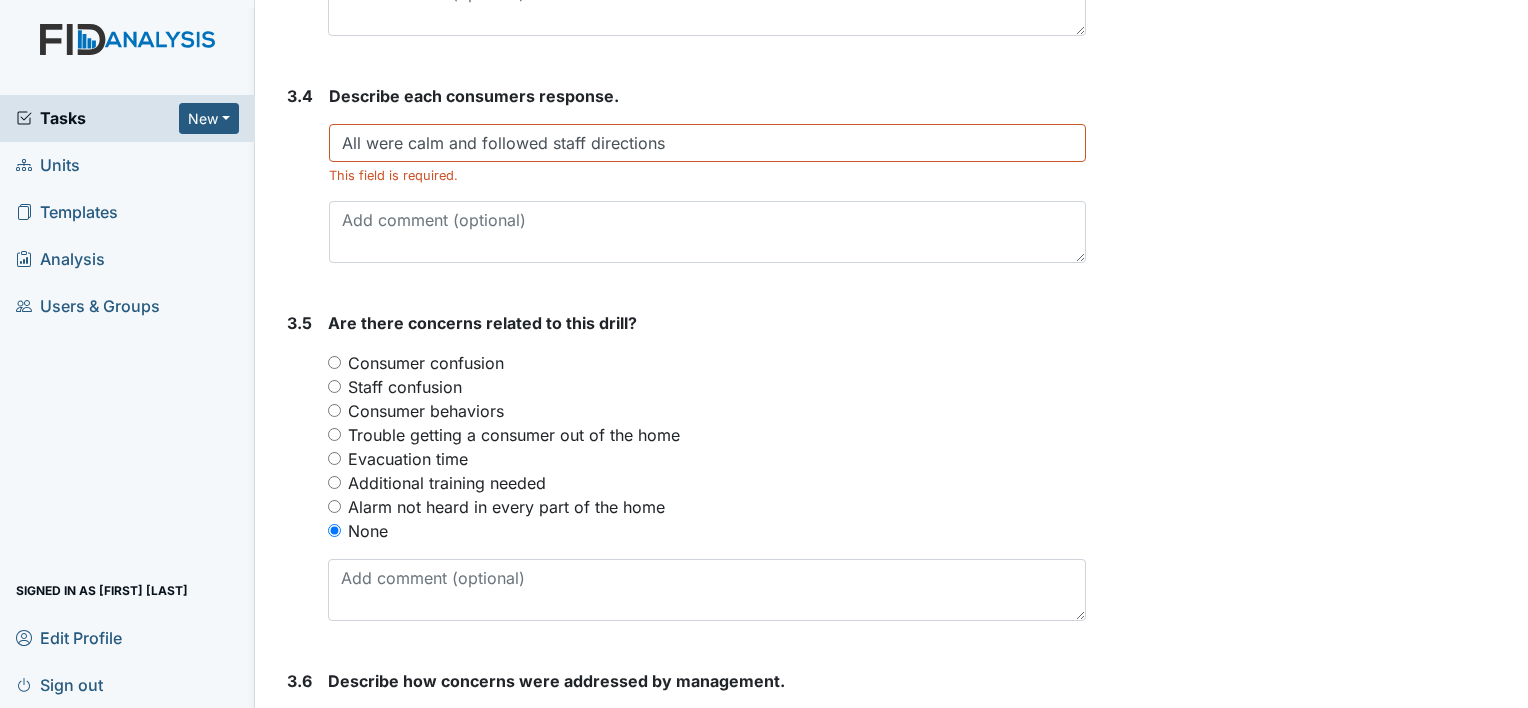 scroll, scrollTop: 2620, scrollLeft: 0, axis: vertical 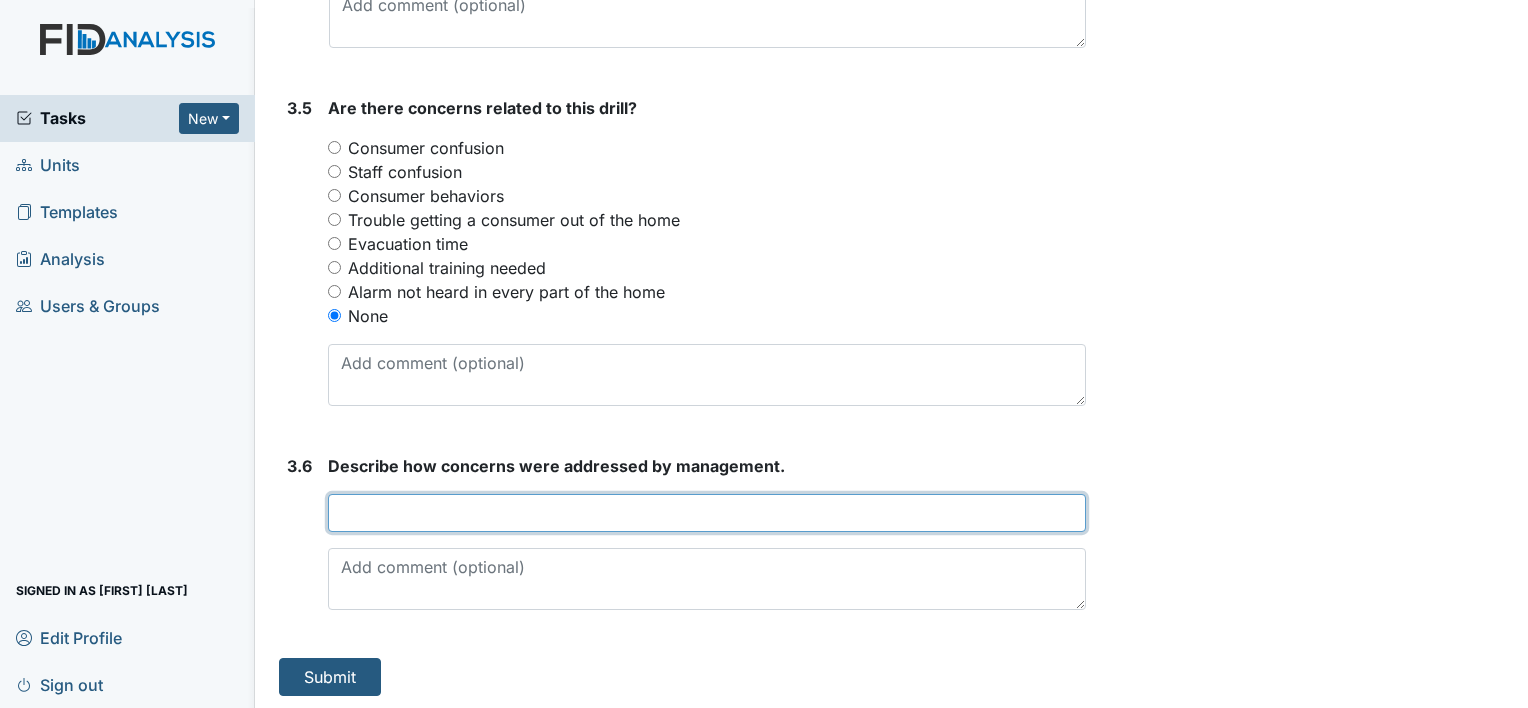 click at bounding box center [707, 513] 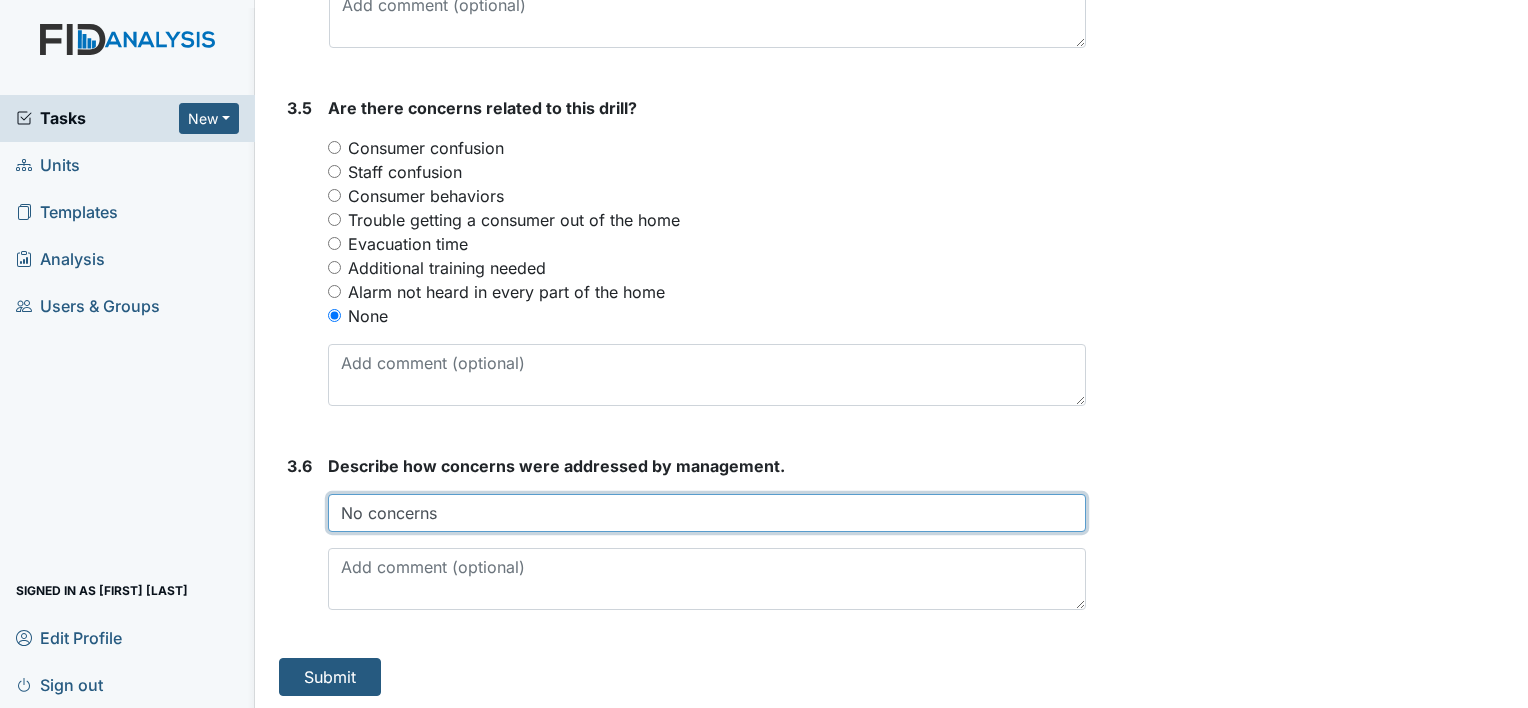 type on "No concerns" 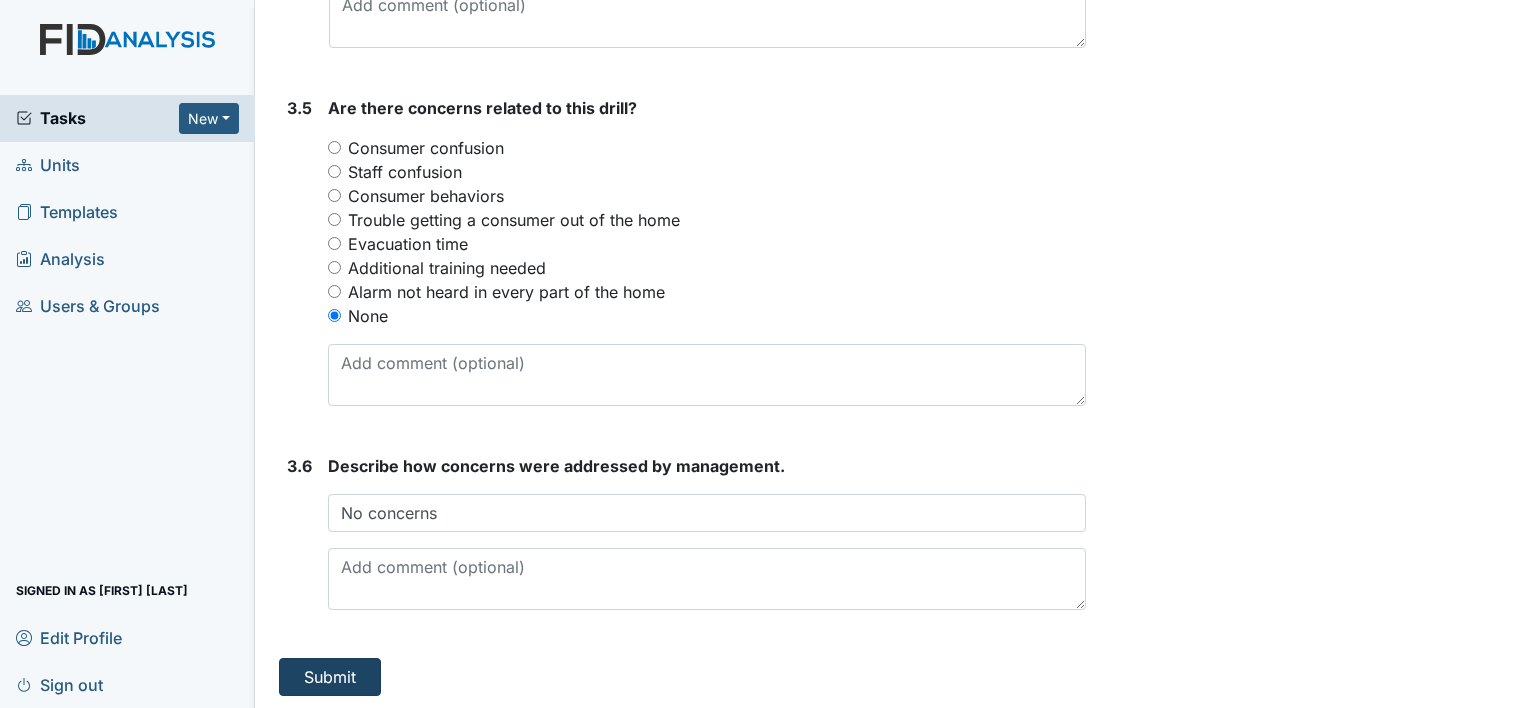 click on "Submit" at bounding box center [330, 677] 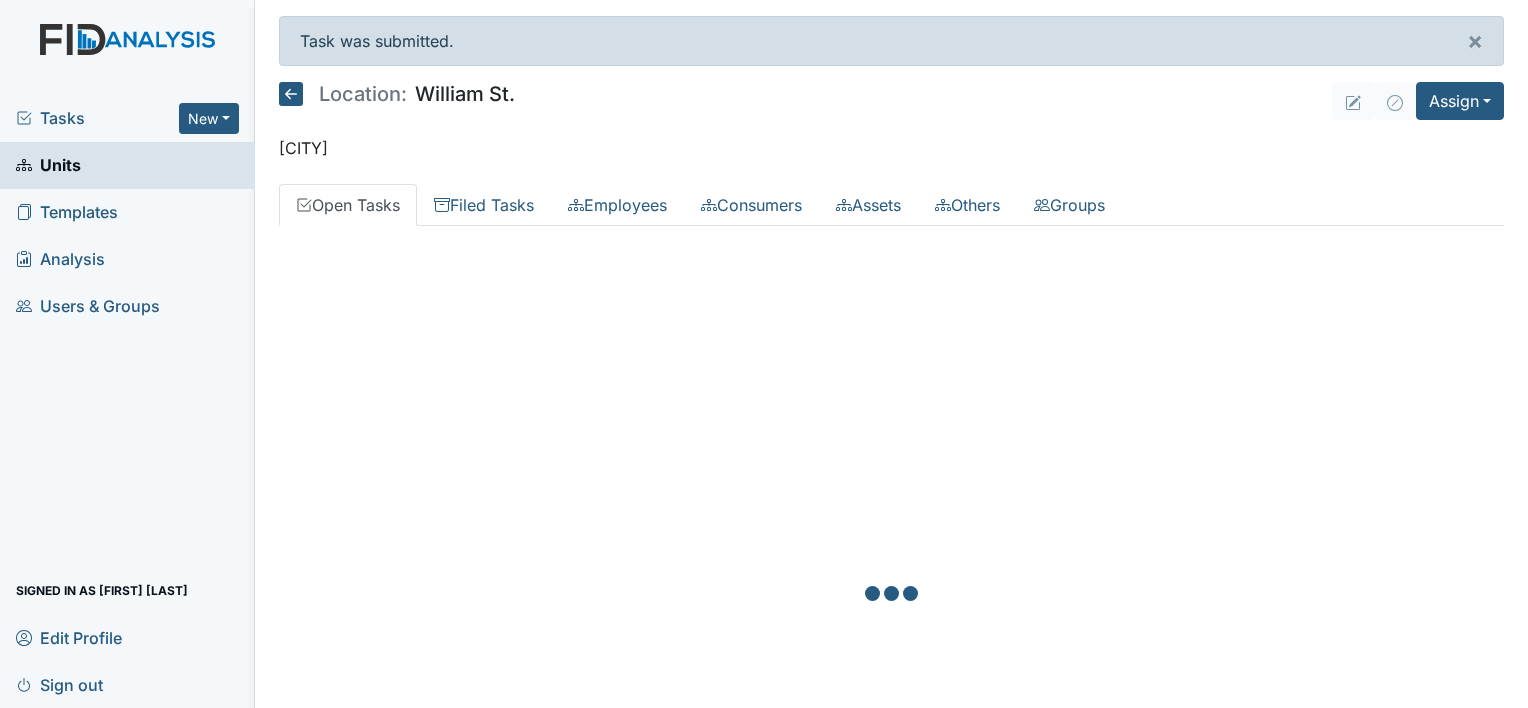scroll, scrollTop: 0, scrollLeft: 0, axis: both 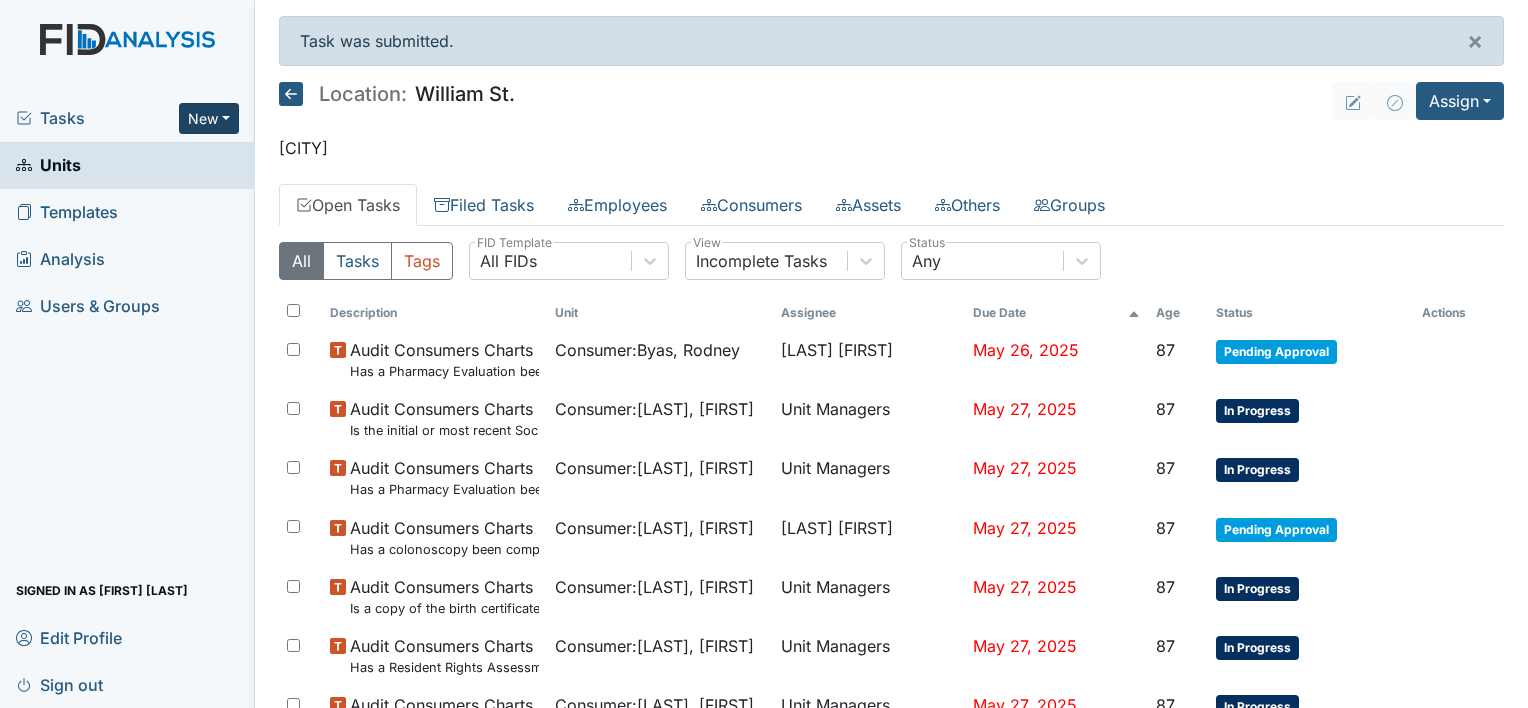 click on "New" at bounding box center [209, 118] 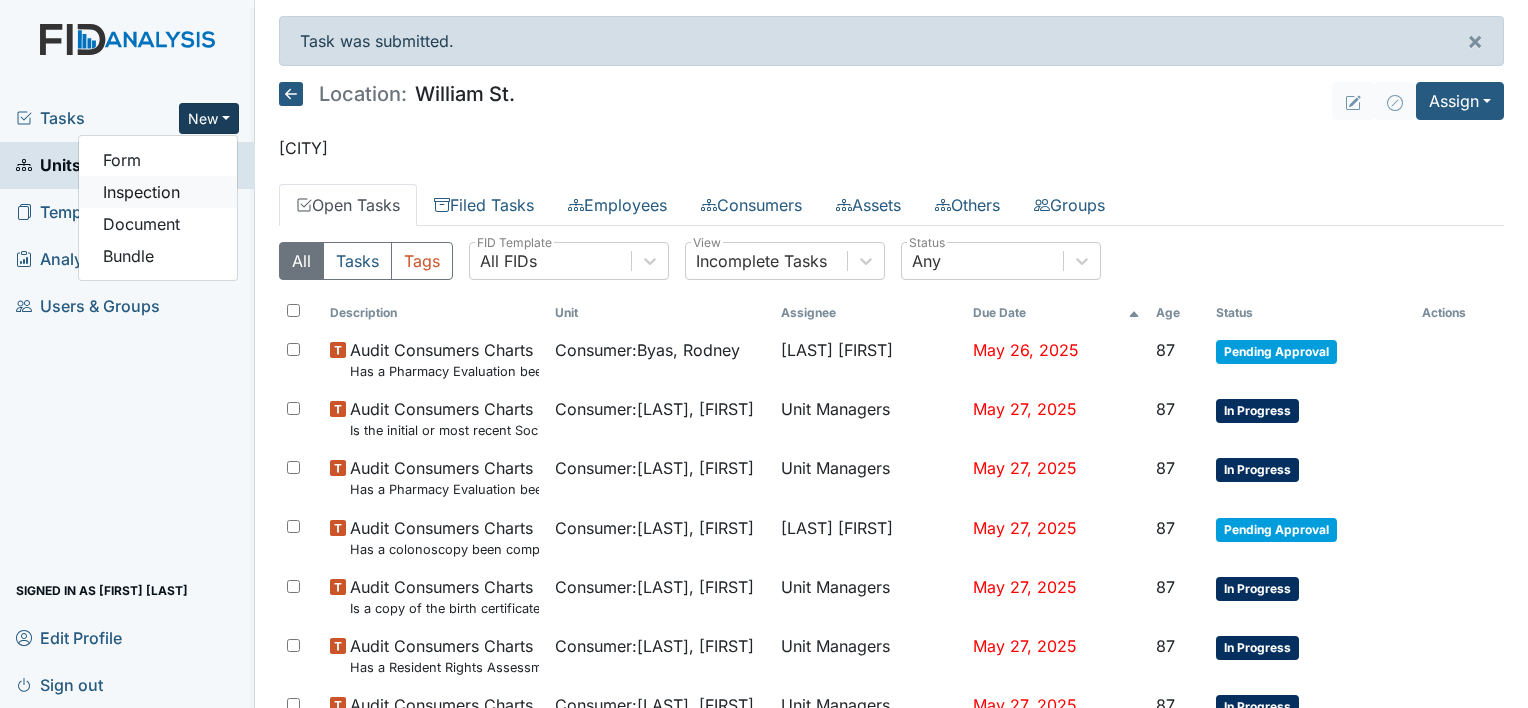 click on "Inspection" at bounding box center [158, 192] 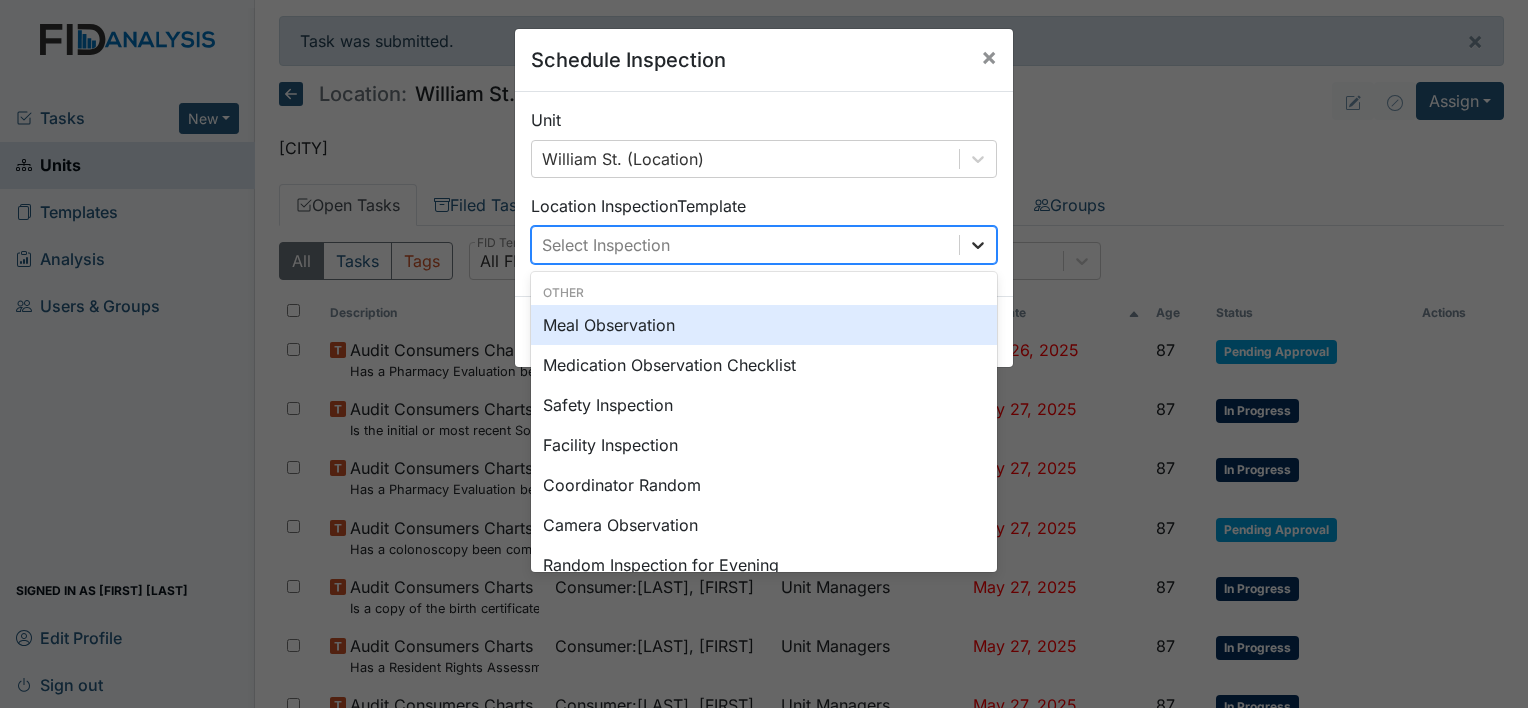 click 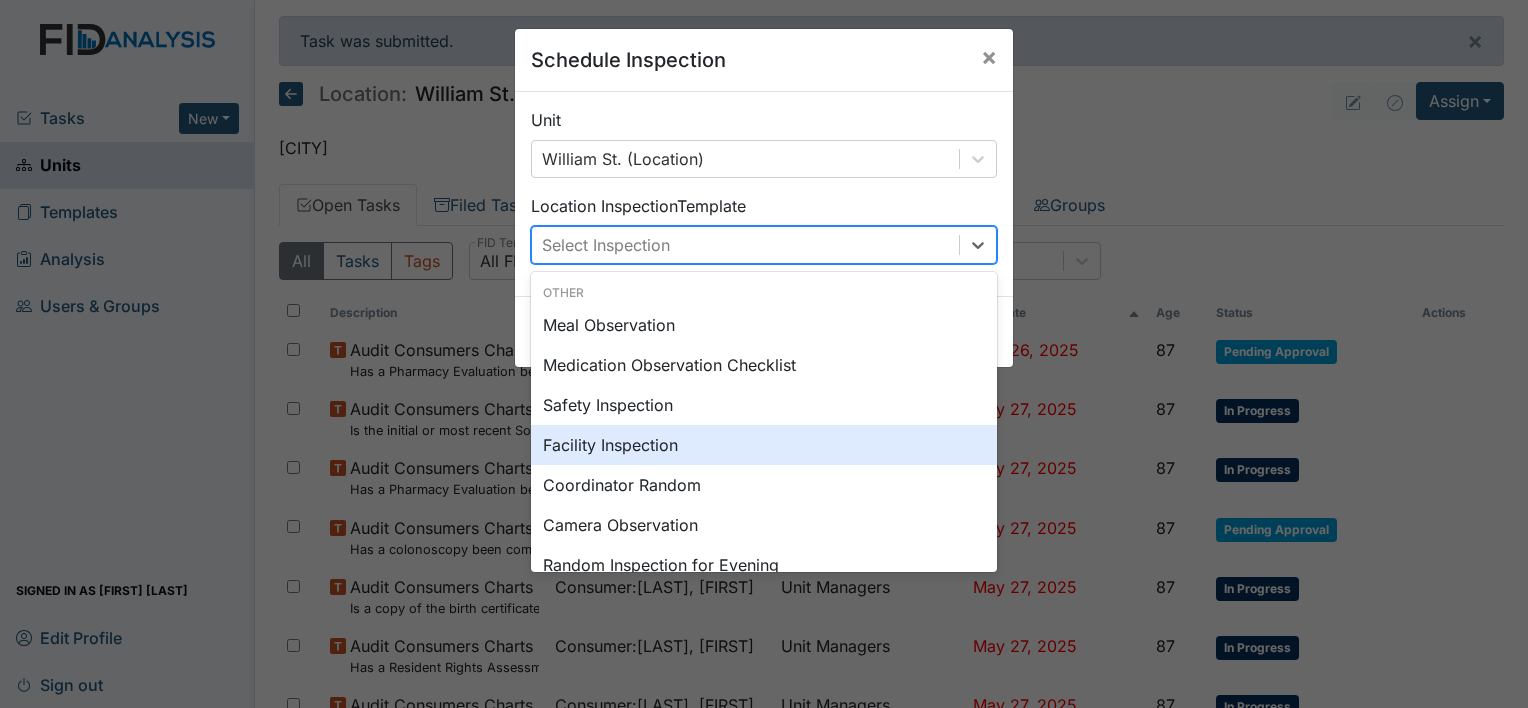 click on "Facility Inspection" at bounding box center (764, 445) 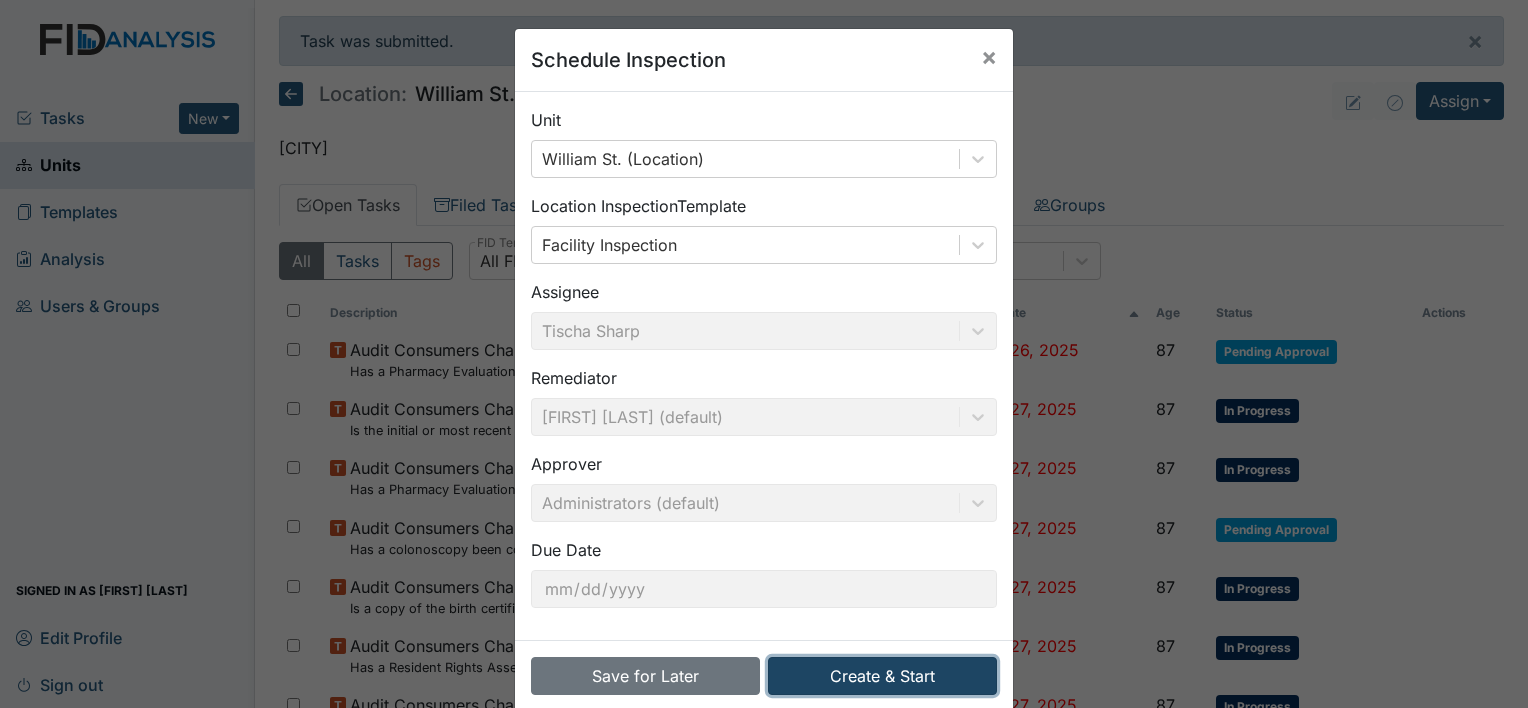 click on "Create & Start" at bounding box center [882, 676] 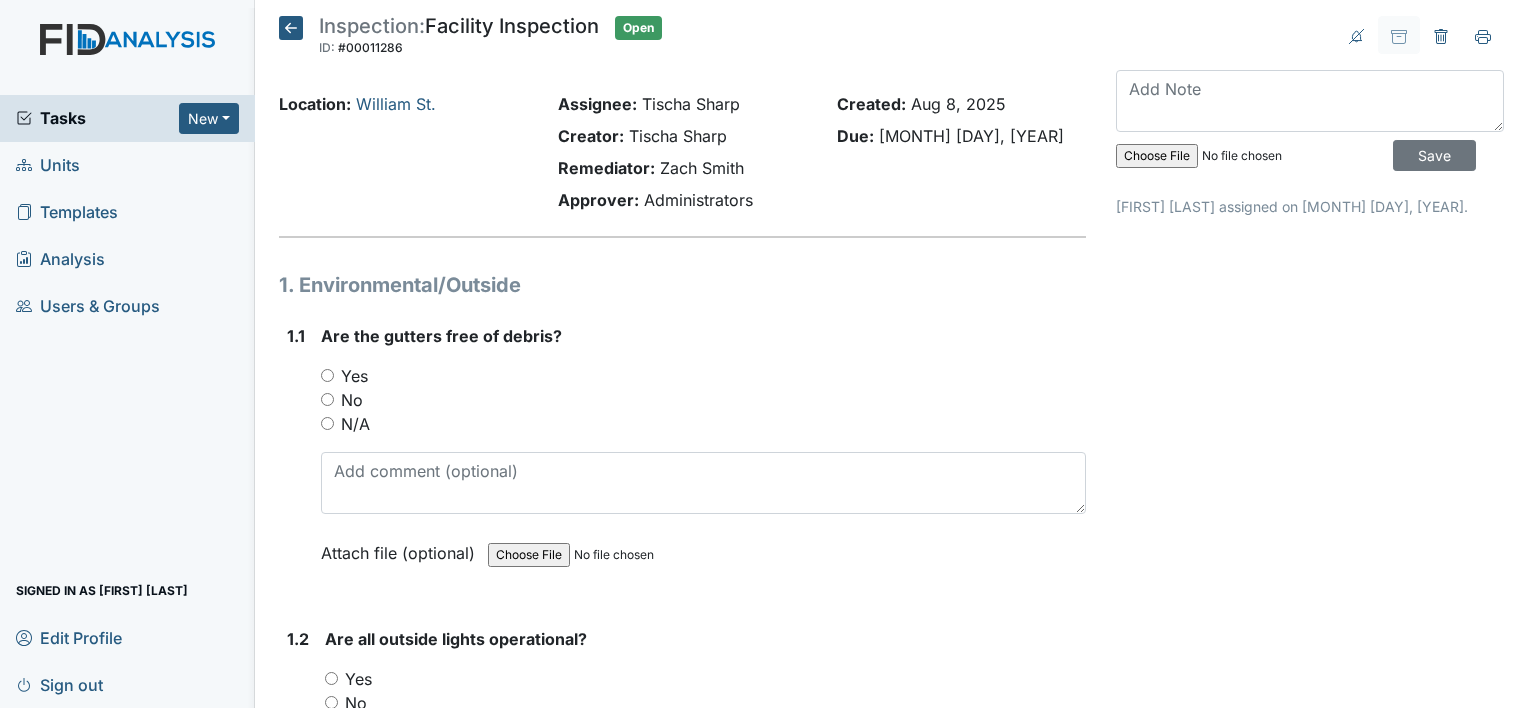 scroll, scrollTop: 0, scrollLeft: 0, axis: both 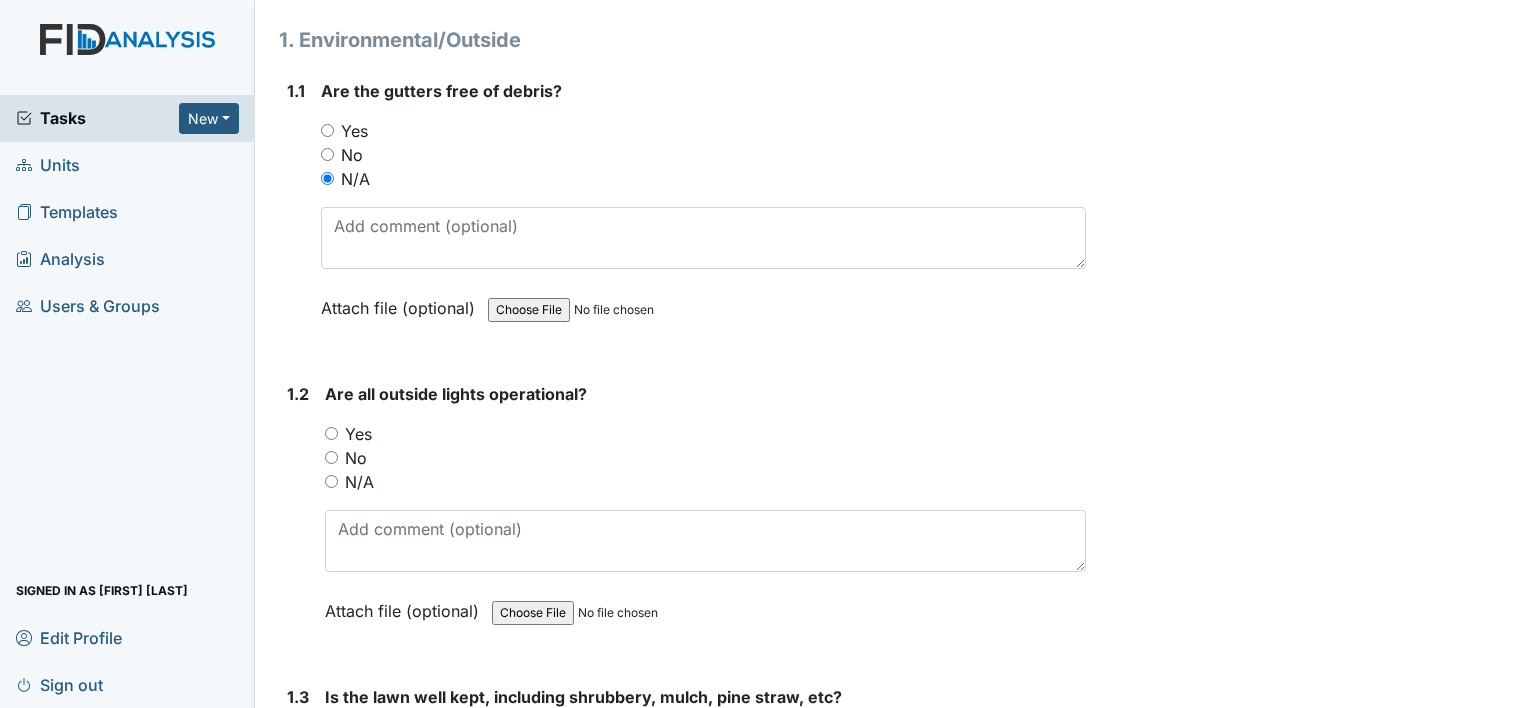 click on "Yes" at bounding box center [331, 433] 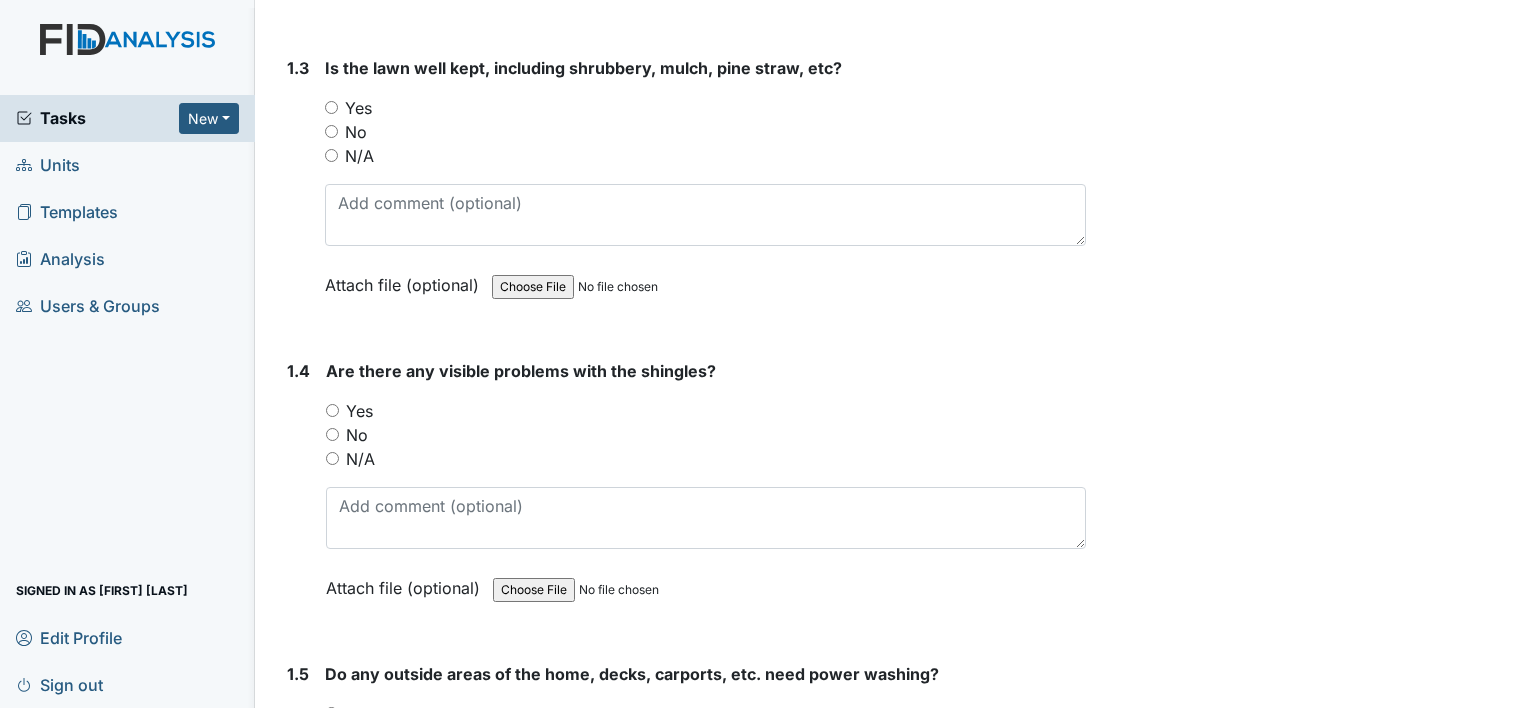 scroll, scrollTop: 875, scrollLeft: 0, axis: vertical 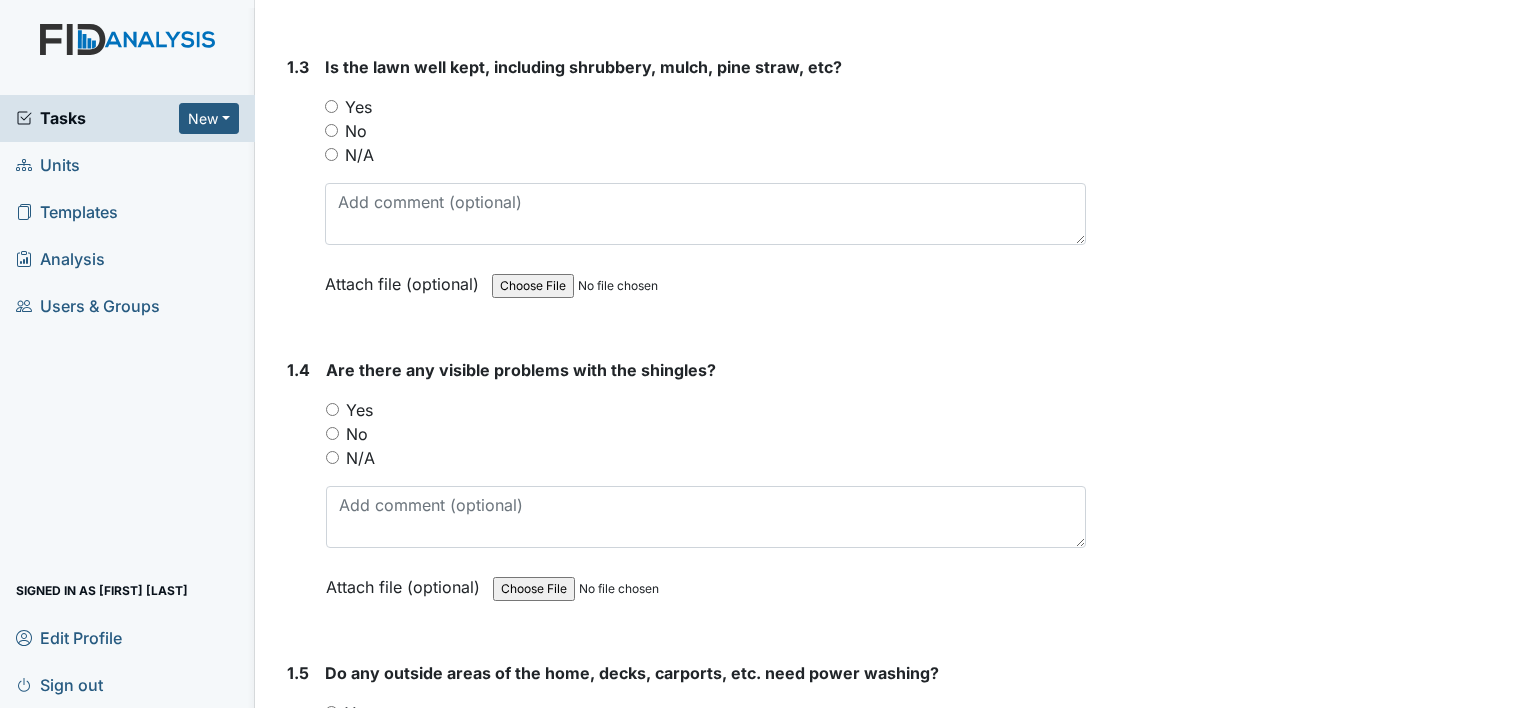 click on "Yes" at bounding box center [331, 106] 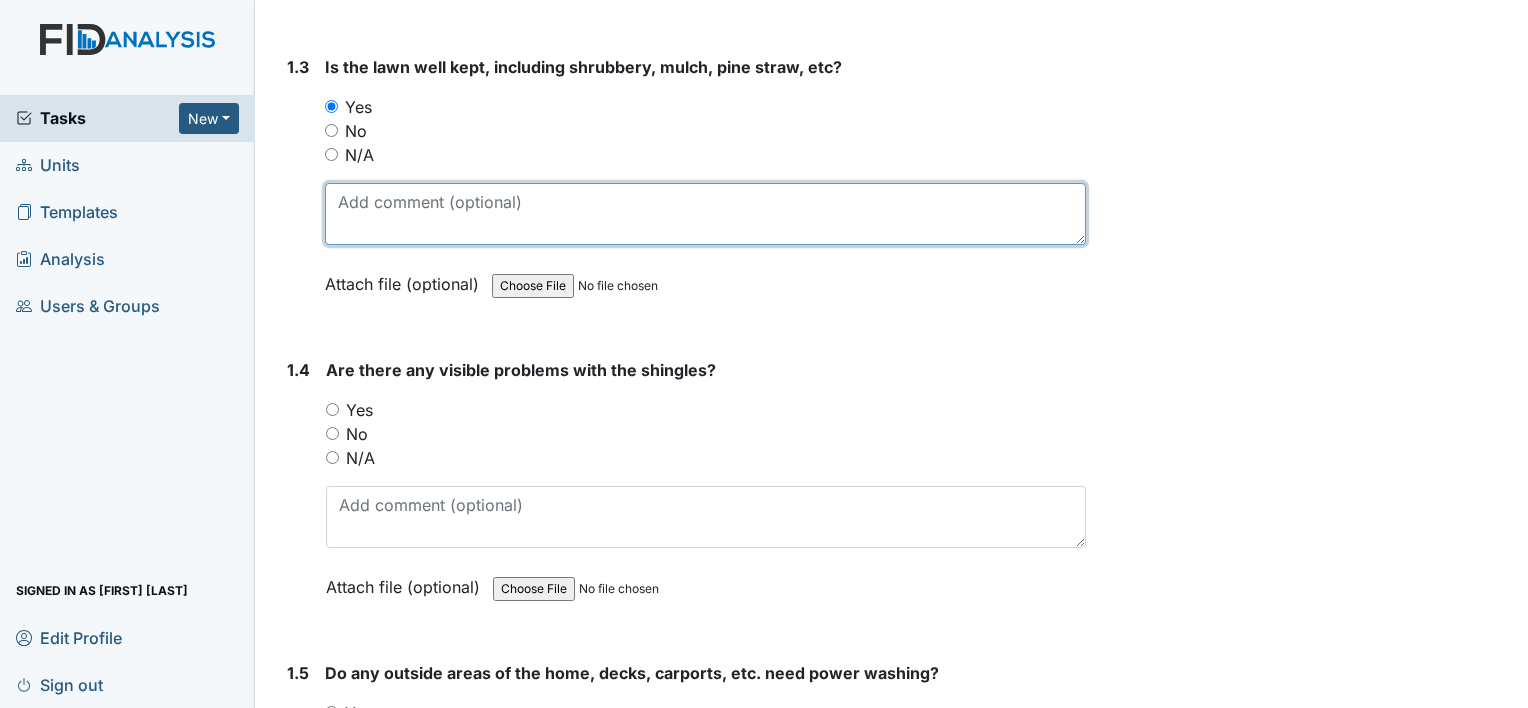 click at bounding box center [705, 214] 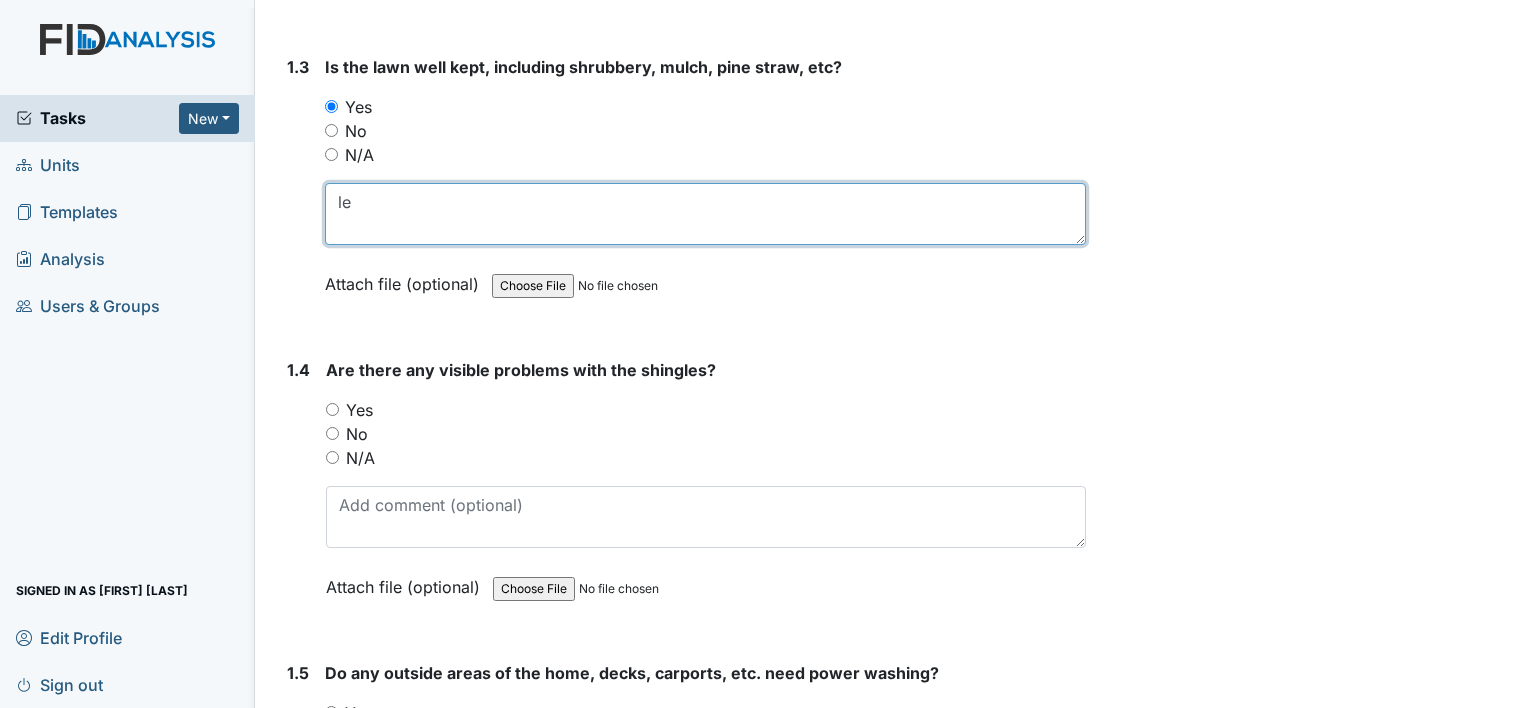 type on "l" 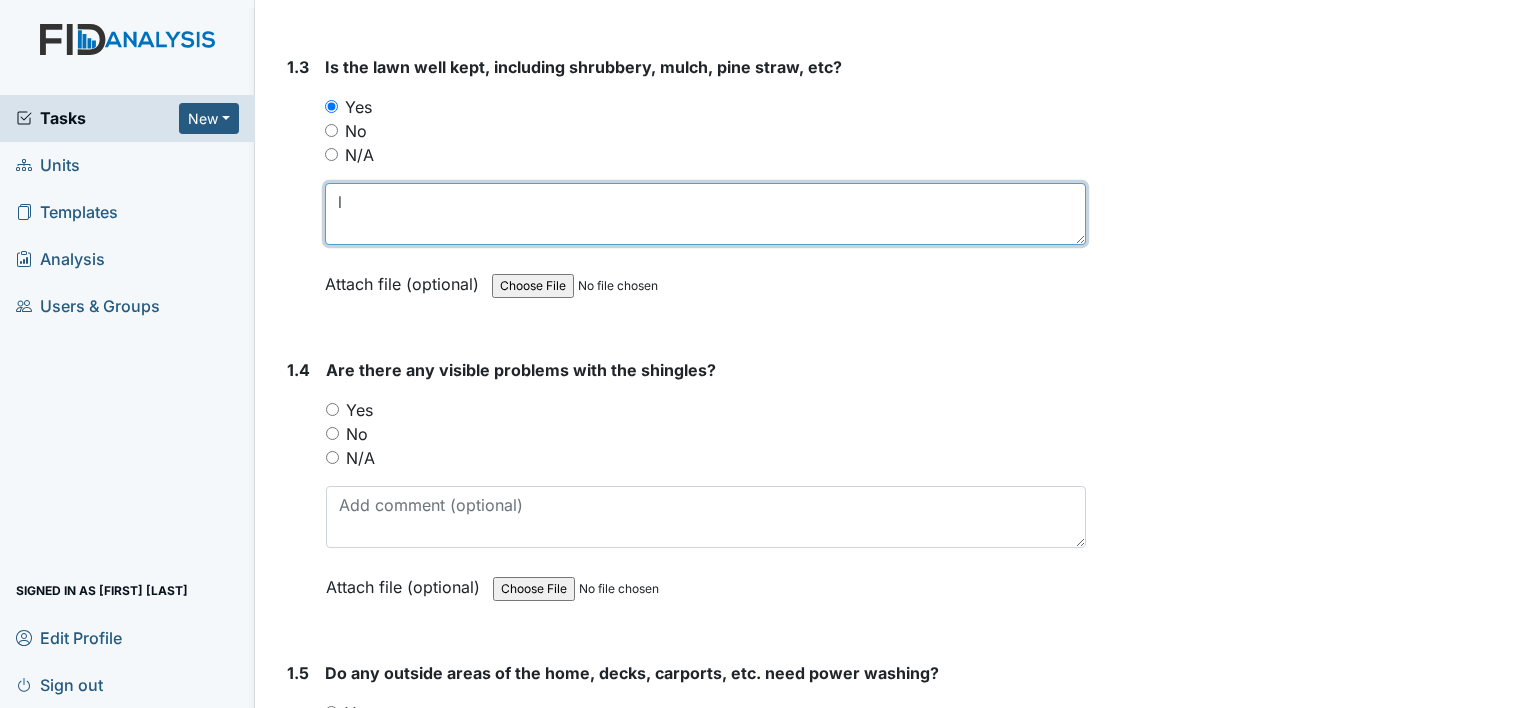 type 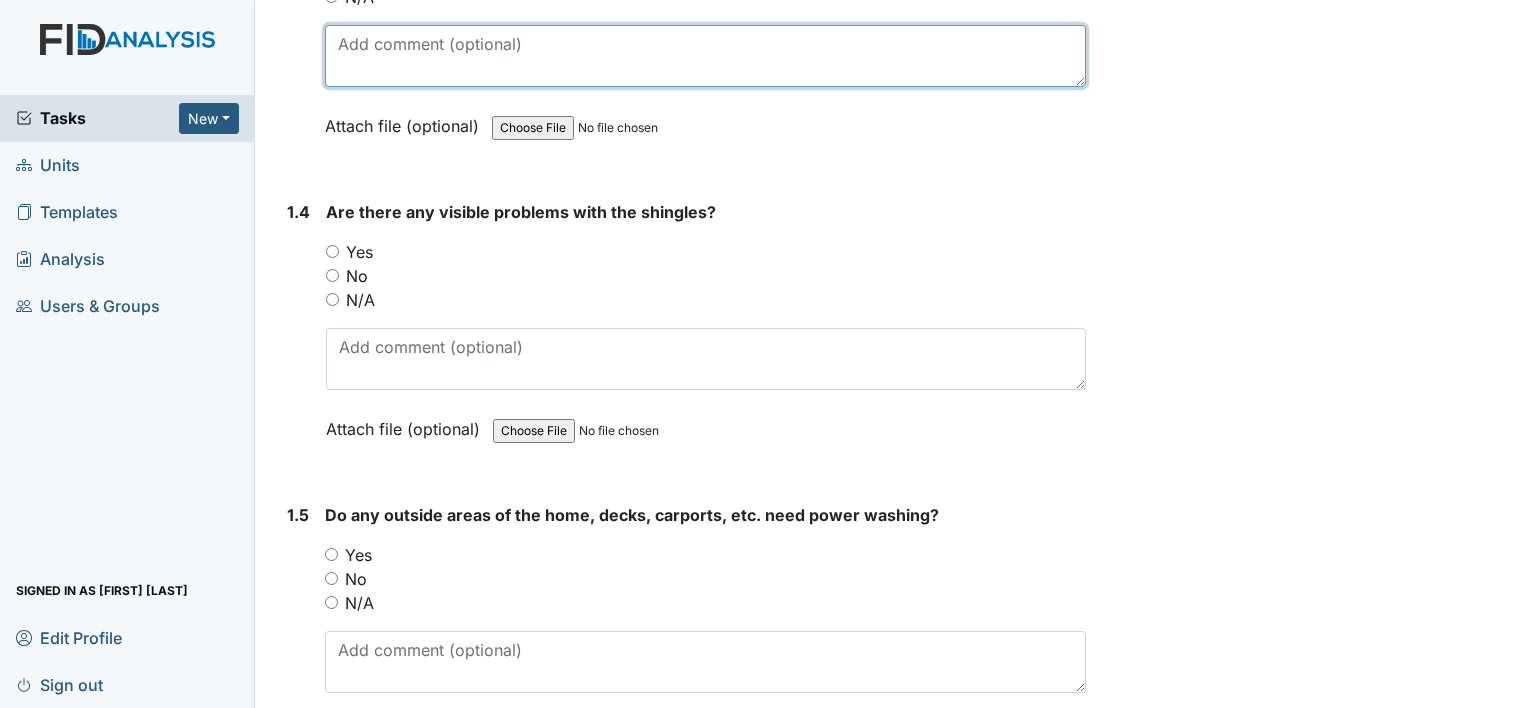 scroll, scrollTop: 1045, scrollLeft: 0, axis: vertical 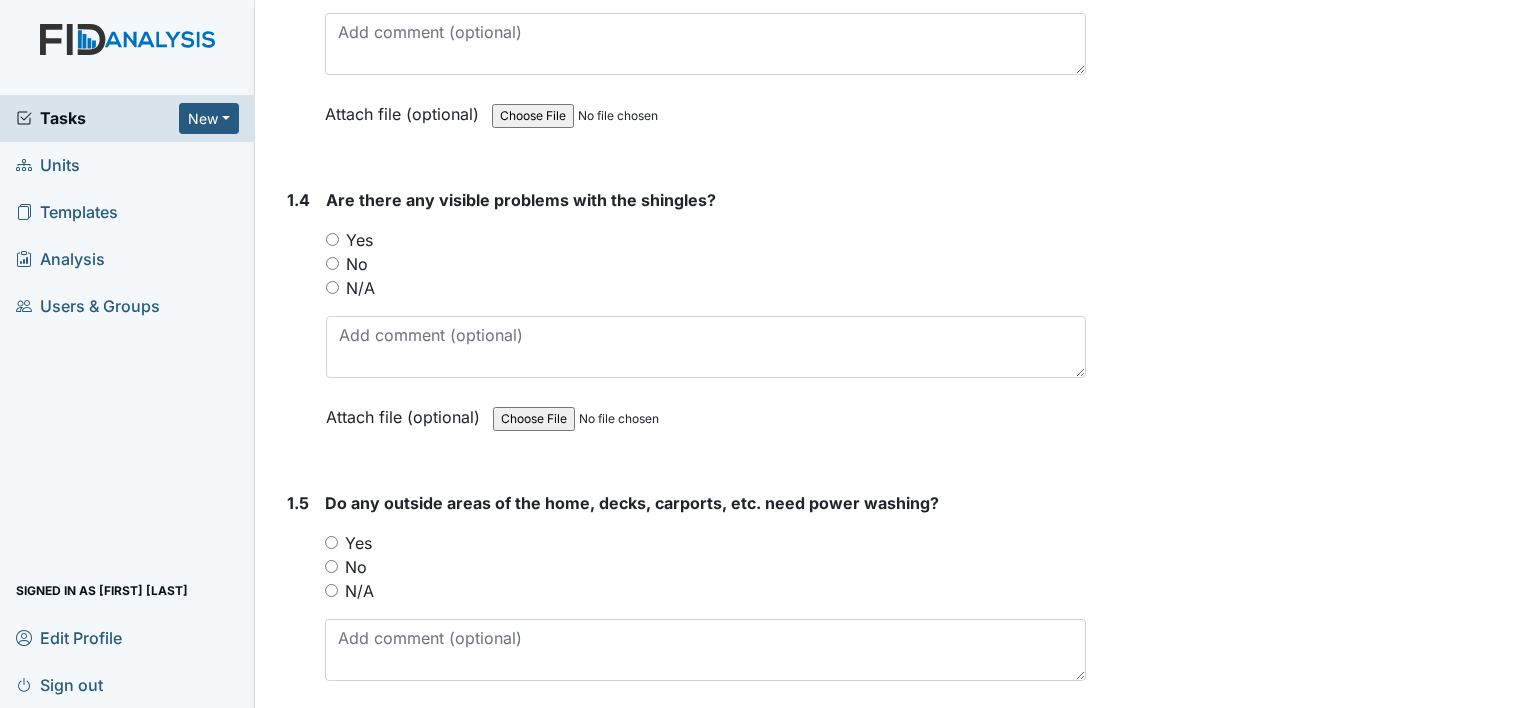 click on "No" at bounding box center (332, 263) 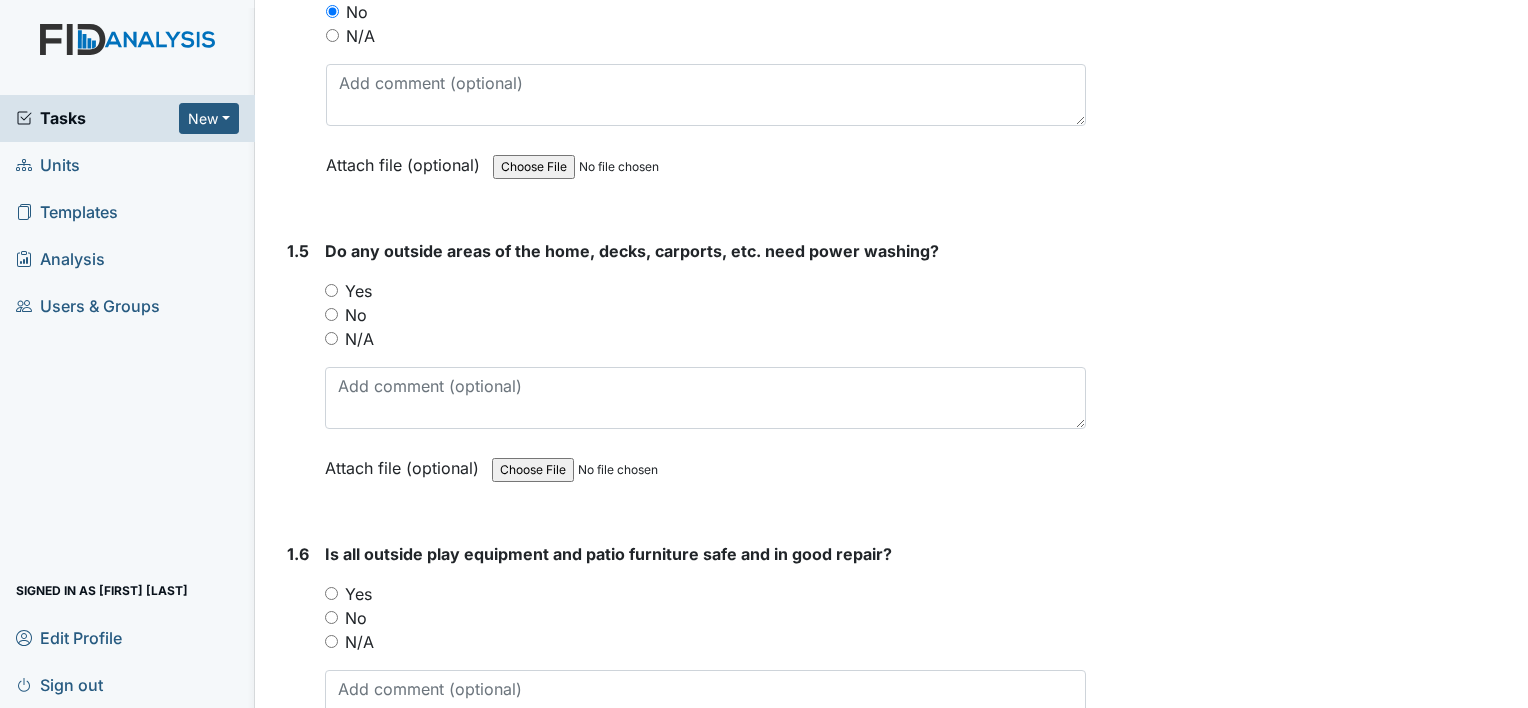 scroll, scrollTop: 1308, scrollLeft: 0, axis: vertical 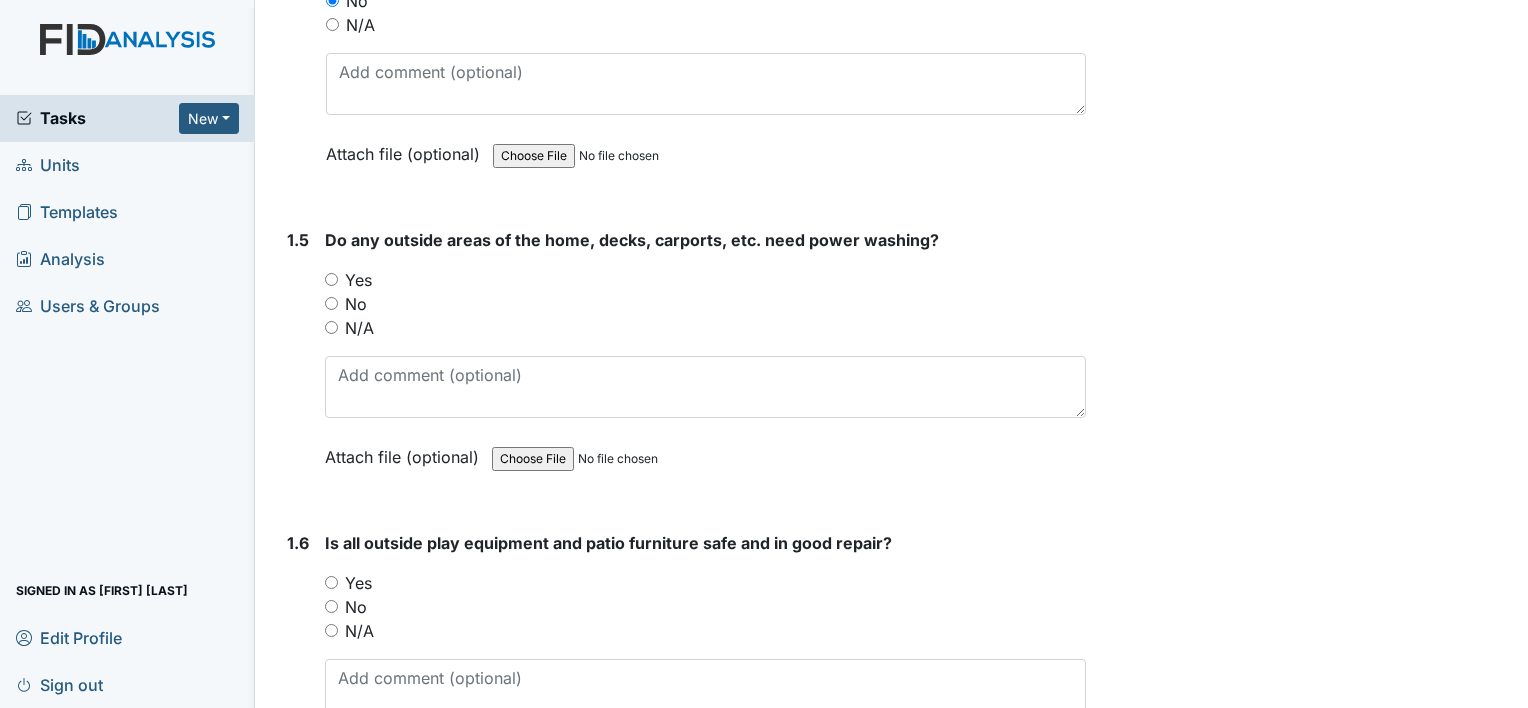 click on "N/A" at bounding box center (331, 327) 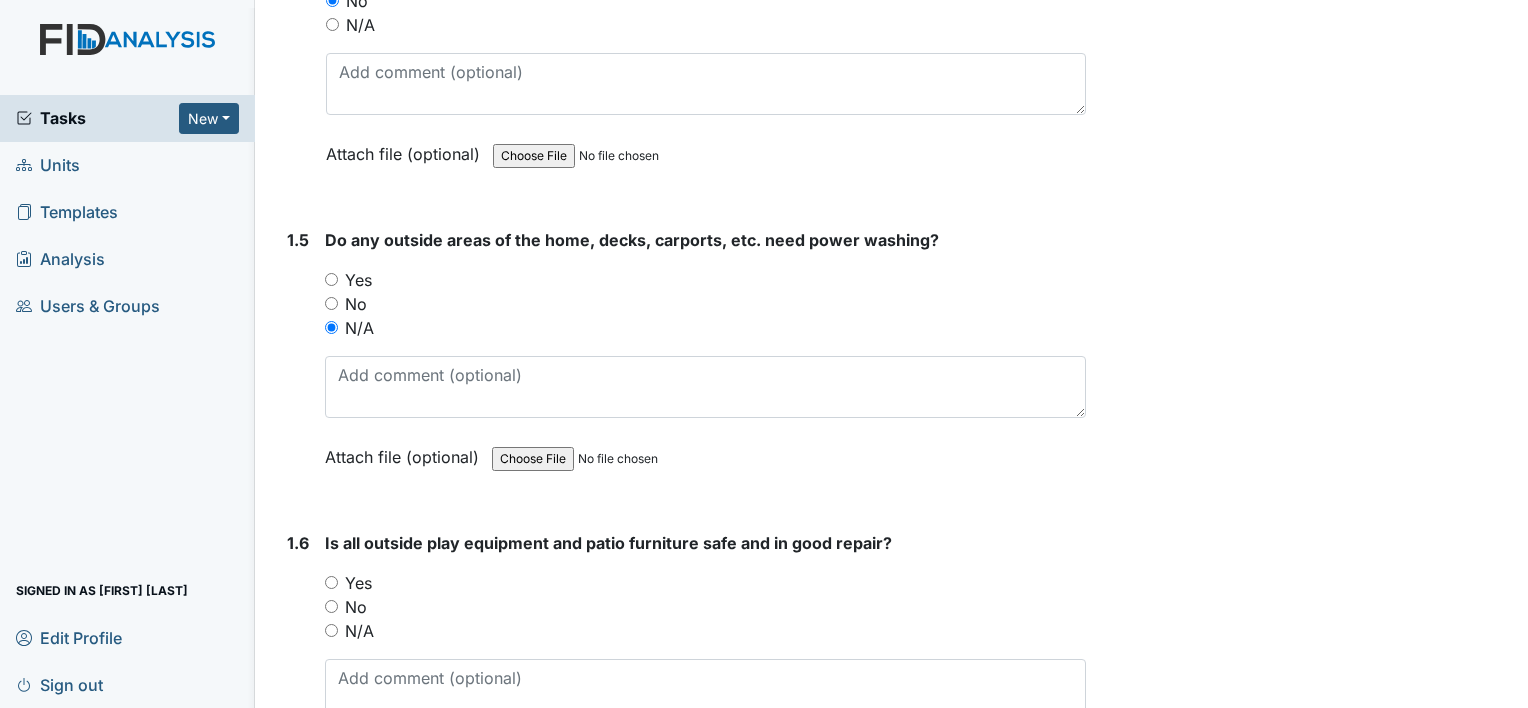 click on "No" at bounding box center [331, 303] 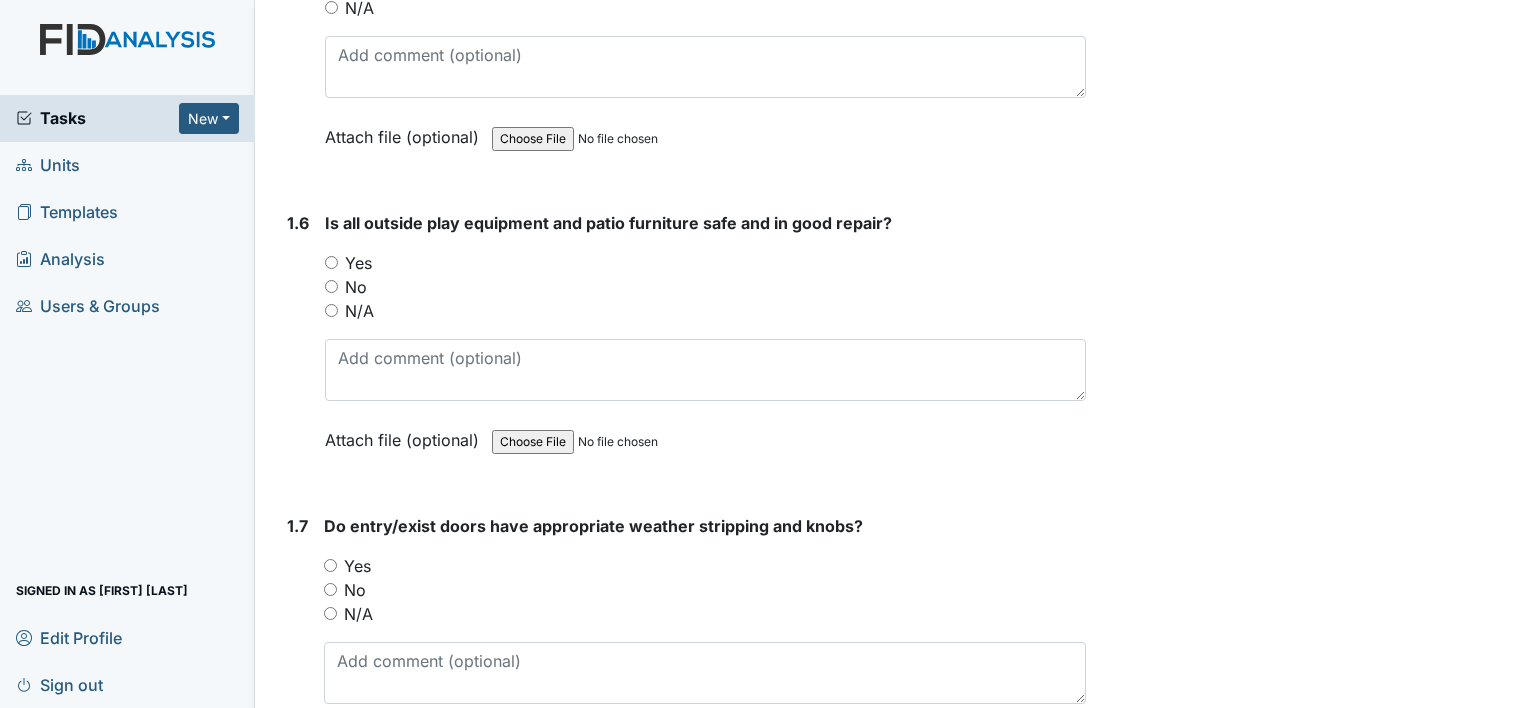 scroll, scrollTop: 1648, scrollLeft: 0, axis: vertical 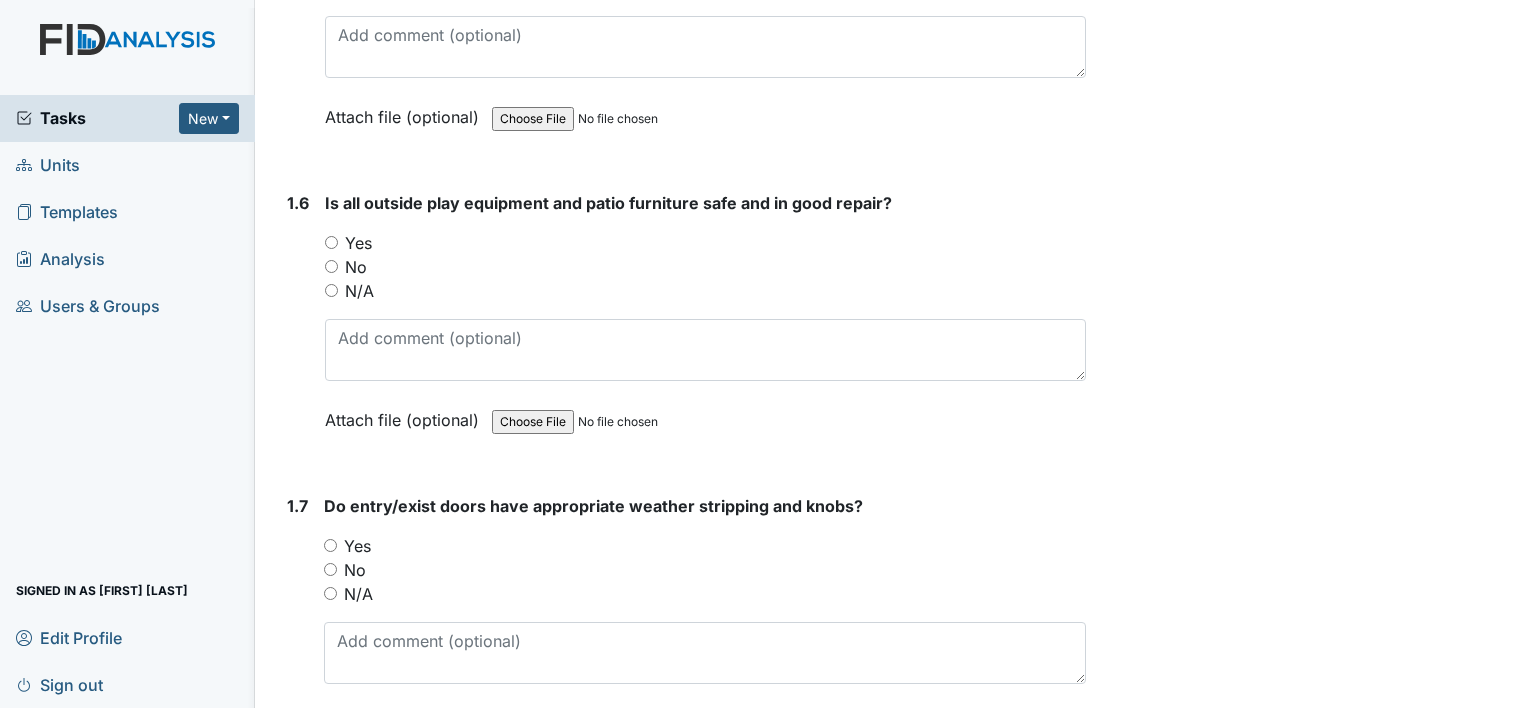 click on "Yes" at bounding box center [331, 242] 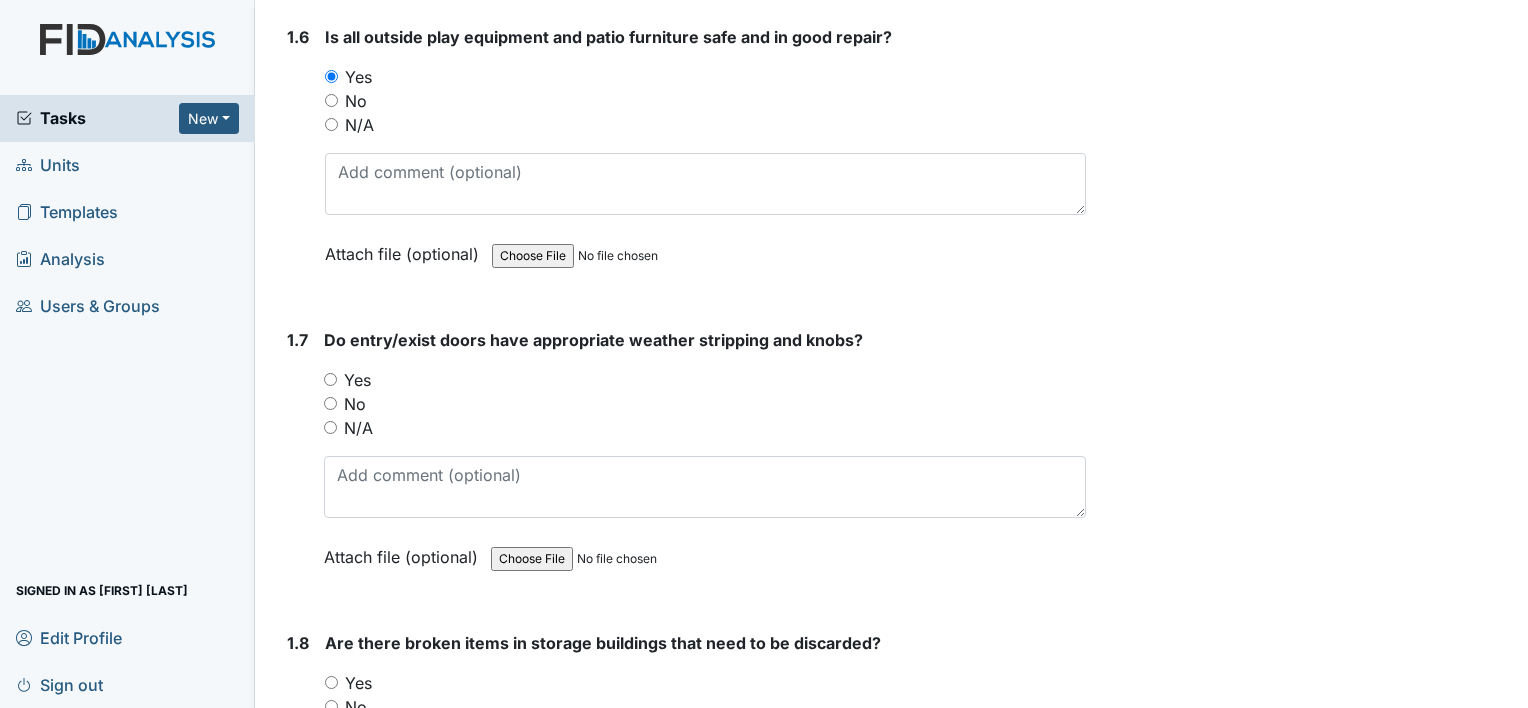 scroll, scrollTop: 1848, scrollLeft: 0, axis: vertical 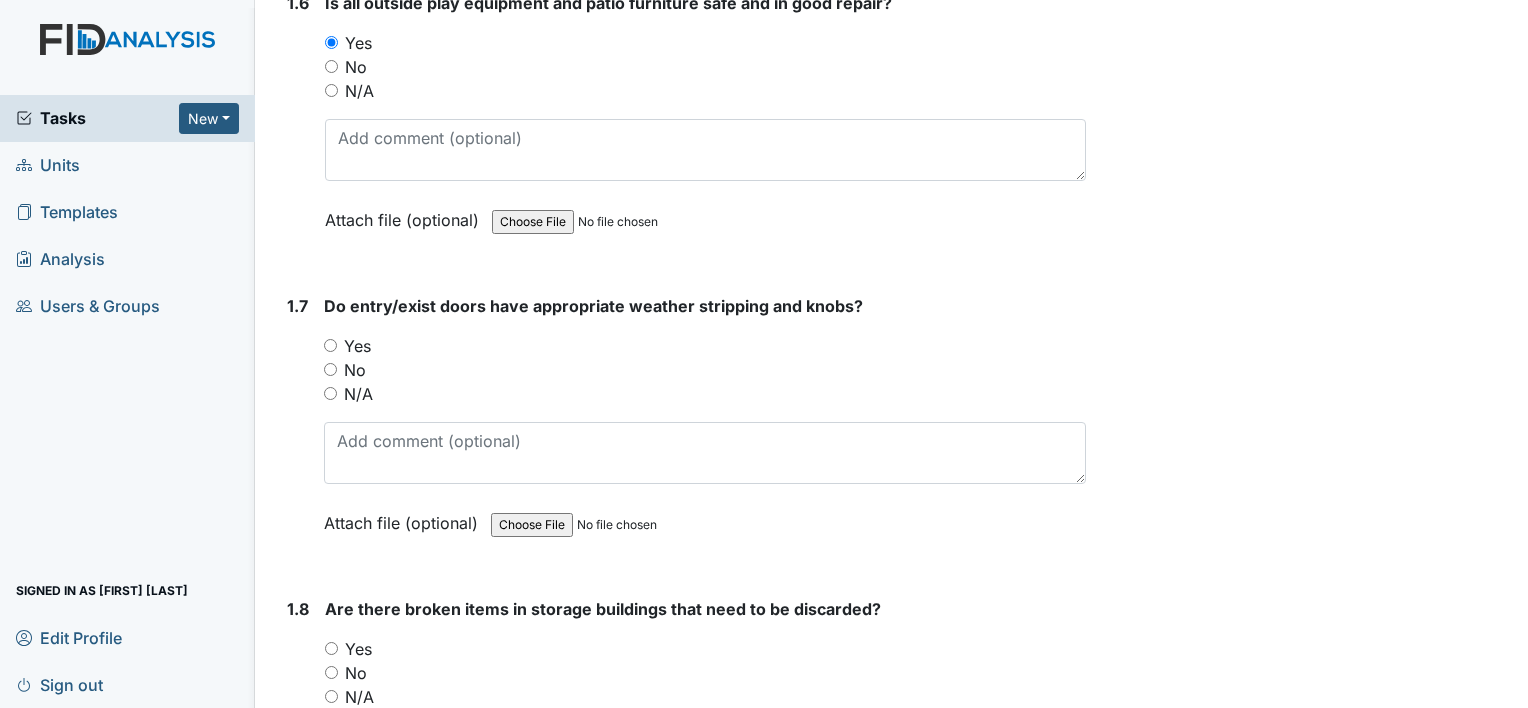 click on "Yes" at bounding box center [330, 345] 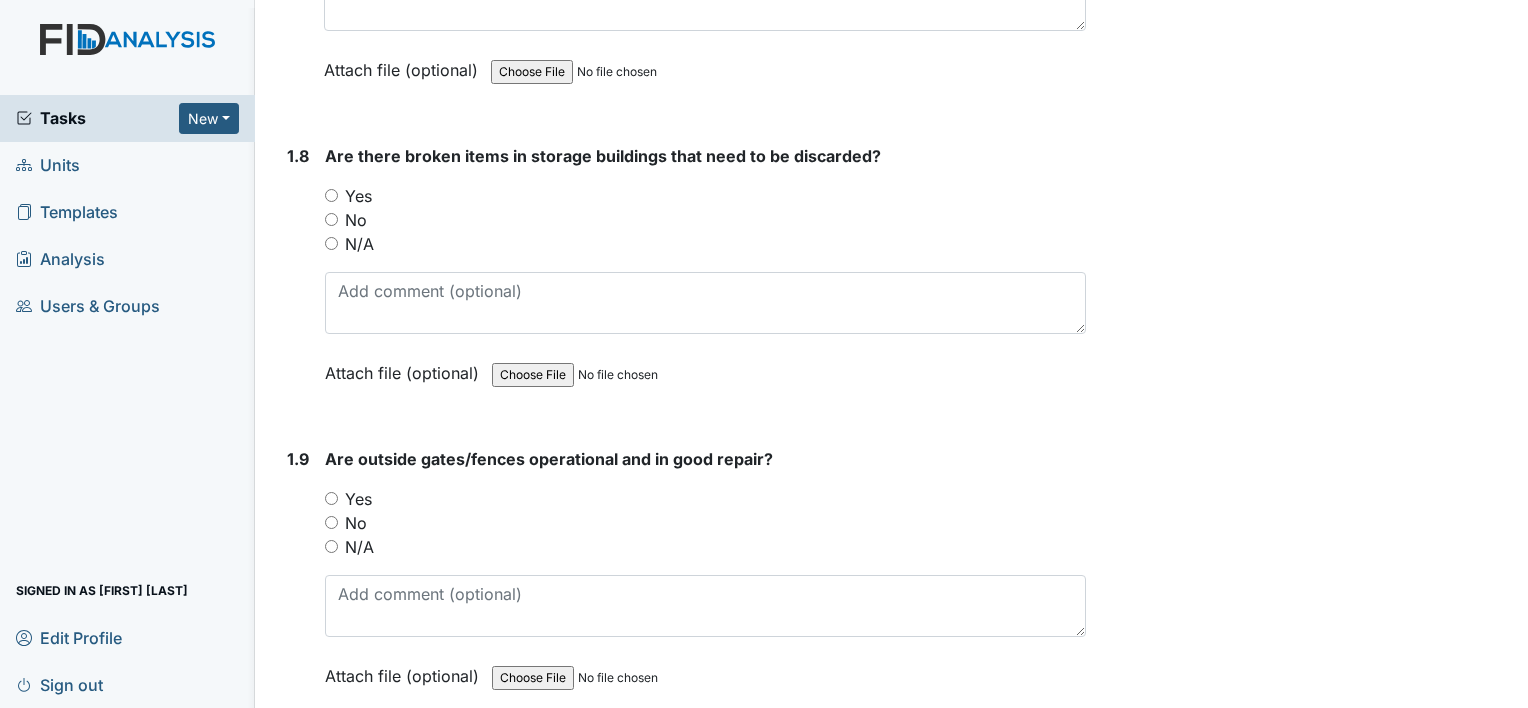 scroll, scrollTop: 2306, scrollLeft: 0, axis: vertical 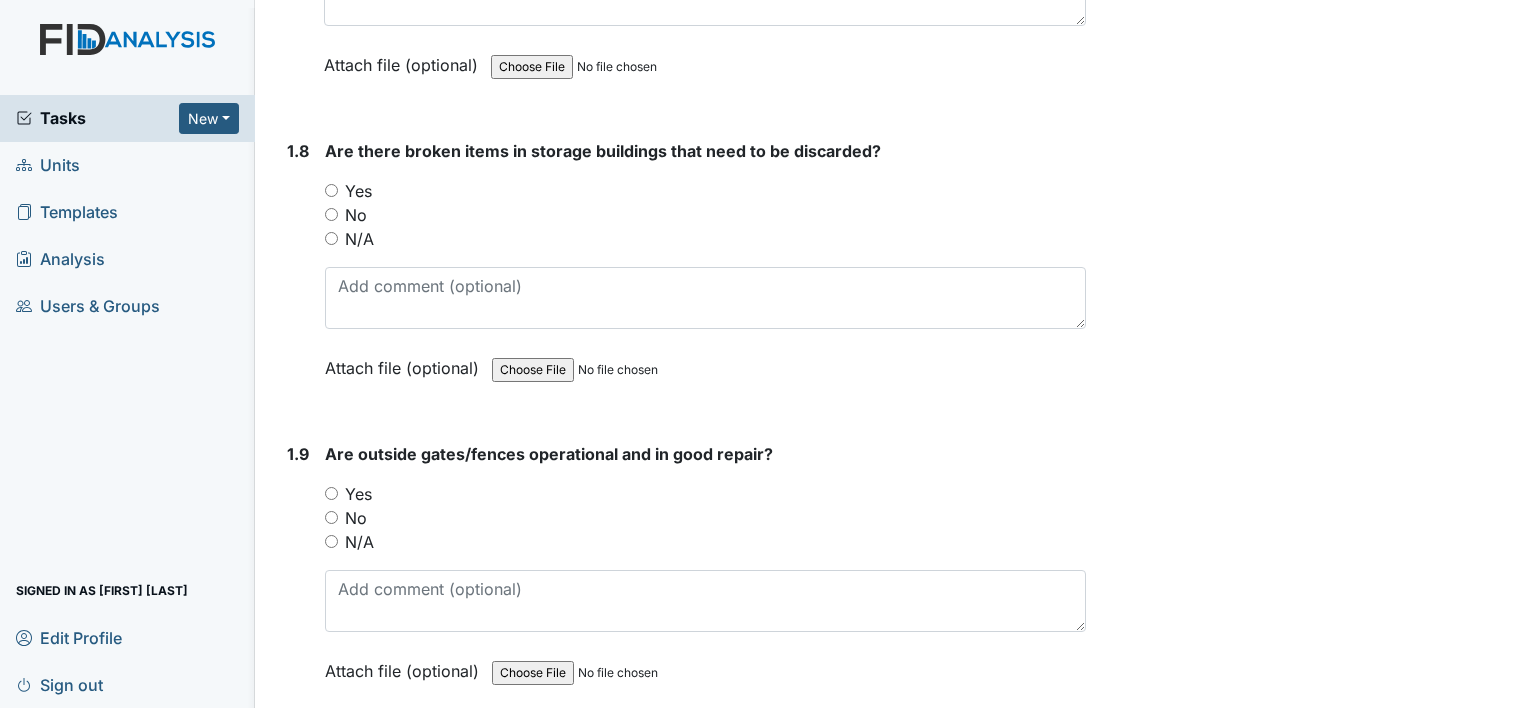 click on "Yes" at bounding box center [331, 190] 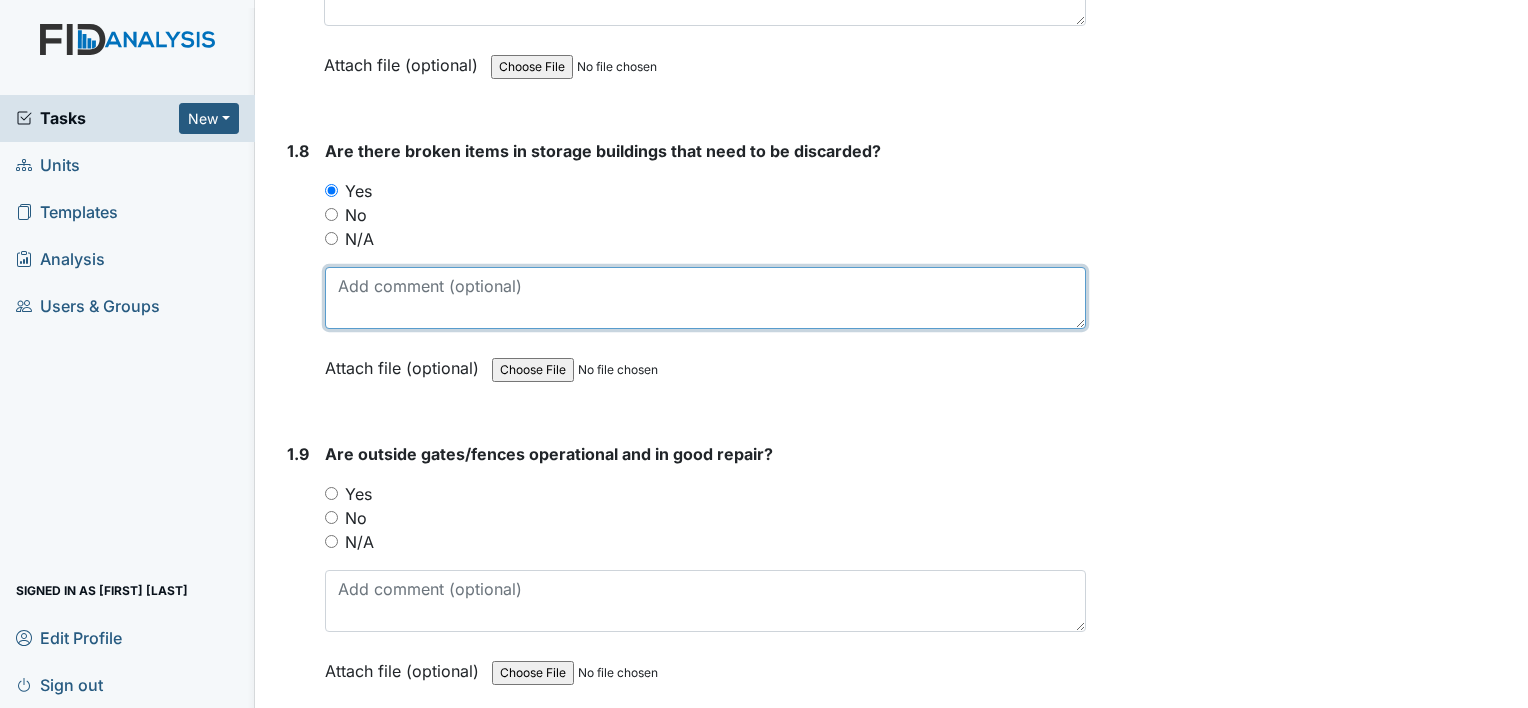 click at bounding box center [705, 298] 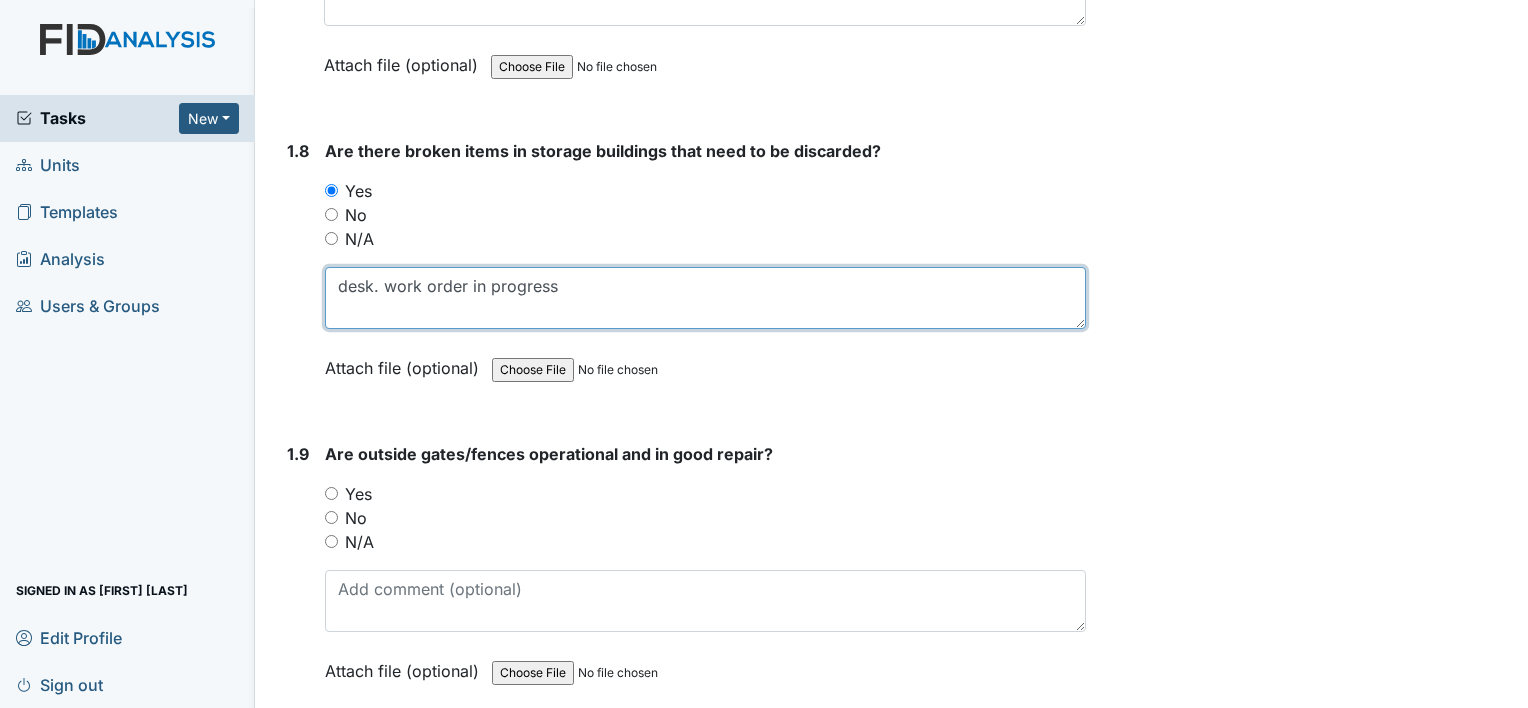 type on "desk. work order in progress" 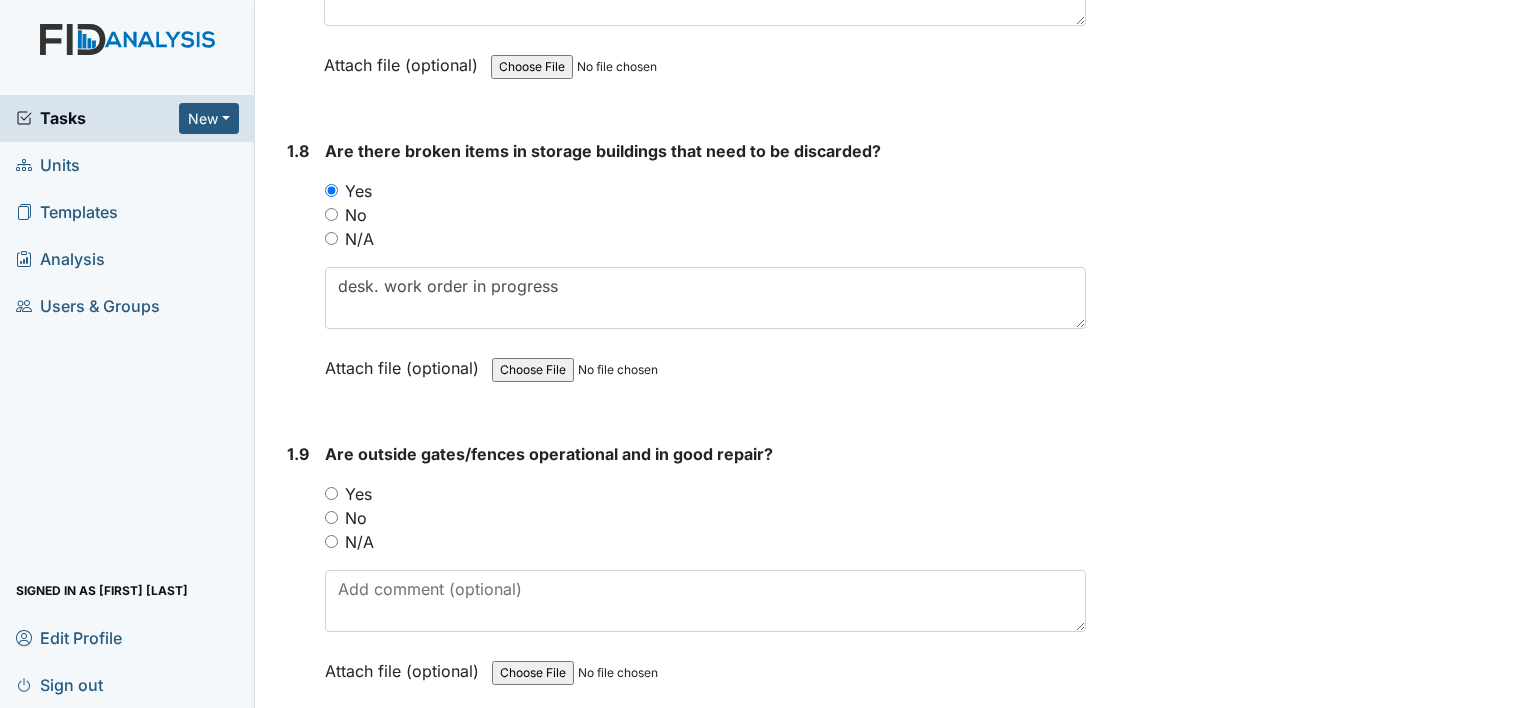 click on "N/A" at bounding box center (331, 541) 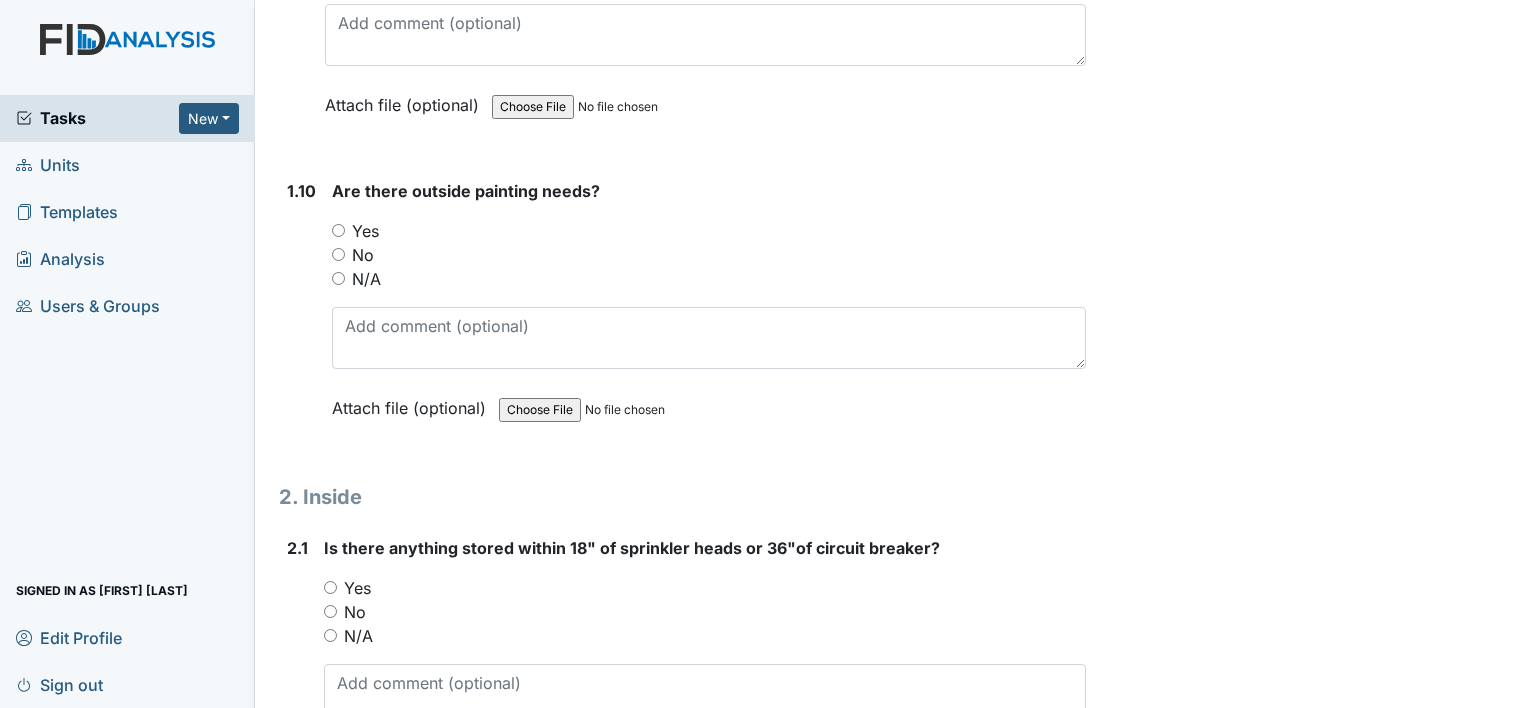 scroll, scrollTop: 2875, scrollLeft: 0, axis: vertical 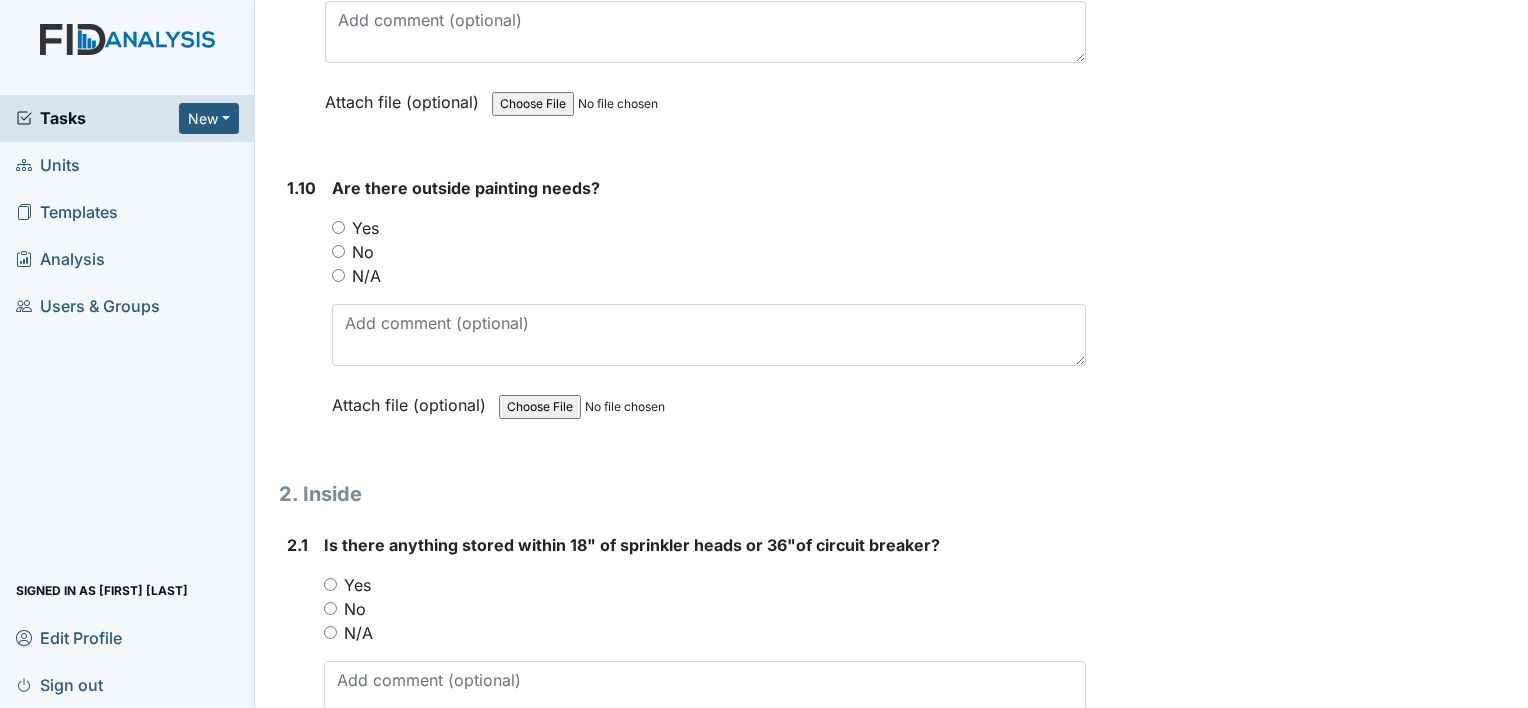 click on "No" at bounding box center (338, 251) 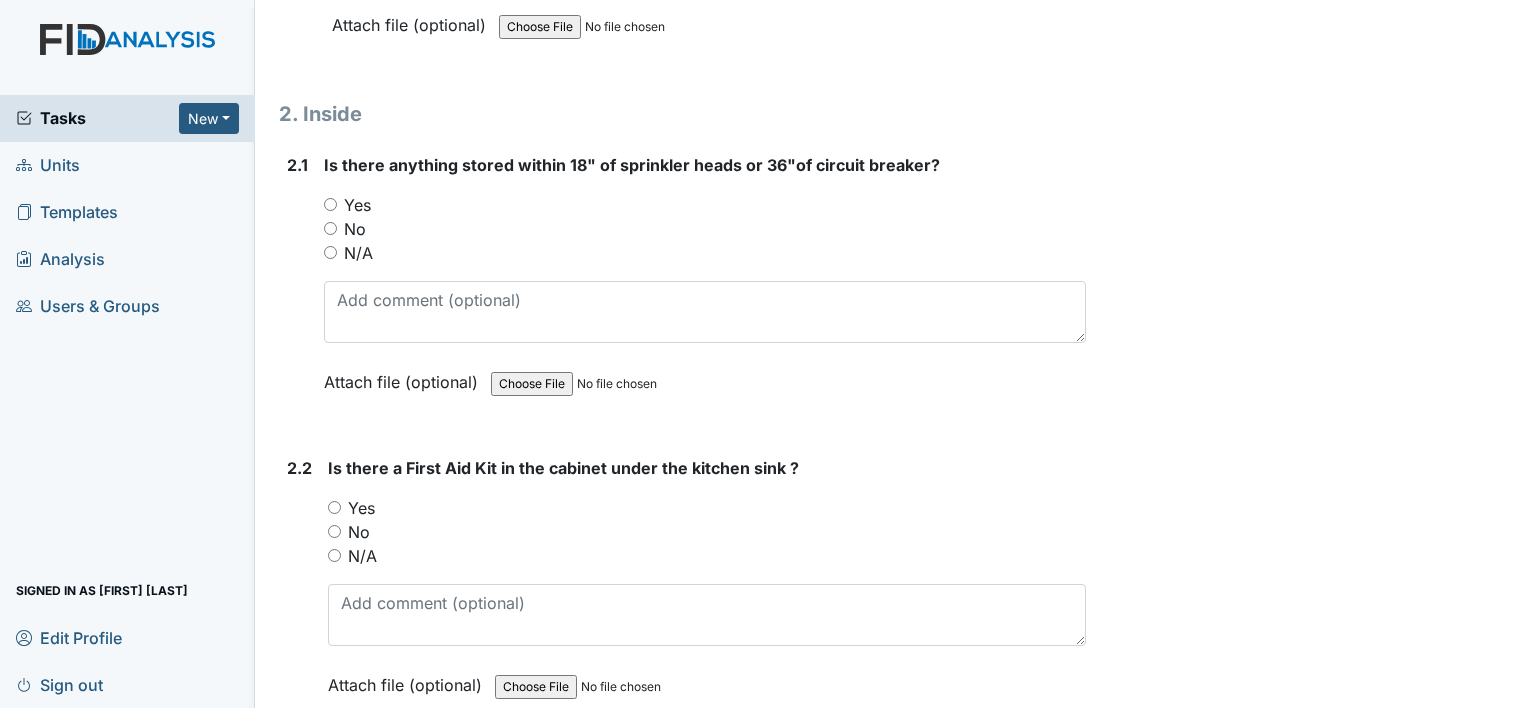 scroll, scrollTop: 3263, scrollLeft: 0, axis: vertical 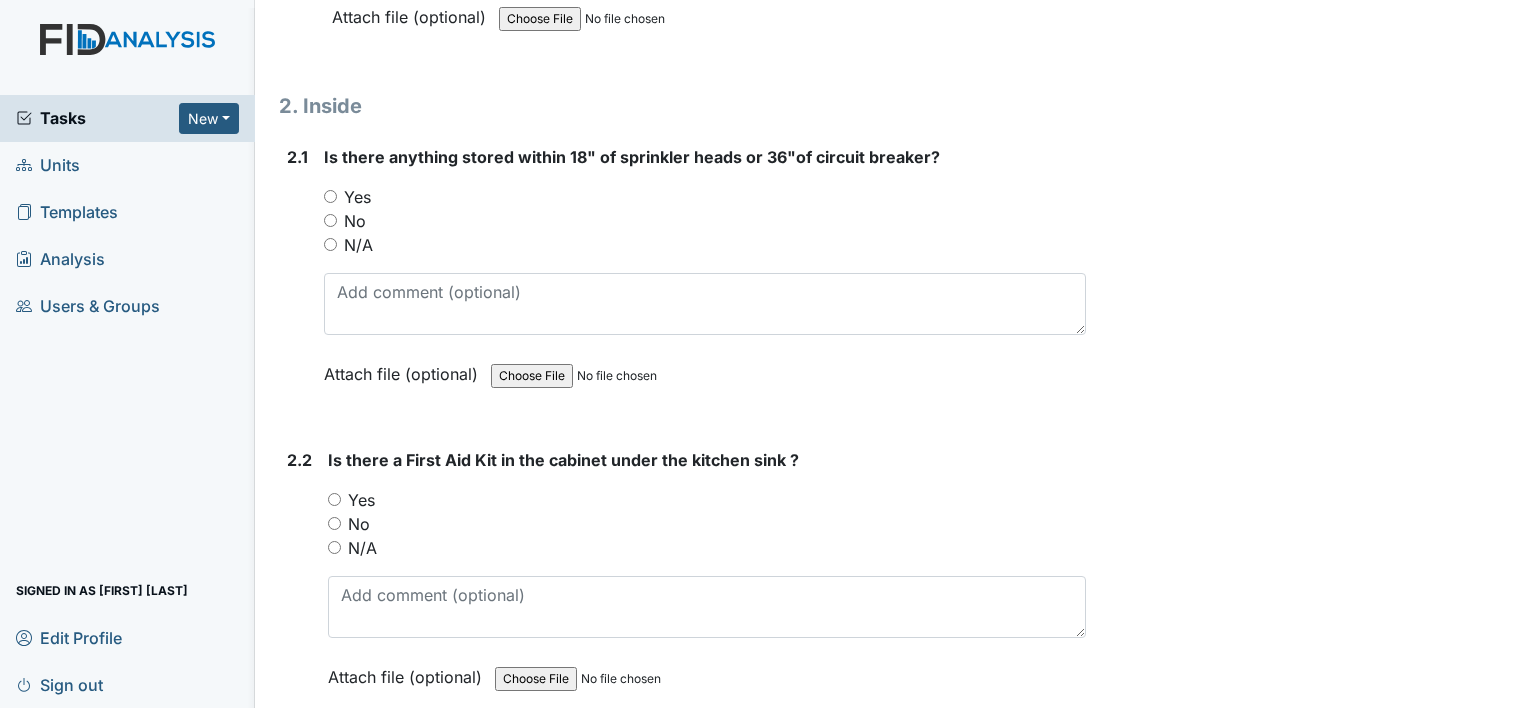 click on "Yes" at bounding box center [330, 196] 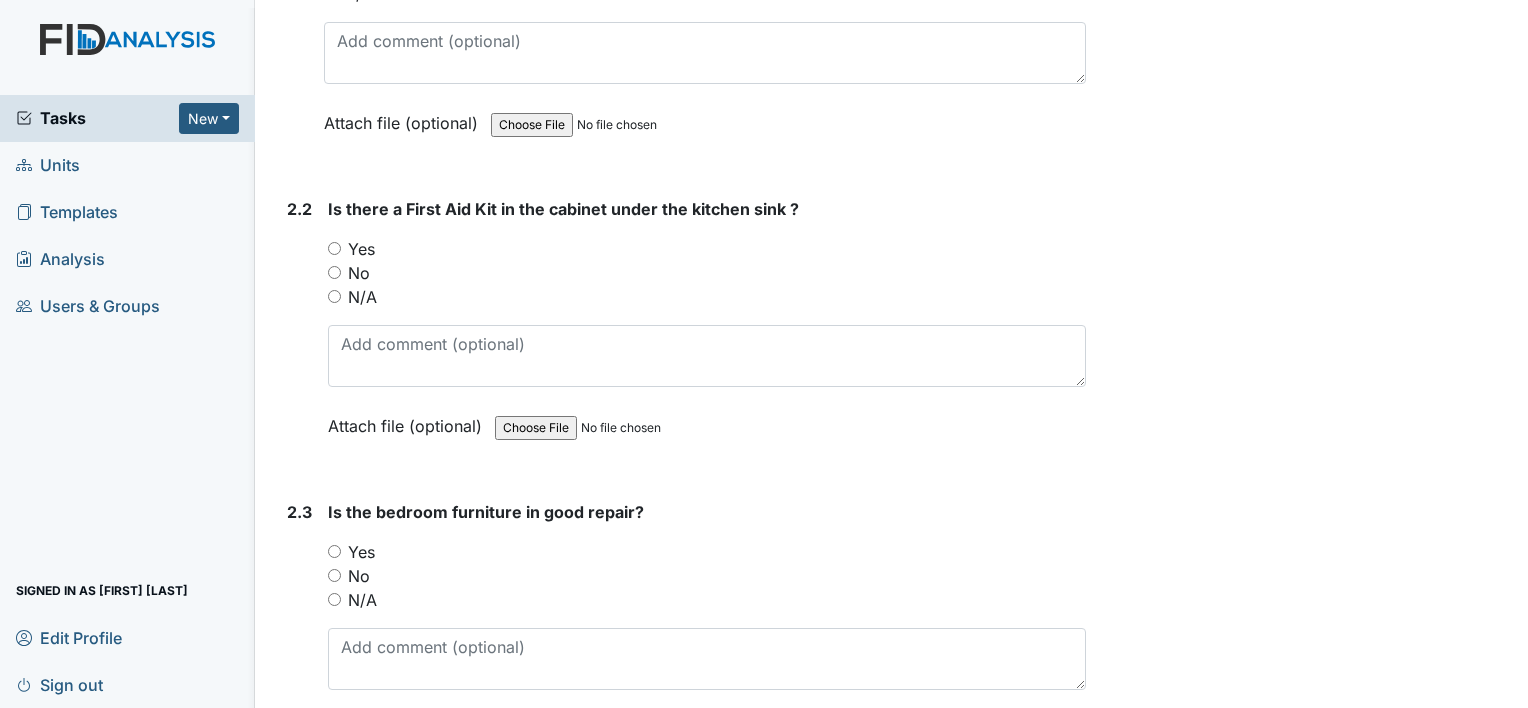 scroll, scrollTop: 3520, scrollLeft: 0, axis: vertical 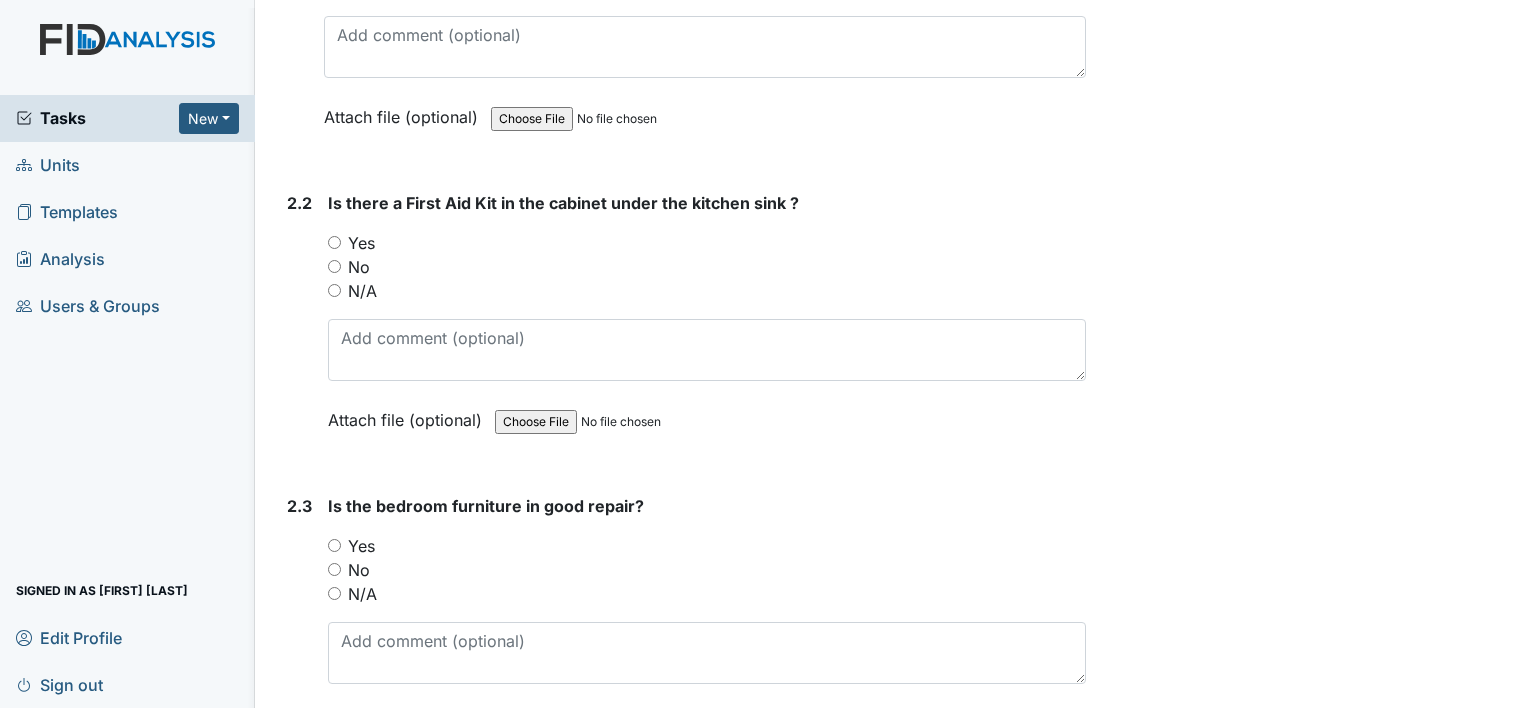 click on "Yes" at bounding box center [334, 242] 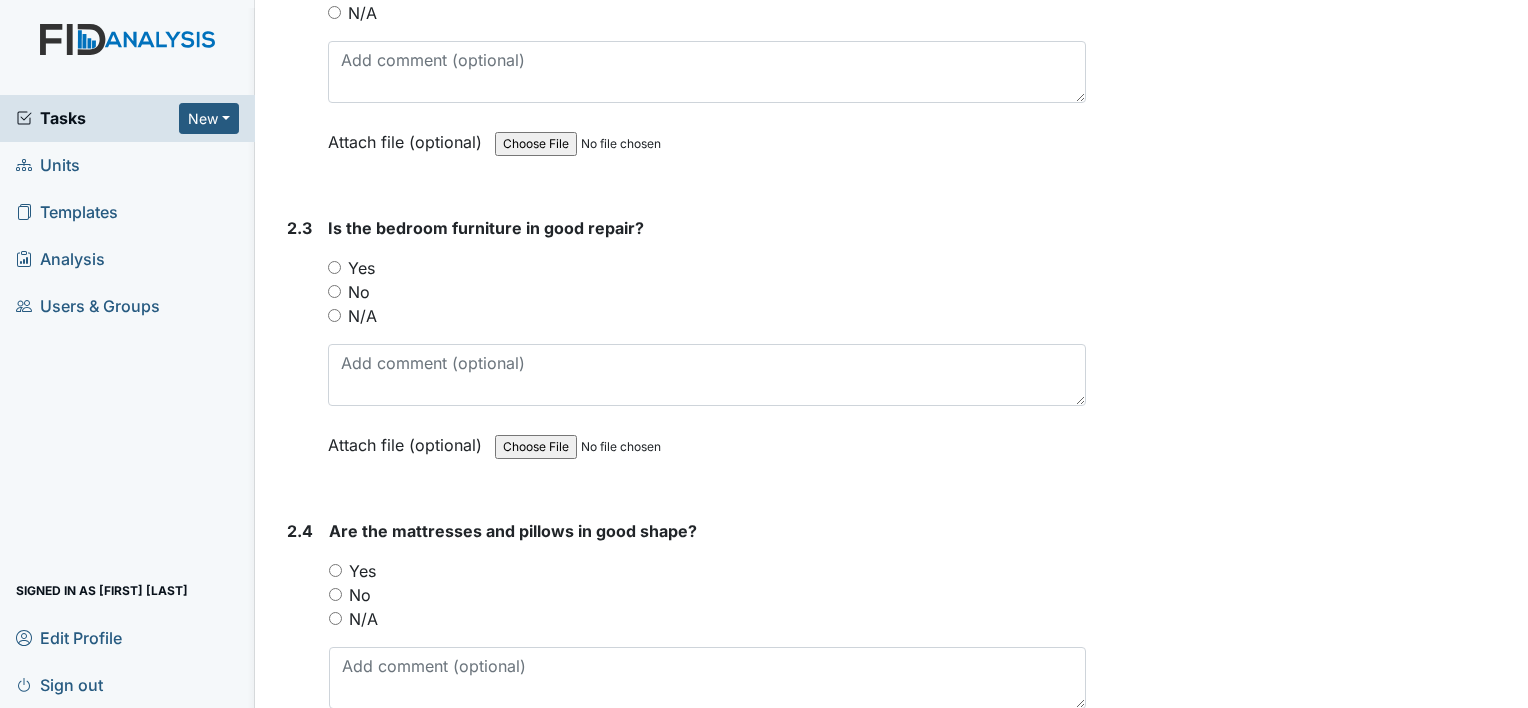 scroll, scrollTop: 3801, scrollLeft: 0, axis: vertical 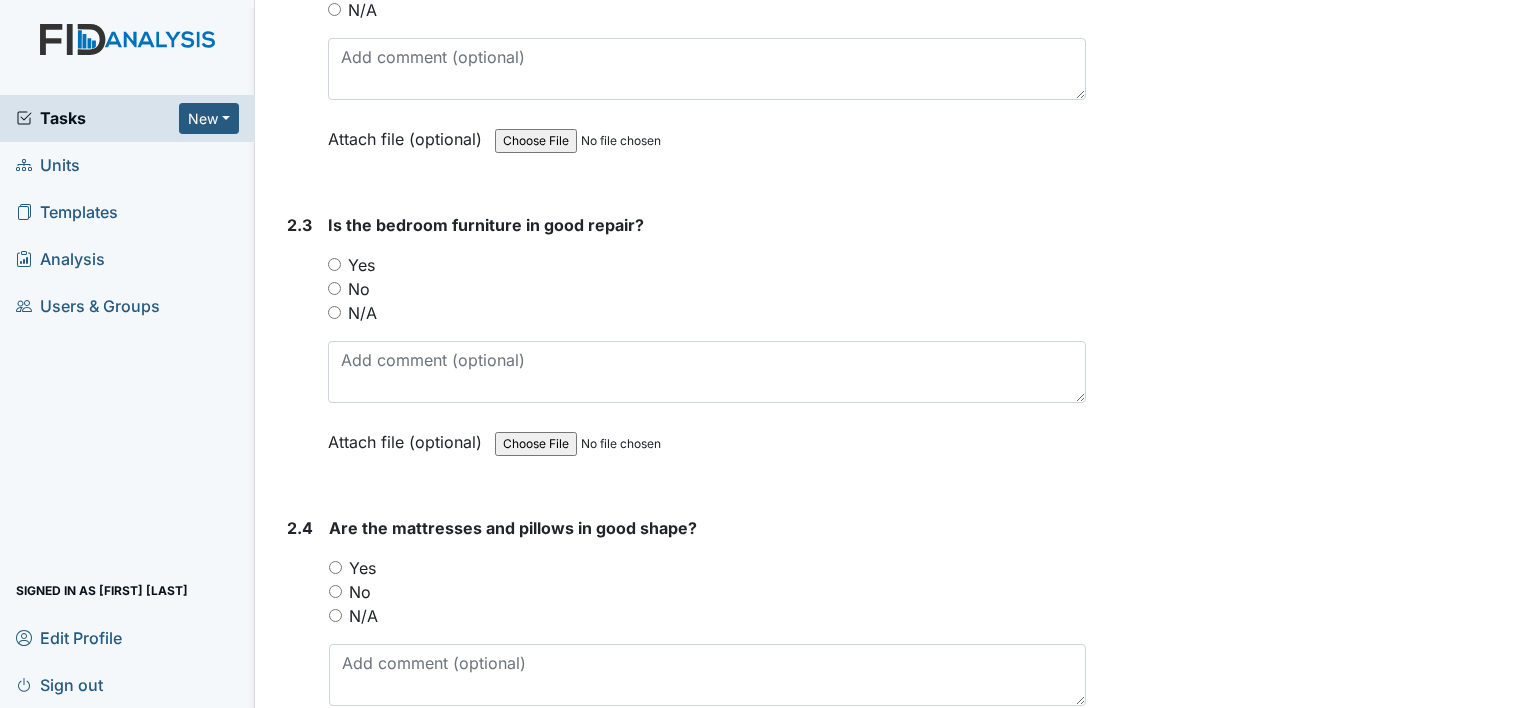 click on "Yes" at bounding box center [334, 264] 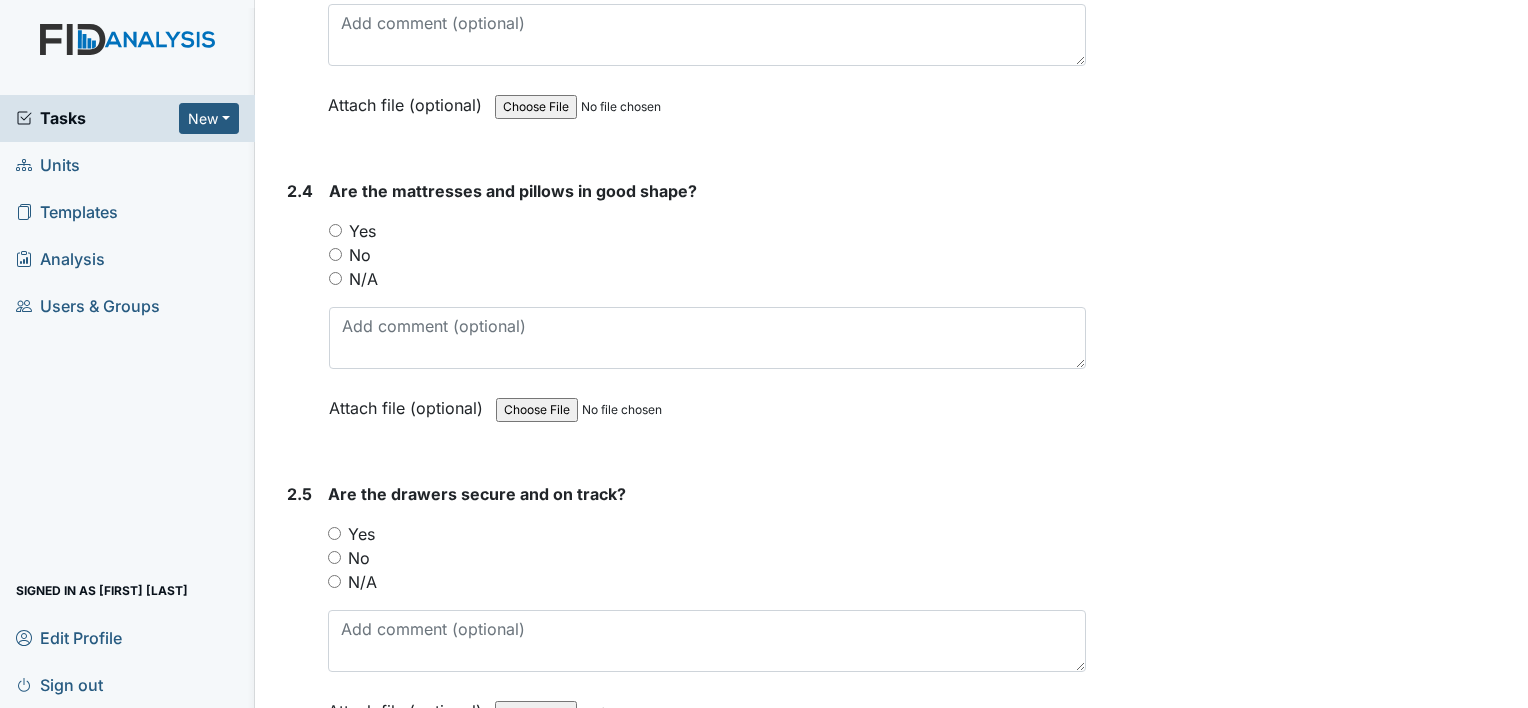 scroll, scrollTop: 4144, scrollLeft: 0, axis: vertical 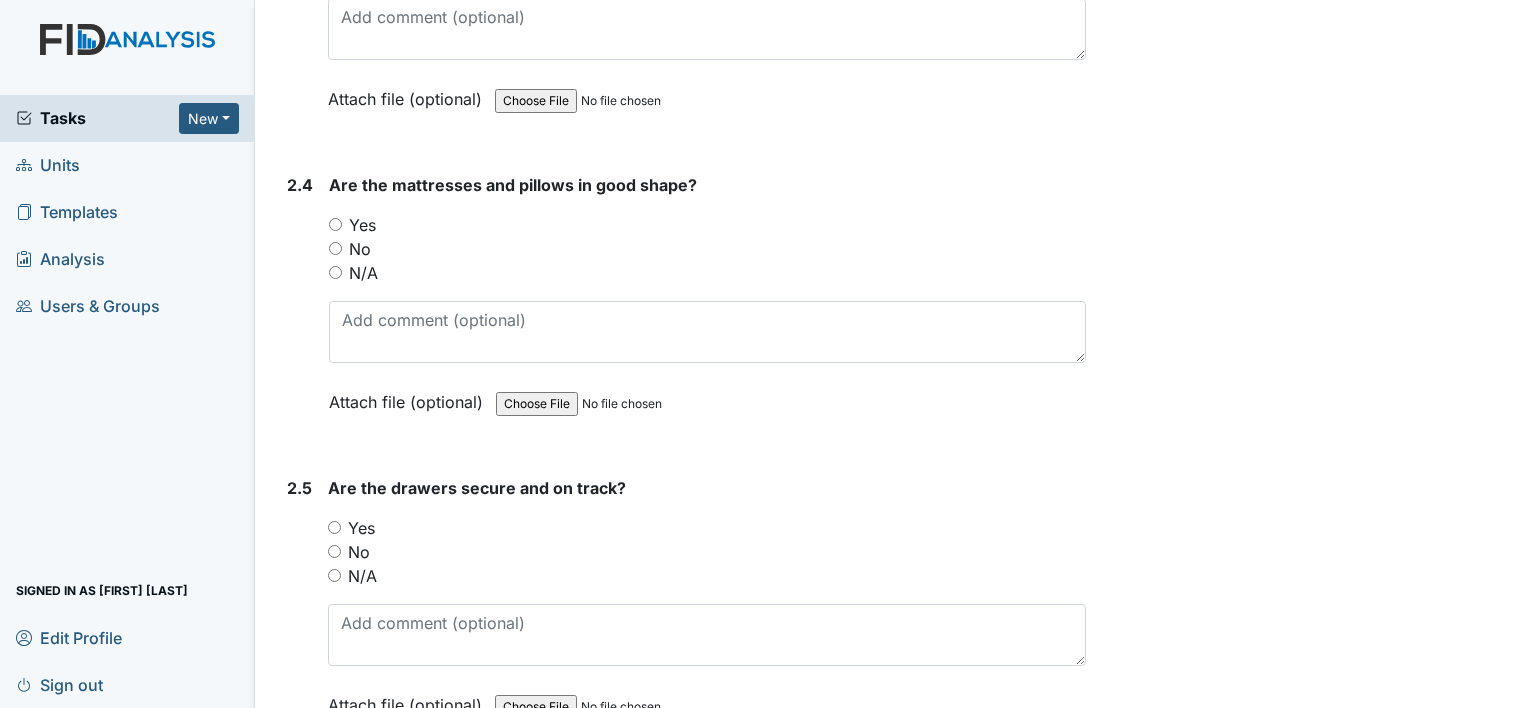 click on "No" at bounding box center [335, 248] 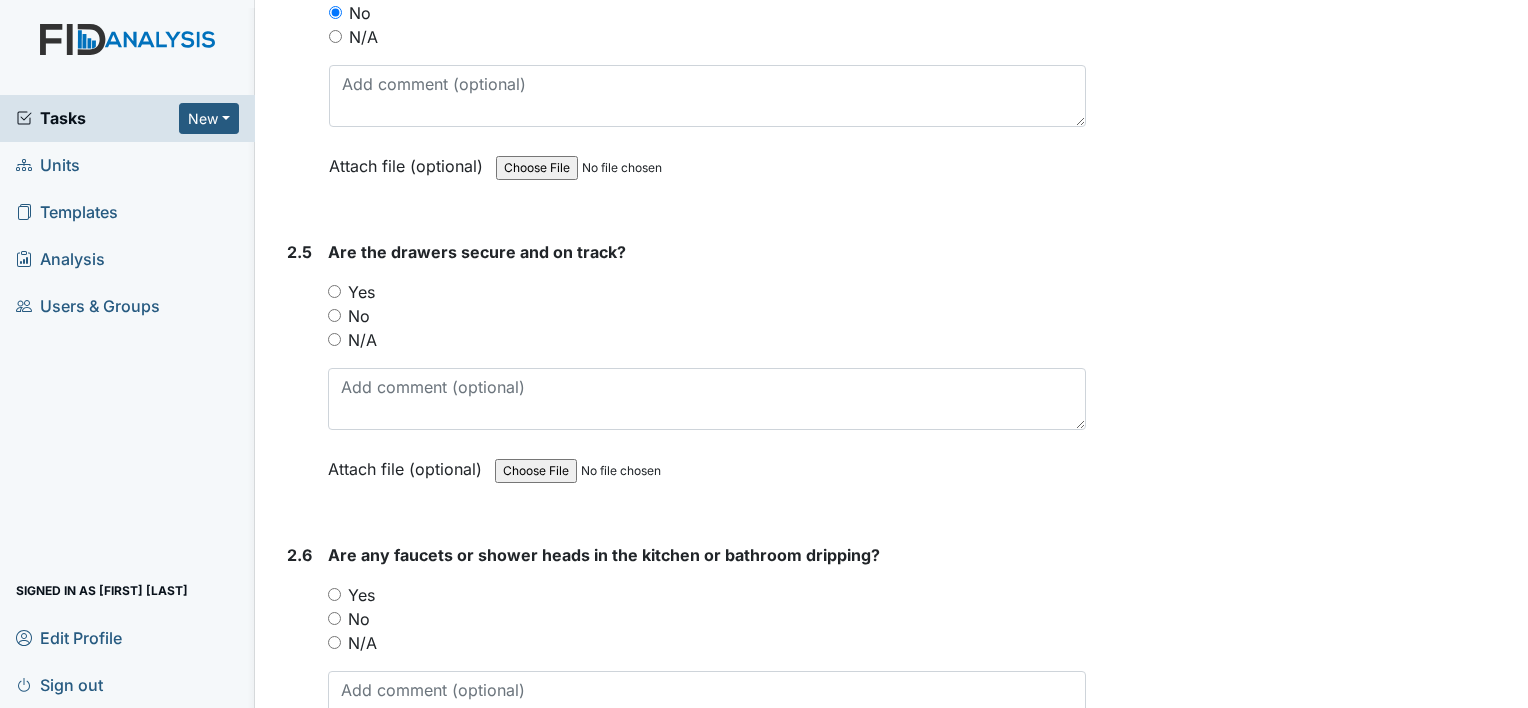scroll, scrollTop: 4381, scrollLeft: 0, axis: vertical 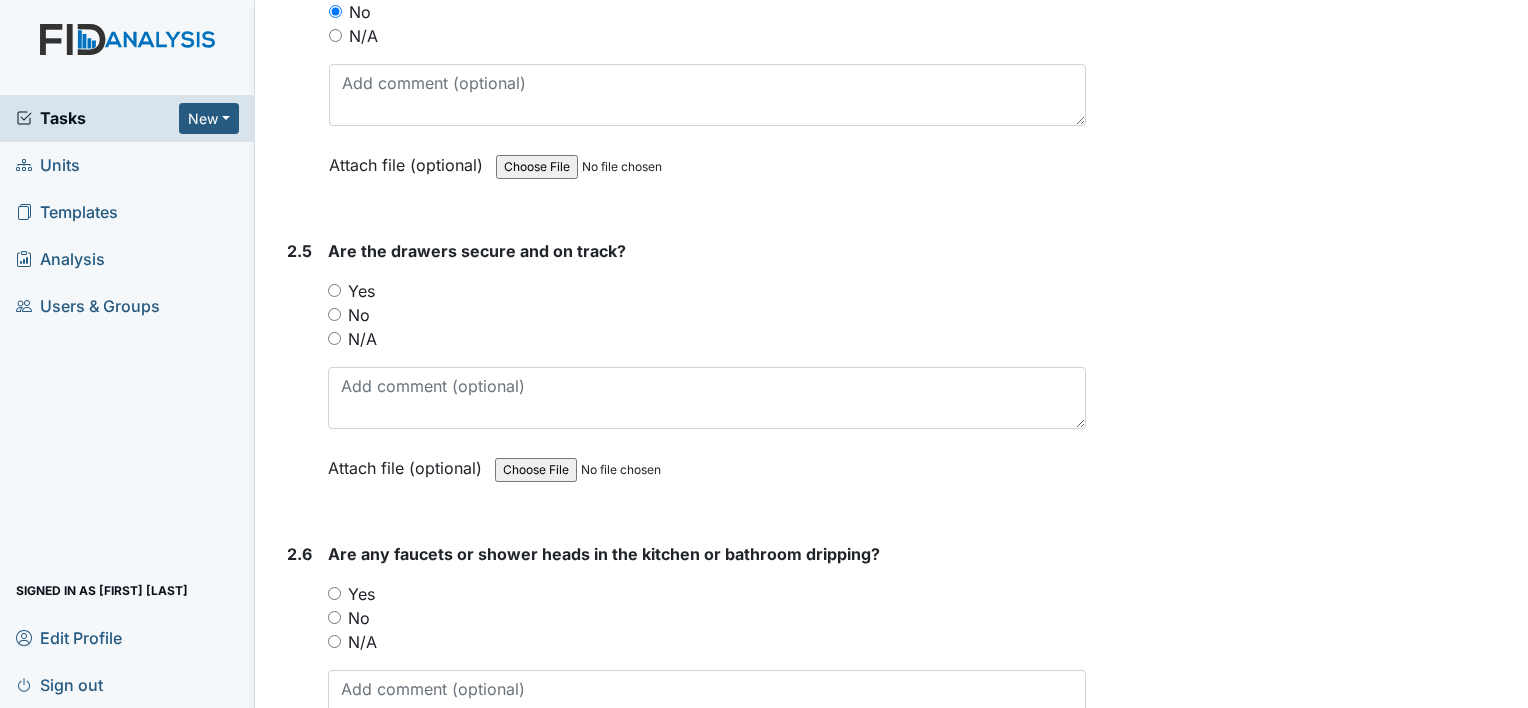 click on "Yes" at bounding box center (334, 290) 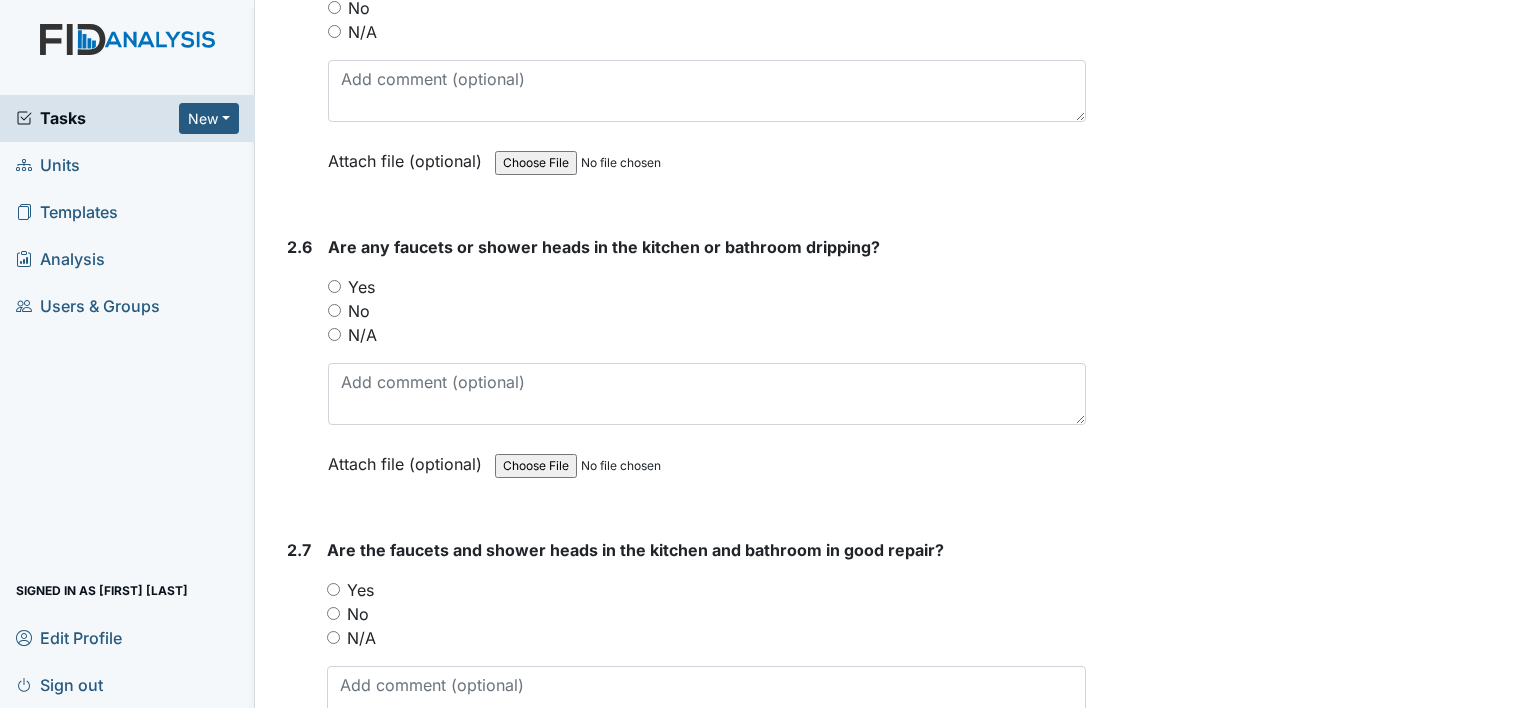 scroll, scrollTop: 4711, scrollLeft: 0, axis: vertical 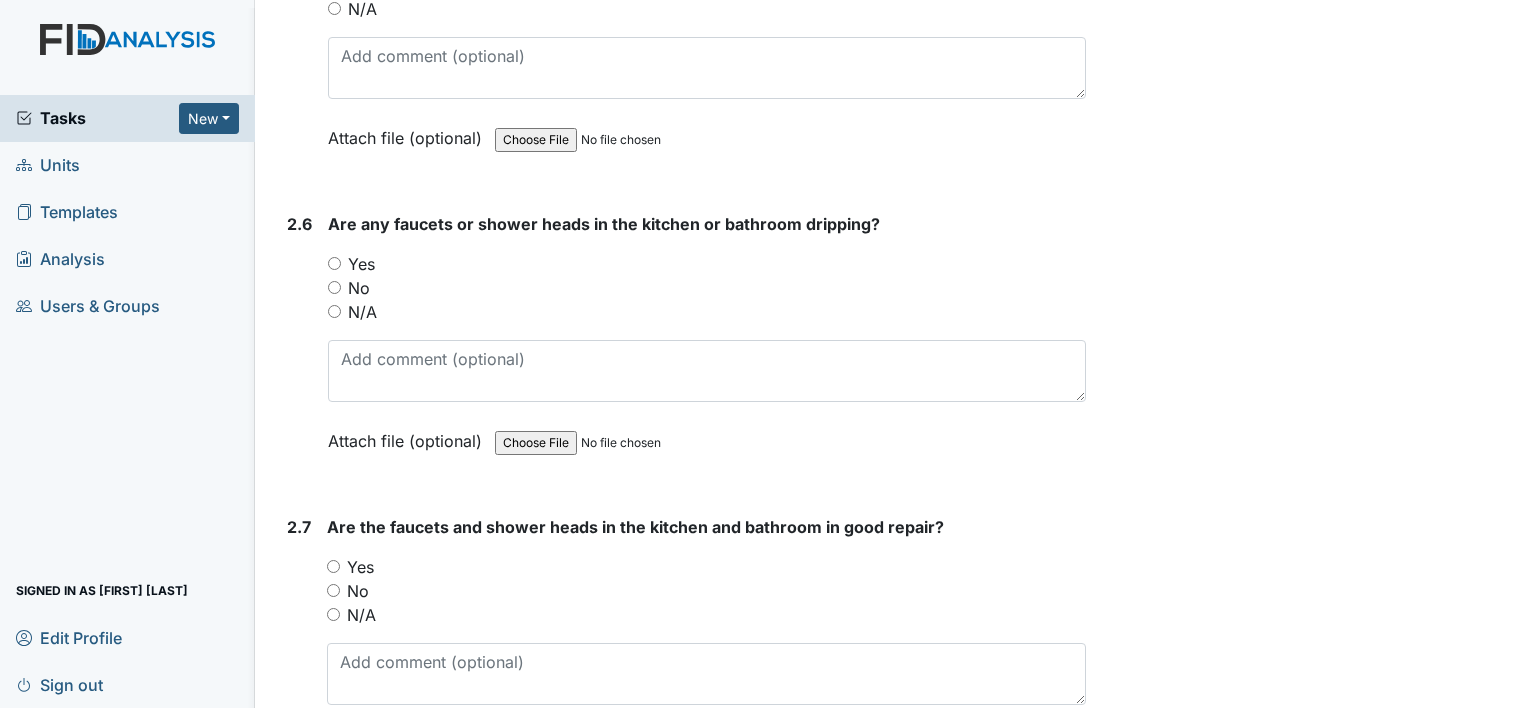click on "N/A" at bounding box center (334, 311) 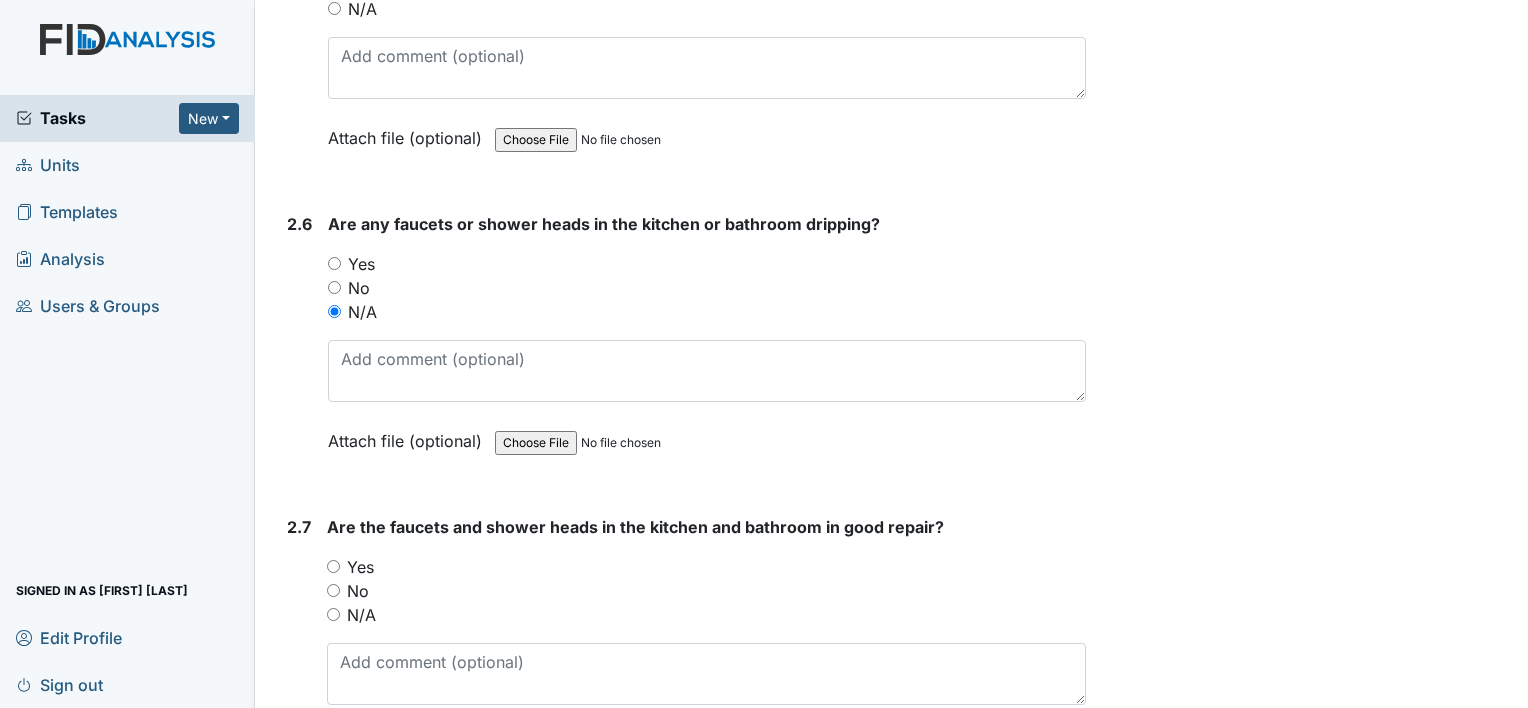 click on "No" at bounding box center [334, 287] 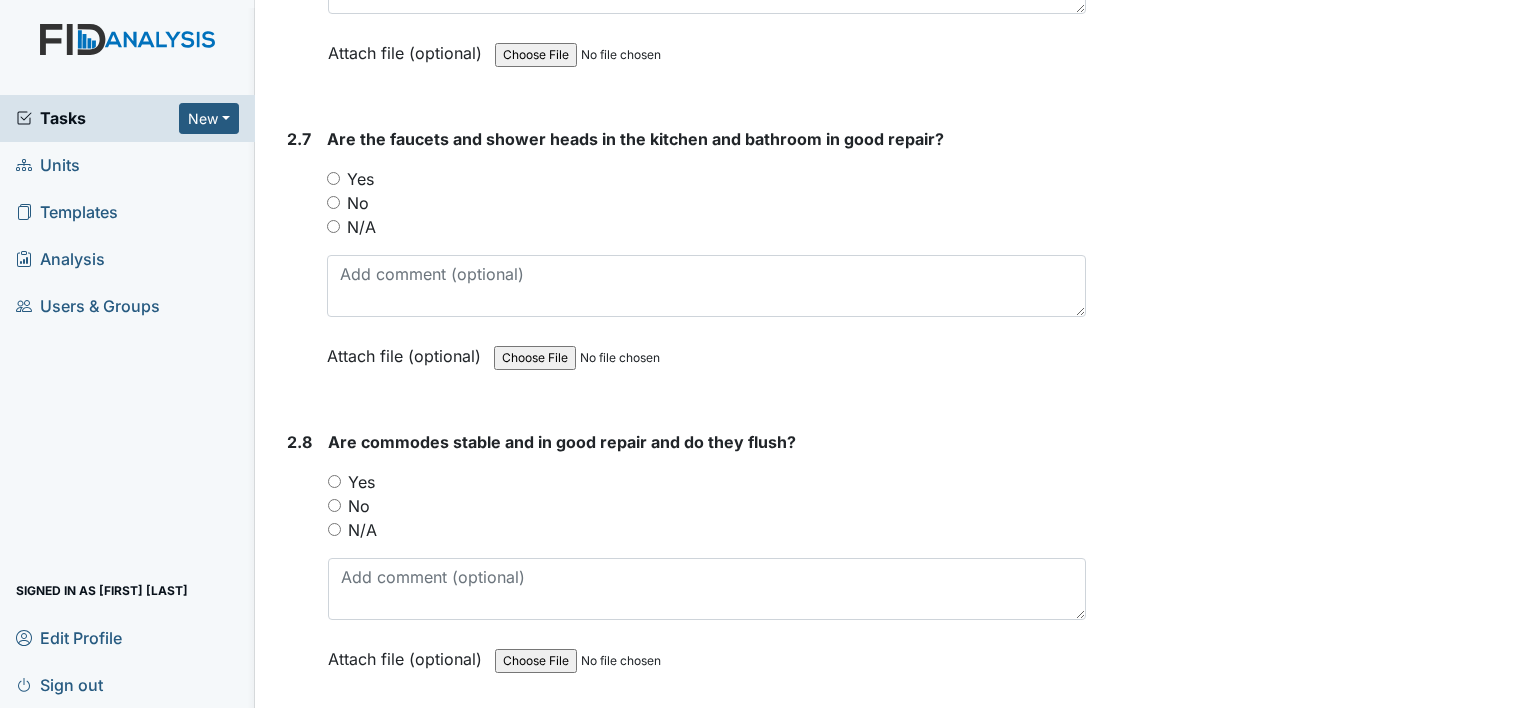scroll, scrollTop: 5100, scrollLeft: 0, axis: vertical 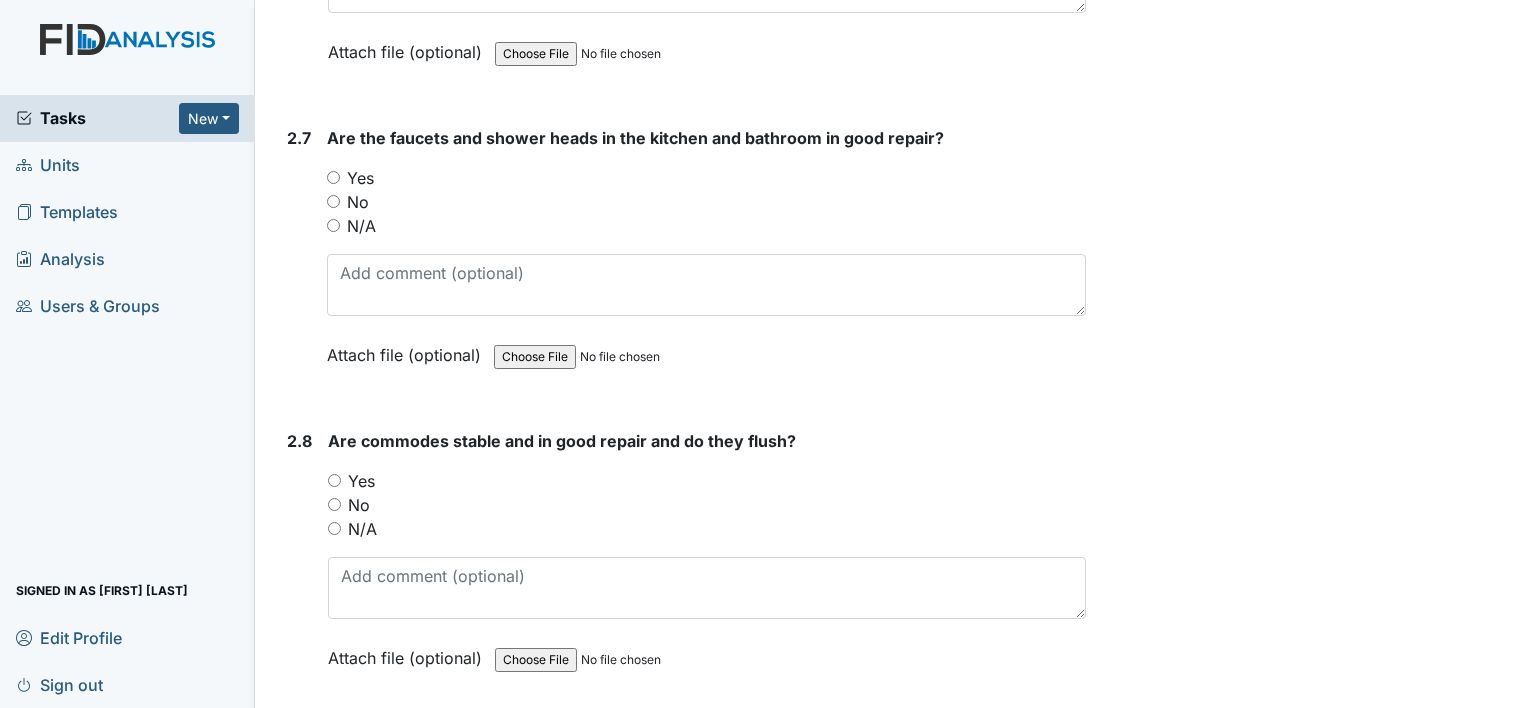 click on "Yes" at bounding box center (333, 177) 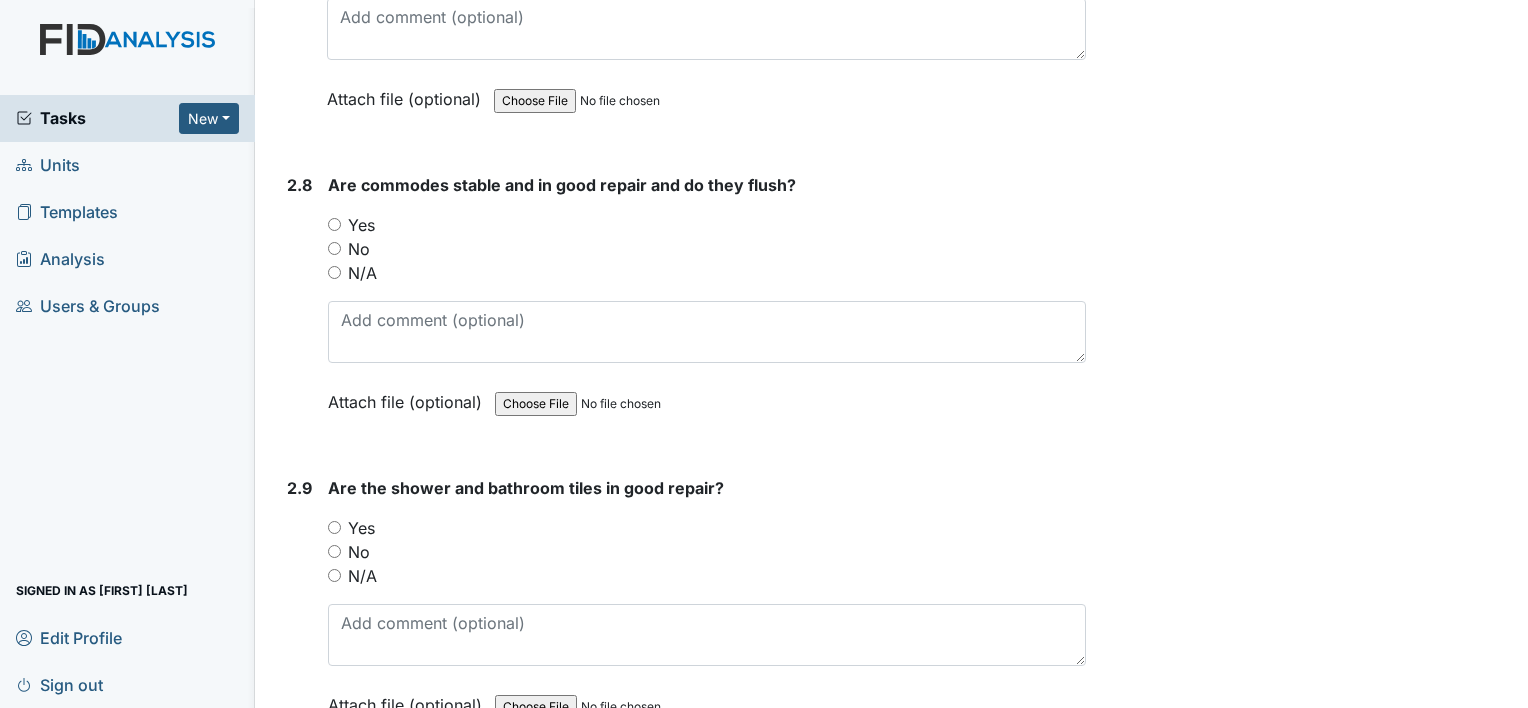 scroll, scrollTop: 5373, scrollLeft: 0, axis: vertical 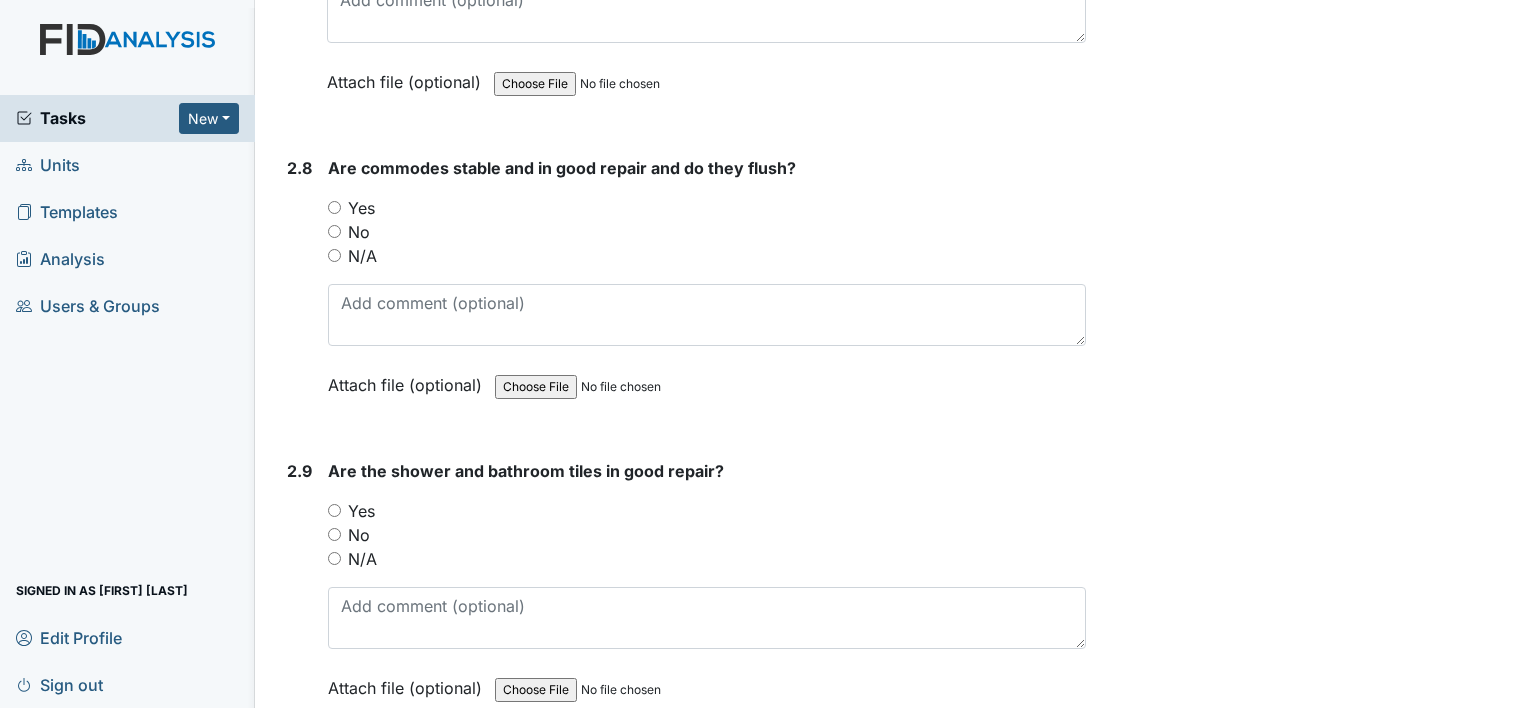 click on "Yes" at bounding box center [334, 207] 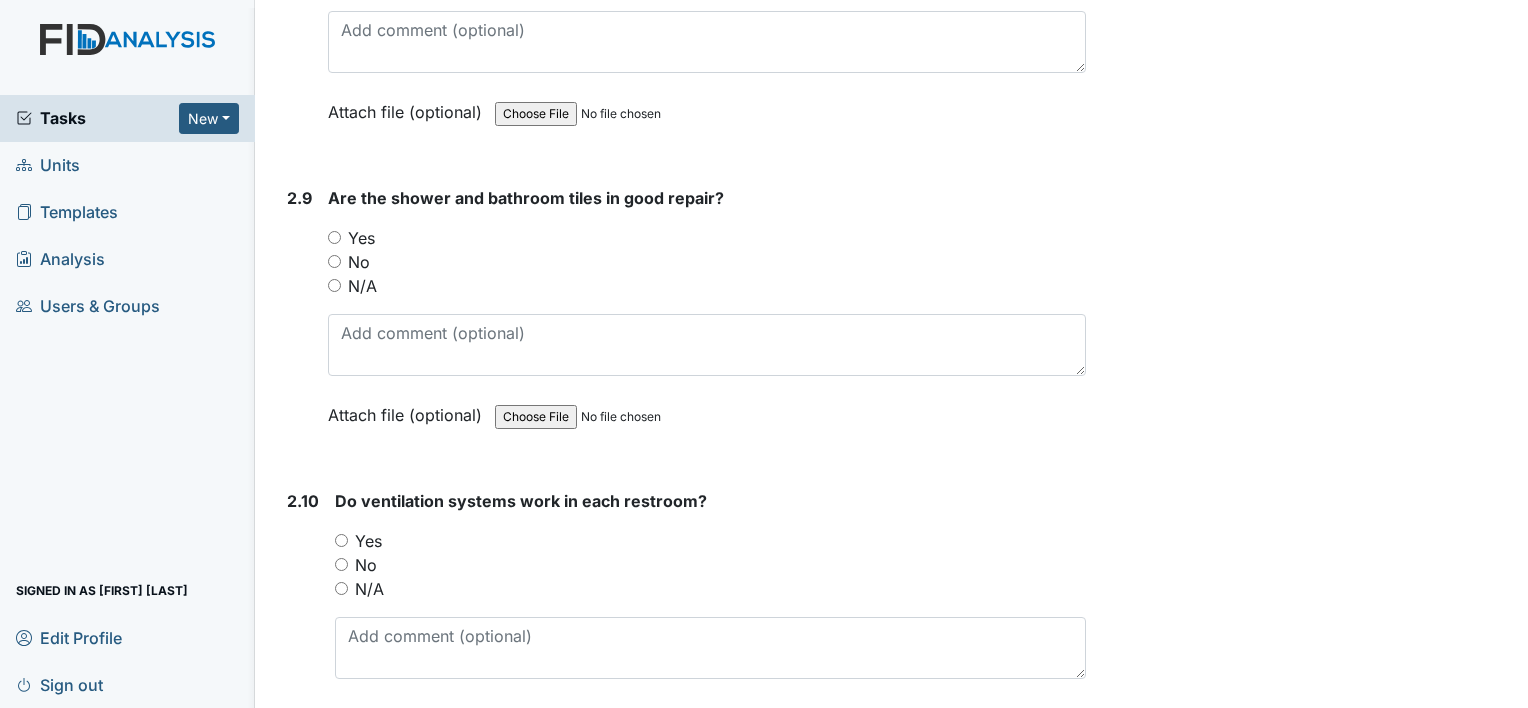 scroll, scrollTop: 5672, scrollLeft: 0, axis: vertical 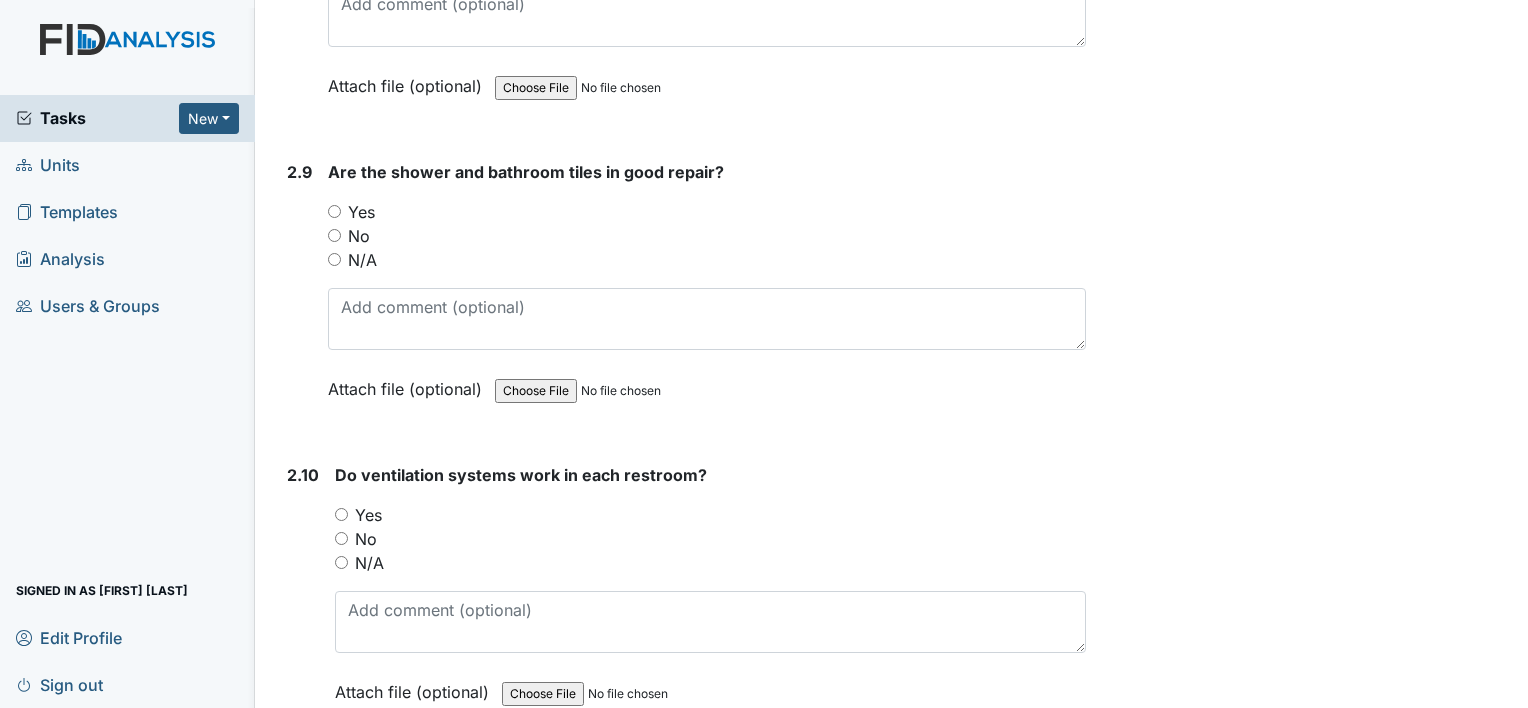 click on "Yes" at bounding box center [334, 211] 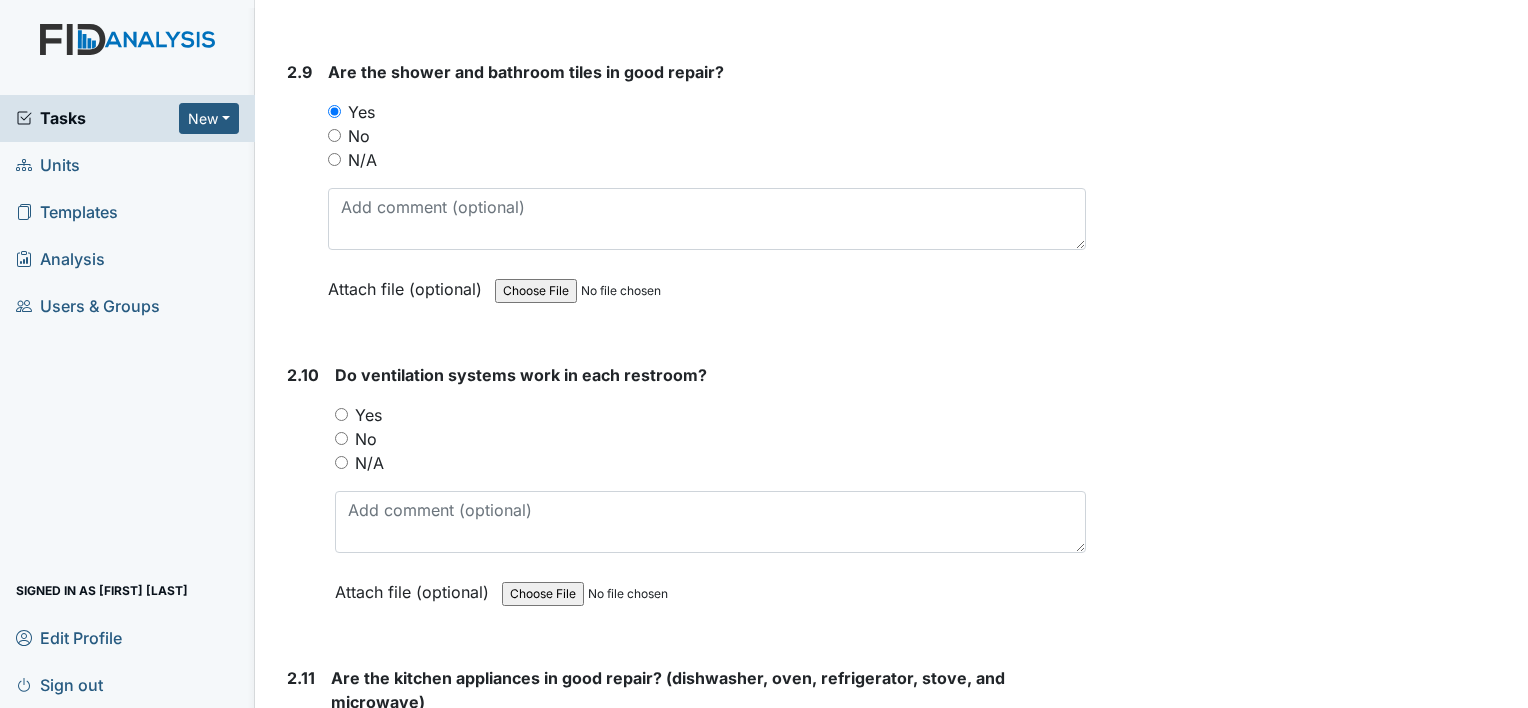 scroll, scrollTop: 5774, scrollLeft: 0, axis: vertical 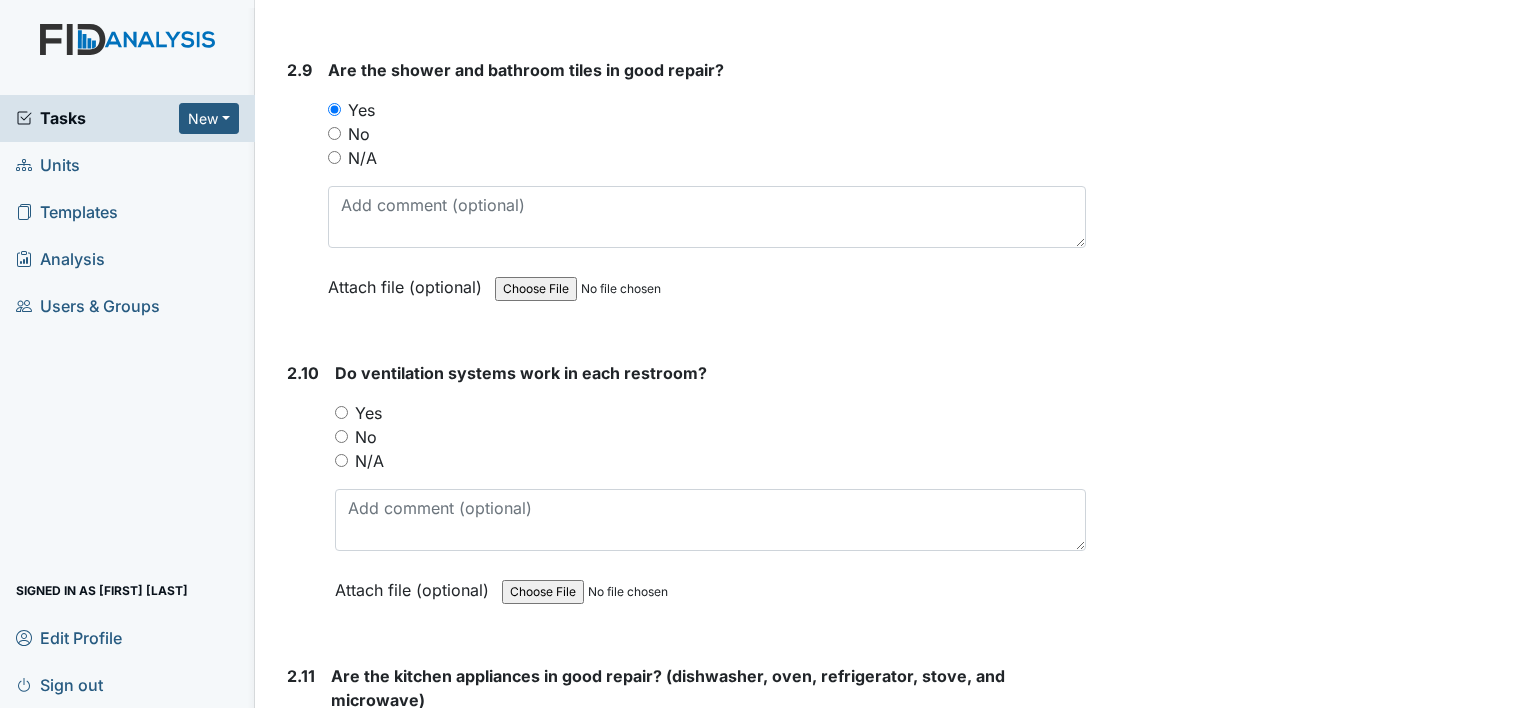 click on "Yes" at bounding box center (341, 412) 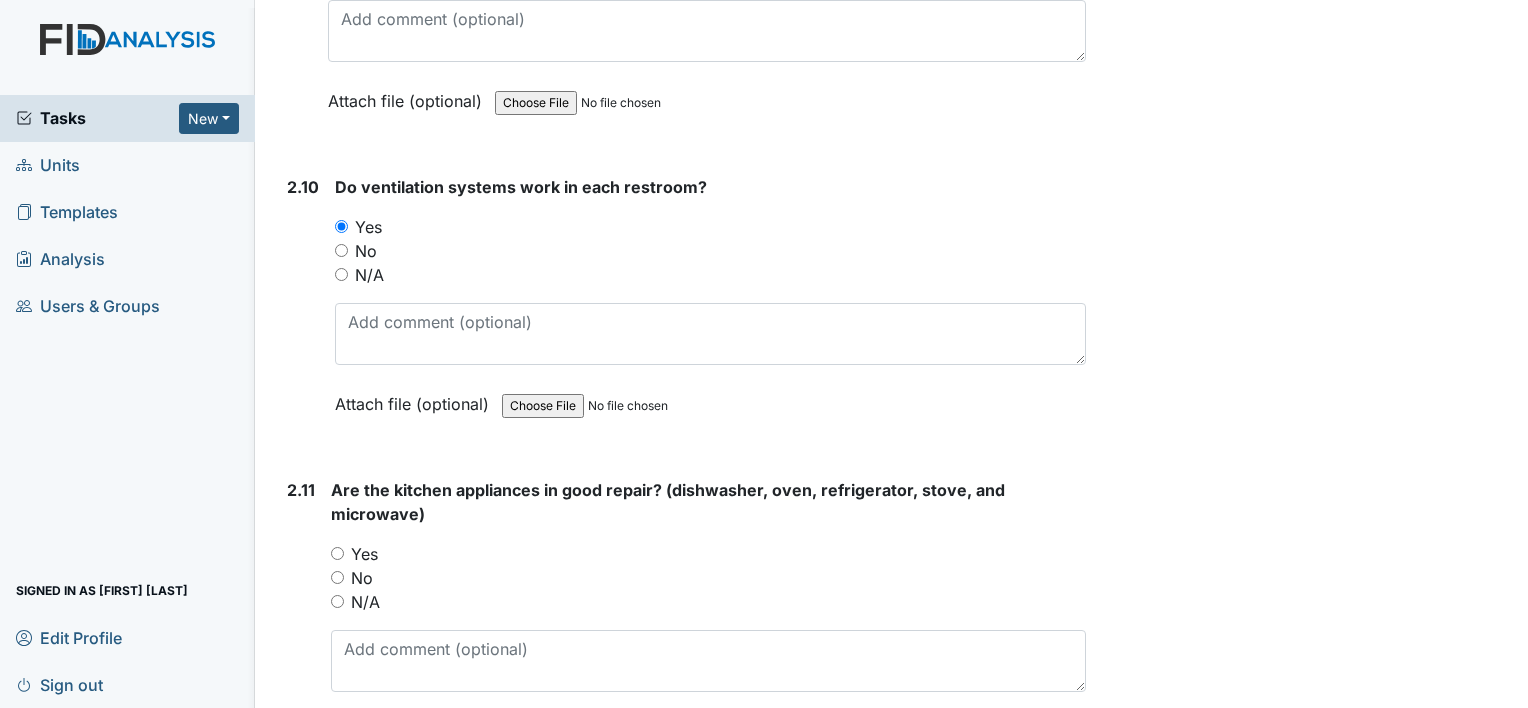 scroll, scrollTop: 5968, scrollLeft: 0, axis: vertical 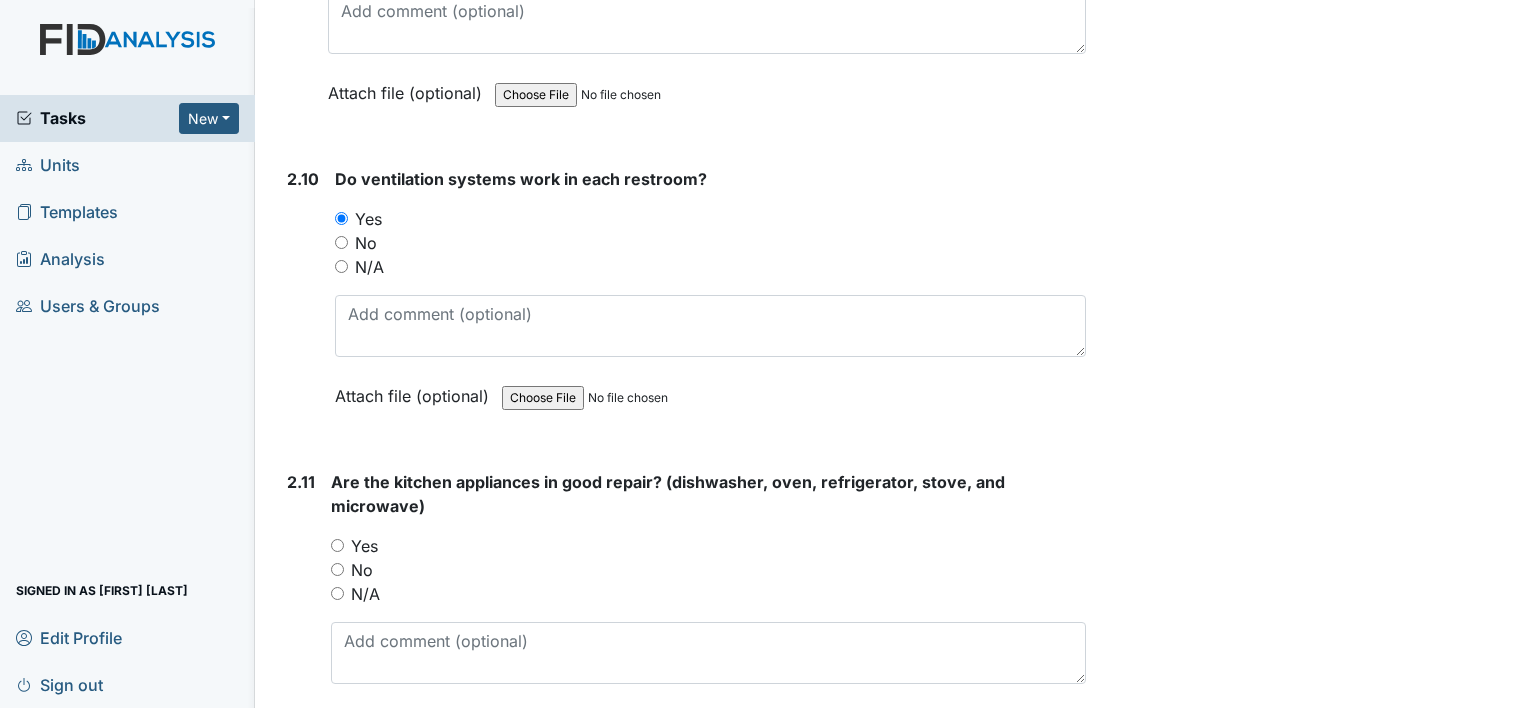 click on "Yes" at bounding box center (337, 545) 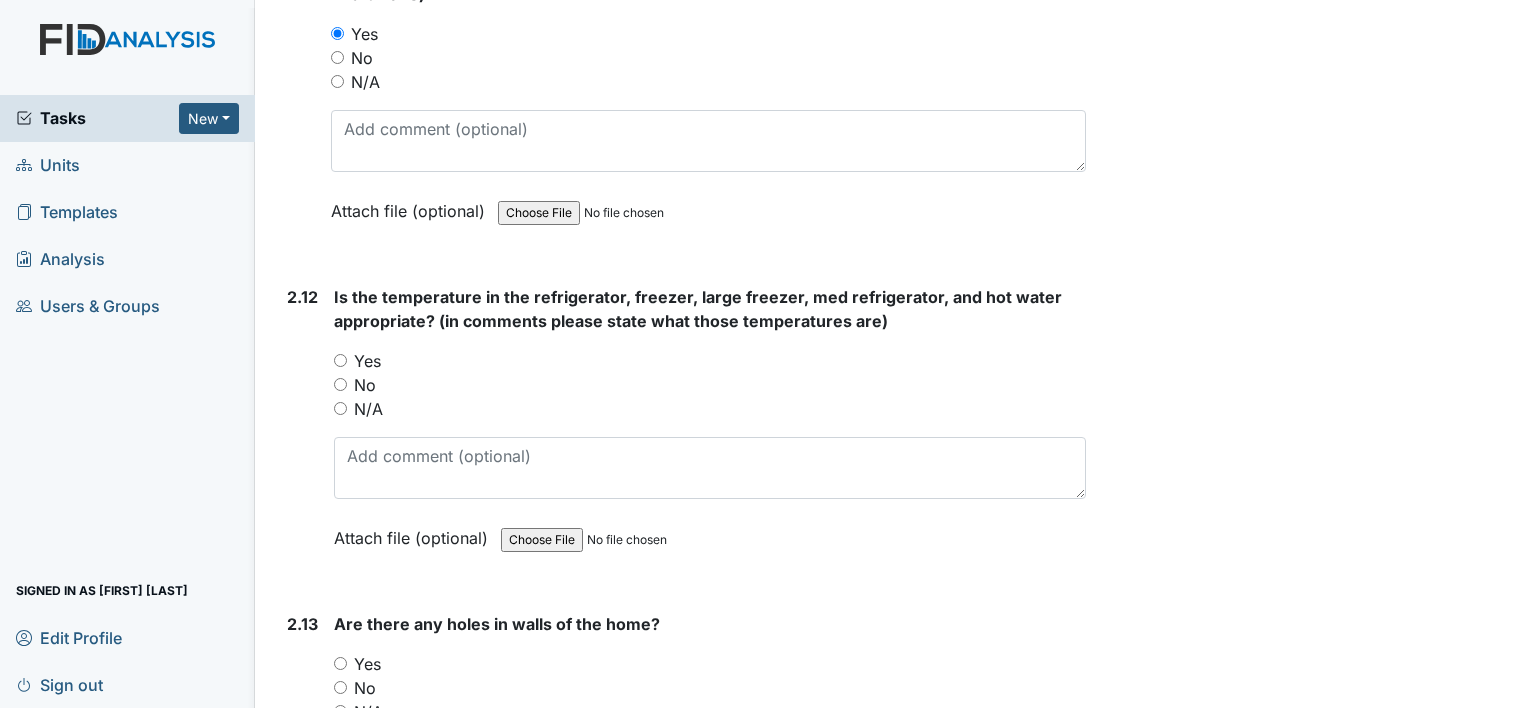 scroll, scrollTop: 6482, scrollLeft: 0, axis: vertical 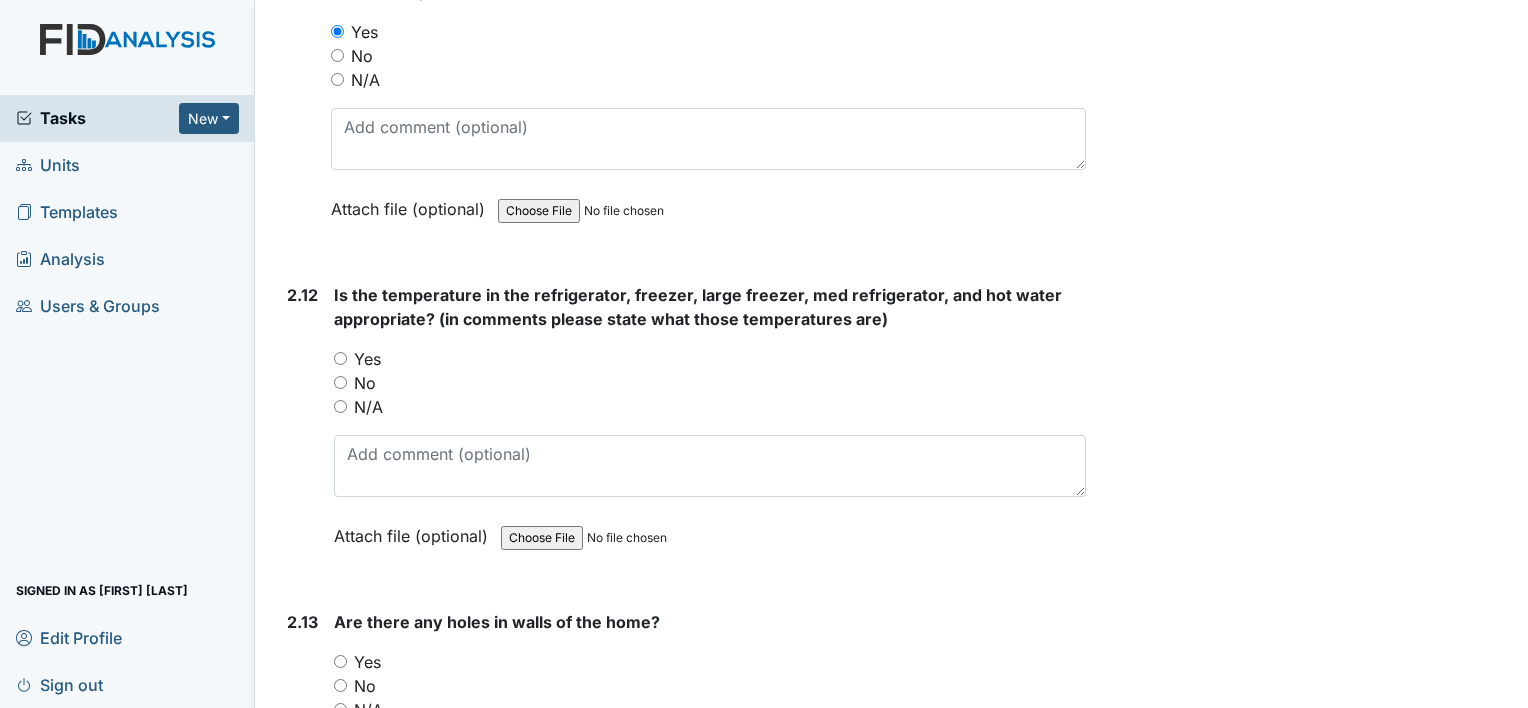 click on "Yes" at bounding box center (340, 358) 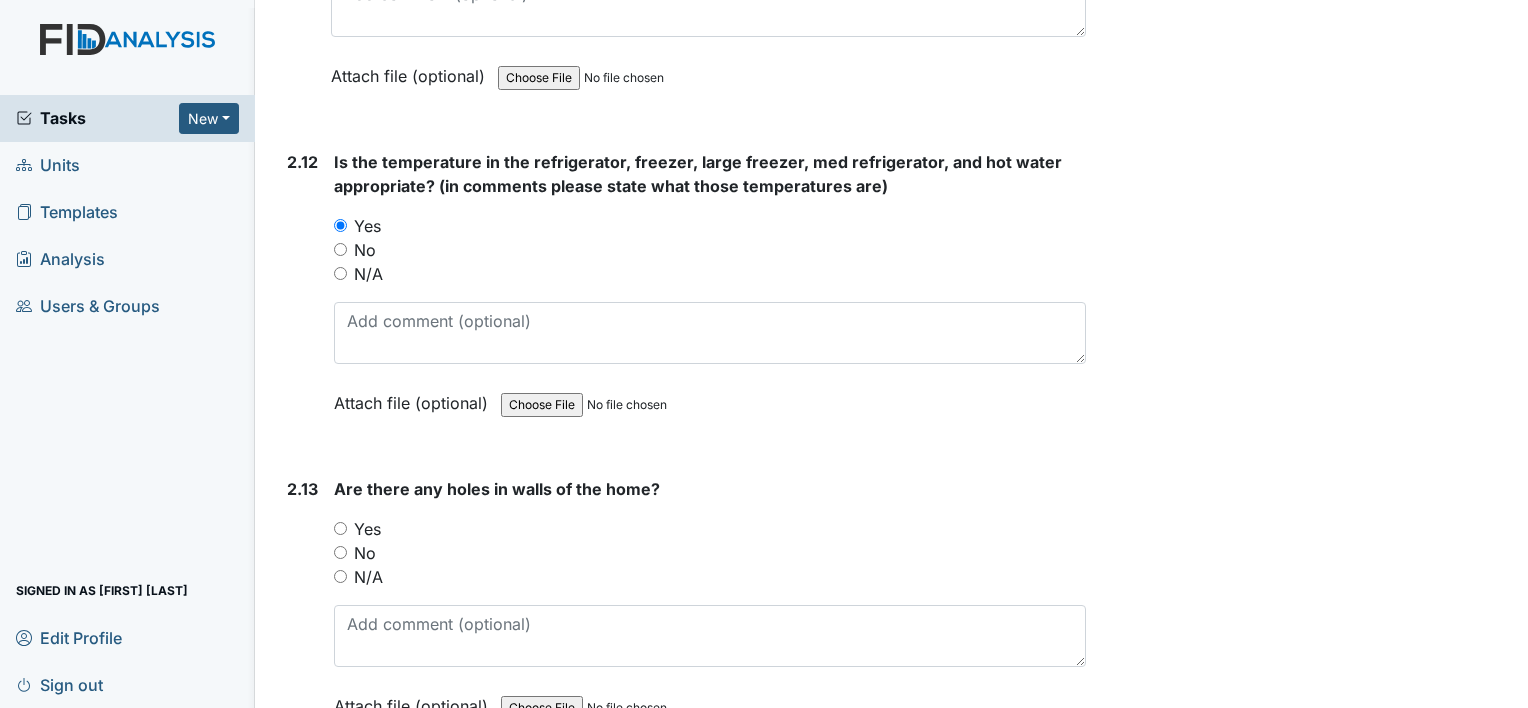scroll, scrollTop: 6624, scrollLeft: 0, axis: vertical 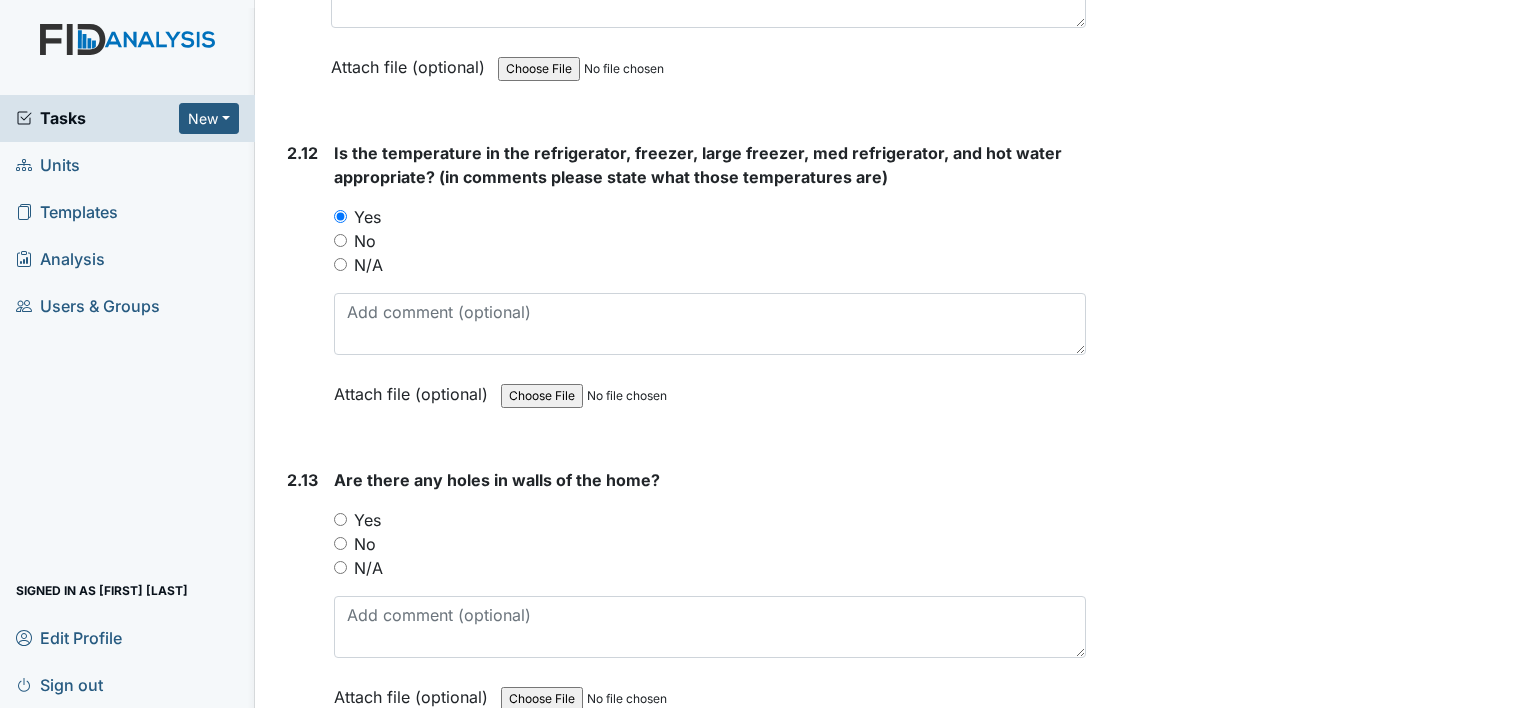click on "Yes" at bounding box center (340, 519) 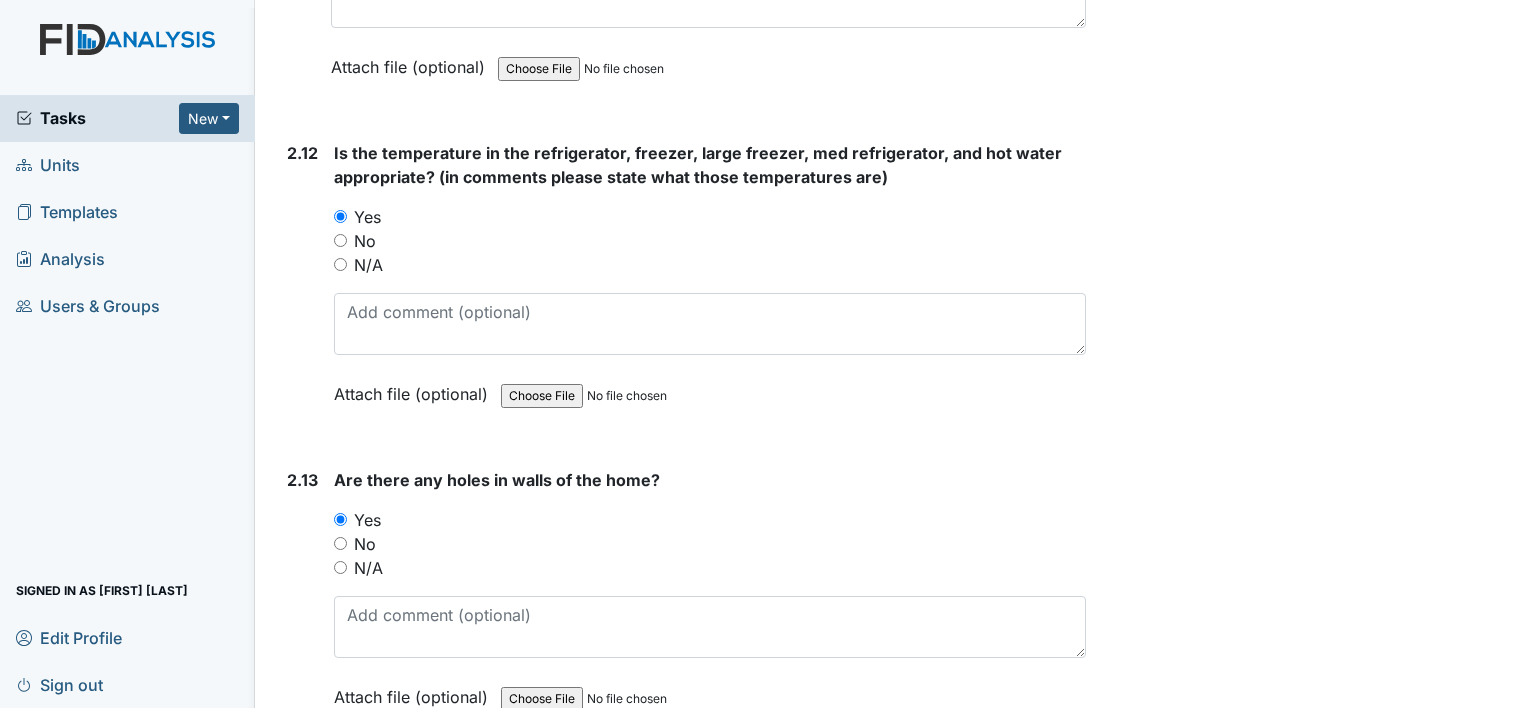 click on "No" at bounding box center [340, 543] 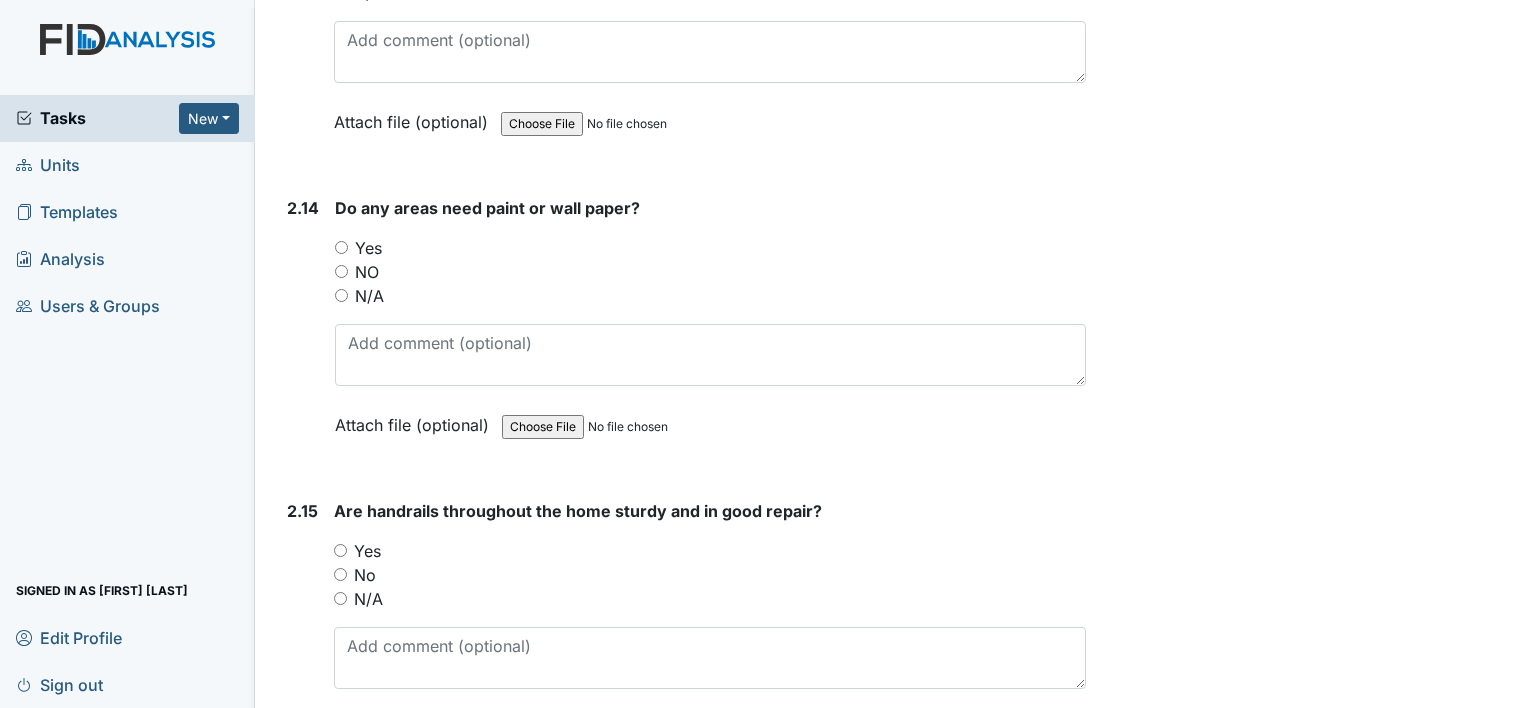 scroll, scrollTop: 7209, scrollLeft: 0, axis: vertical 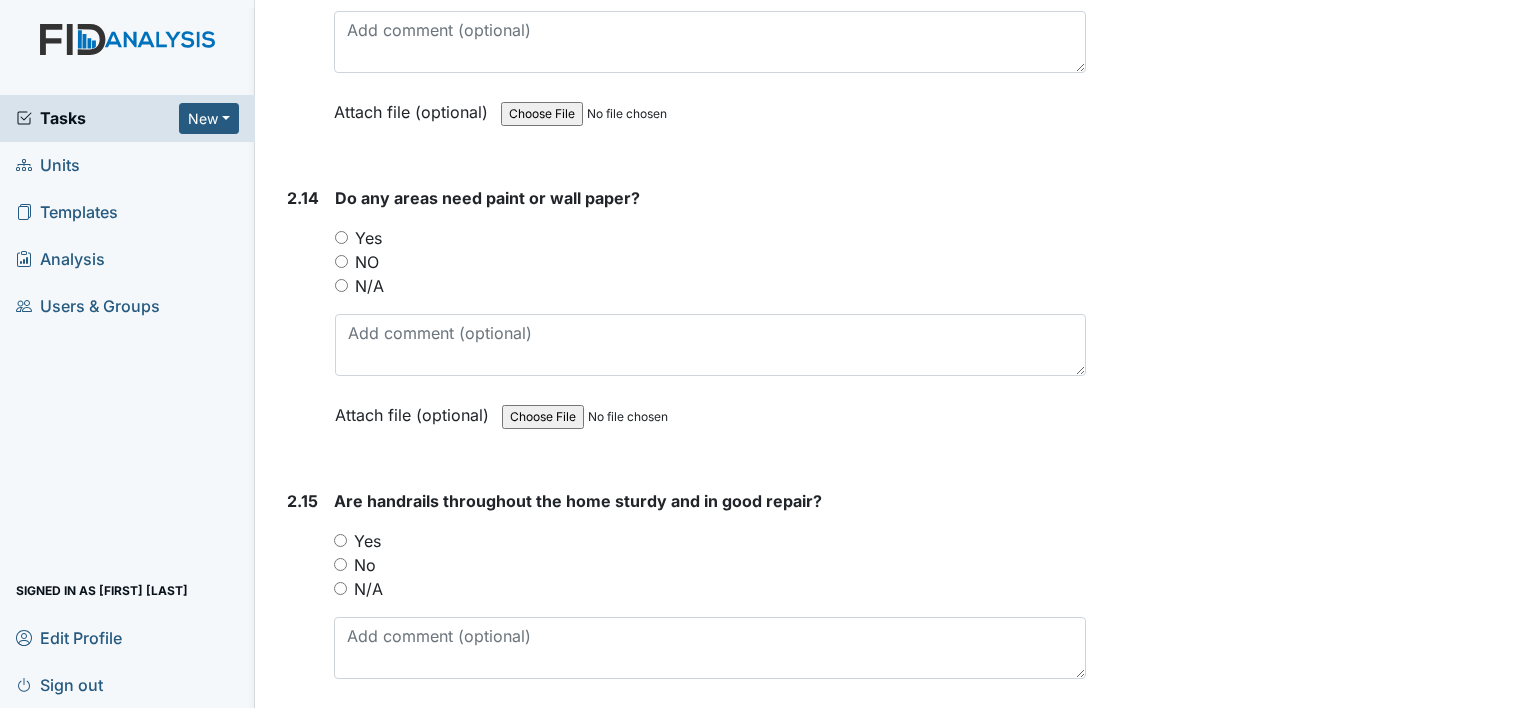 click on "NO" at bounding box center [341, 261] 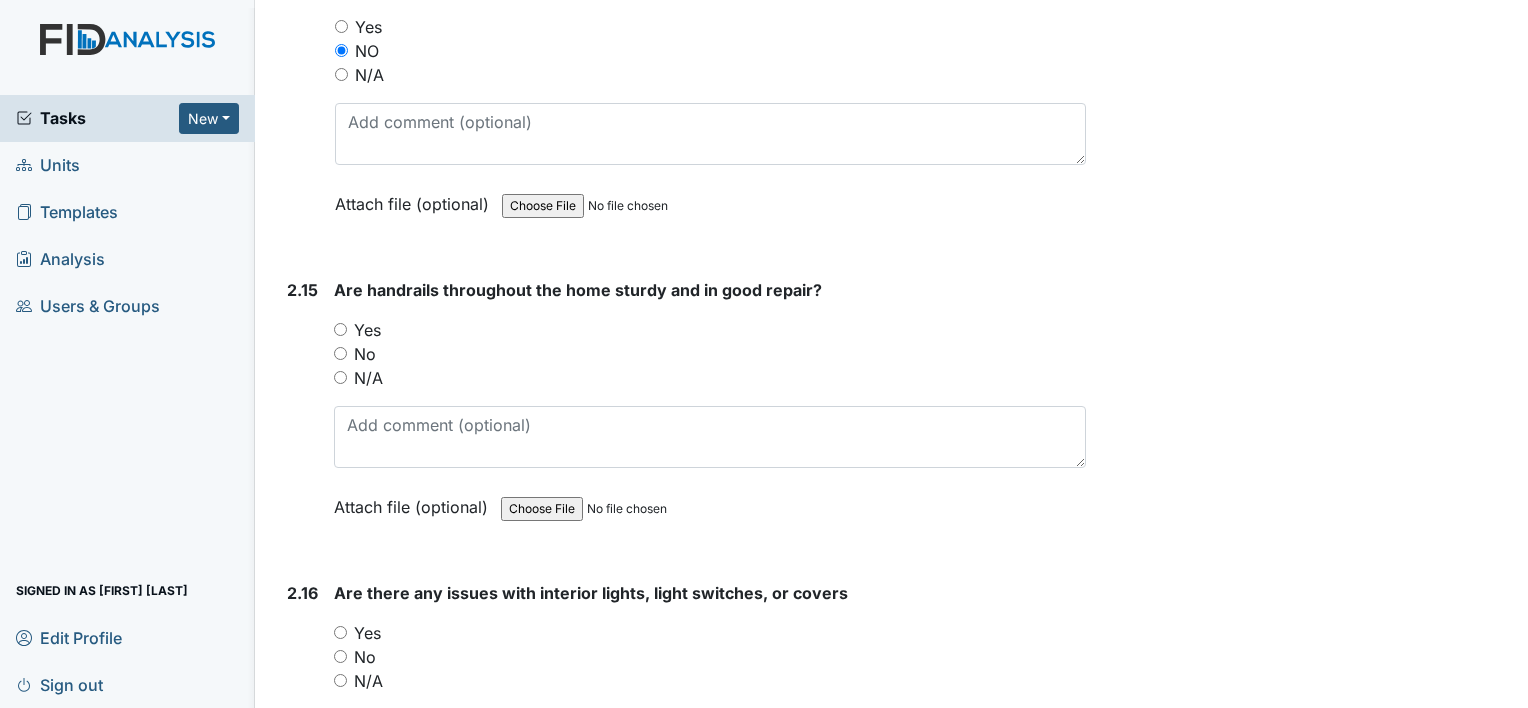 scroll, scrollTop: 7453, scrollLeft: 0, axis: vertical 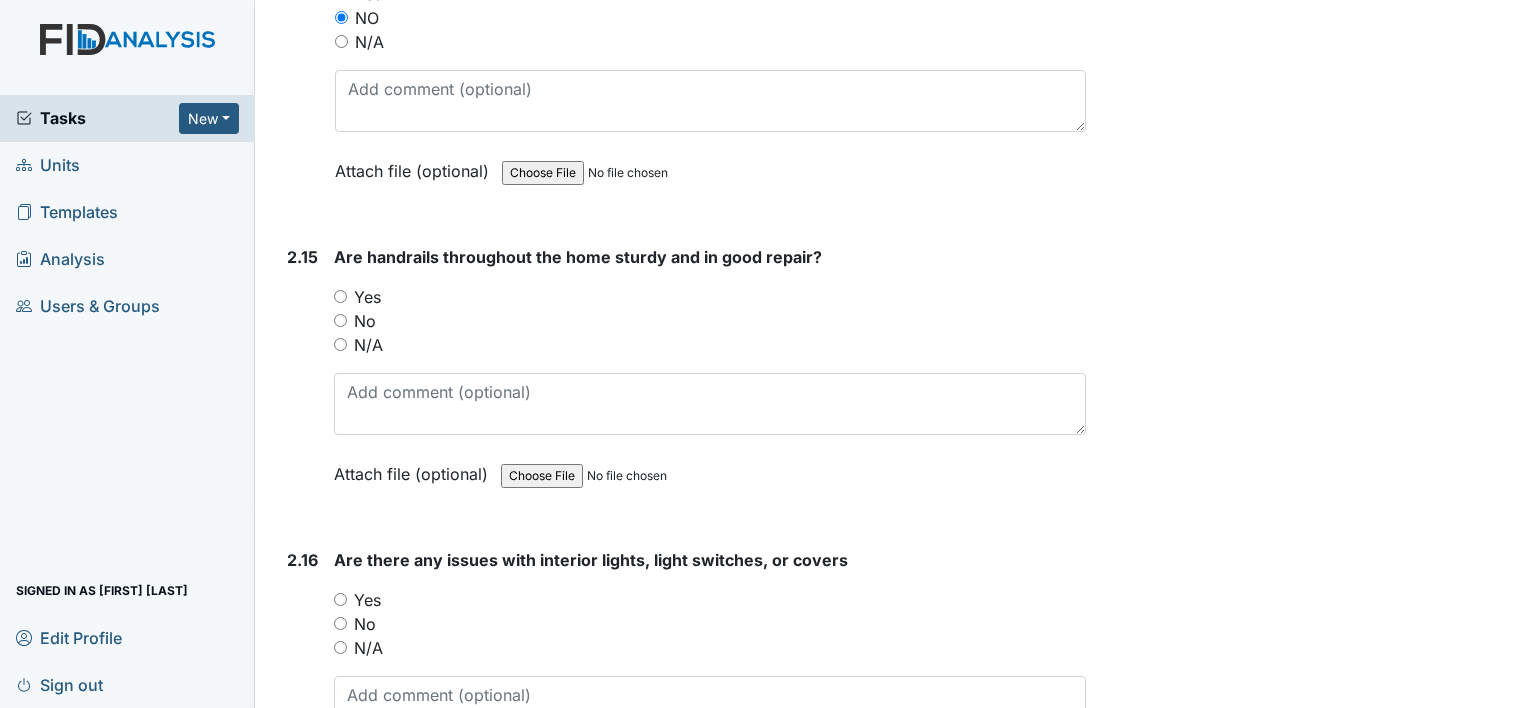 click on "Yes" at bounding box center (340, 296) 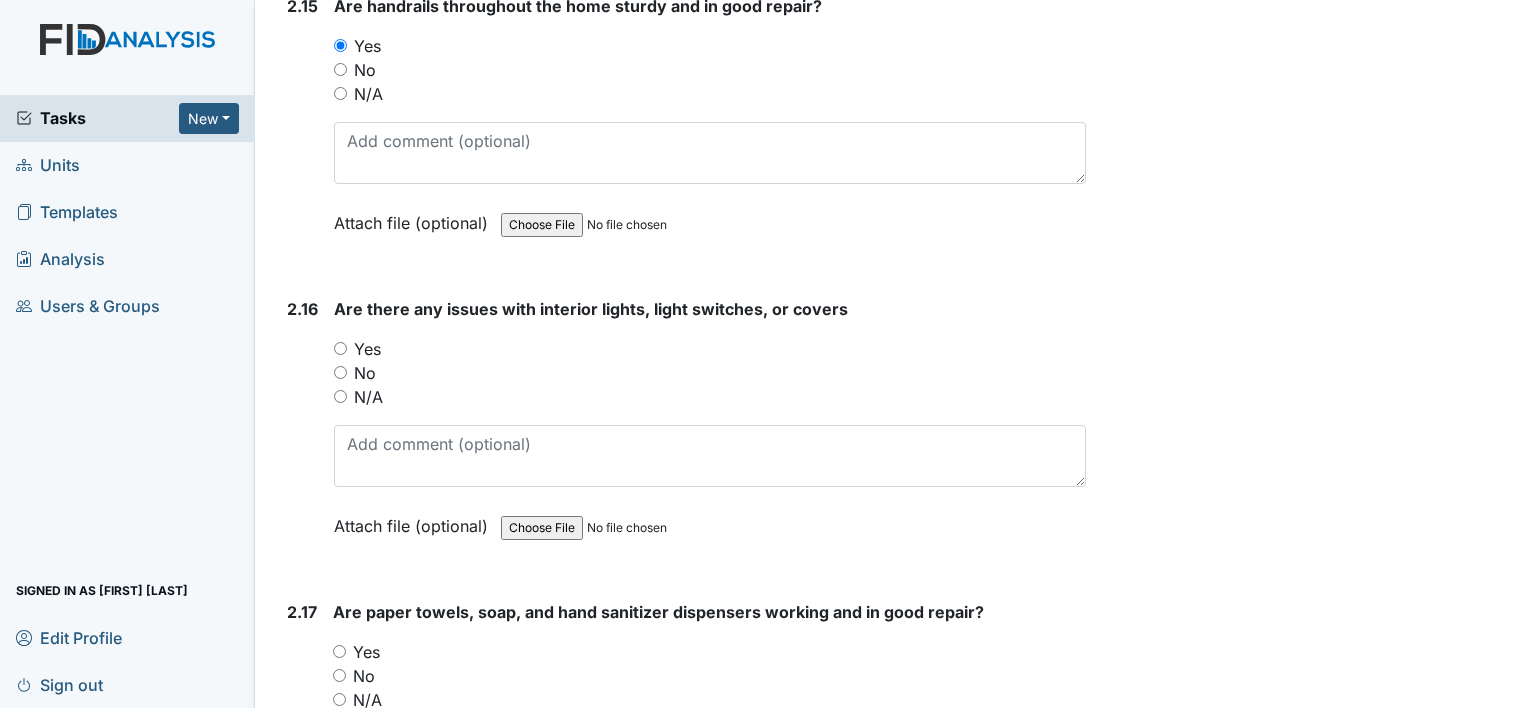 scroll, scrollTop: 7719, scrollLeft: 0, axis: vertical 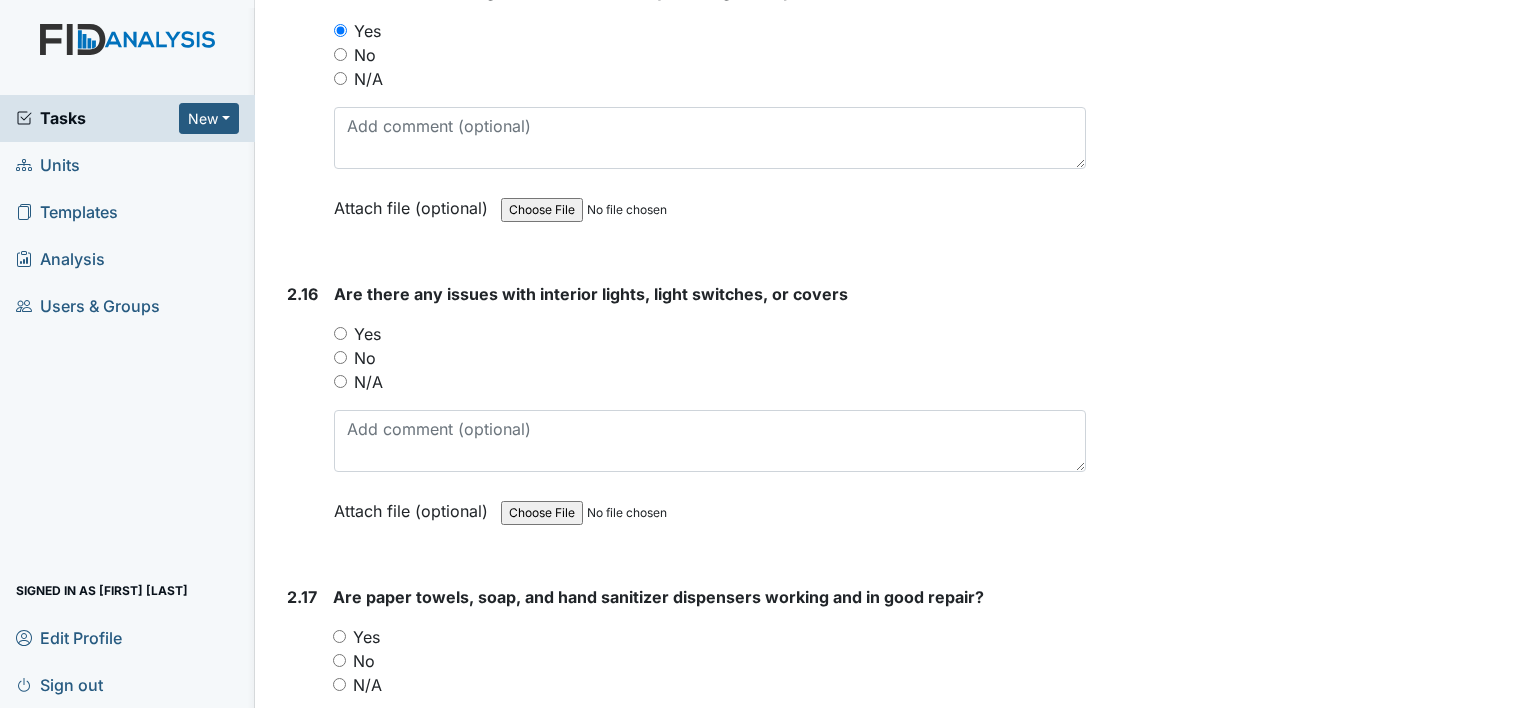 click on "No" at bounding box center (340, 357) 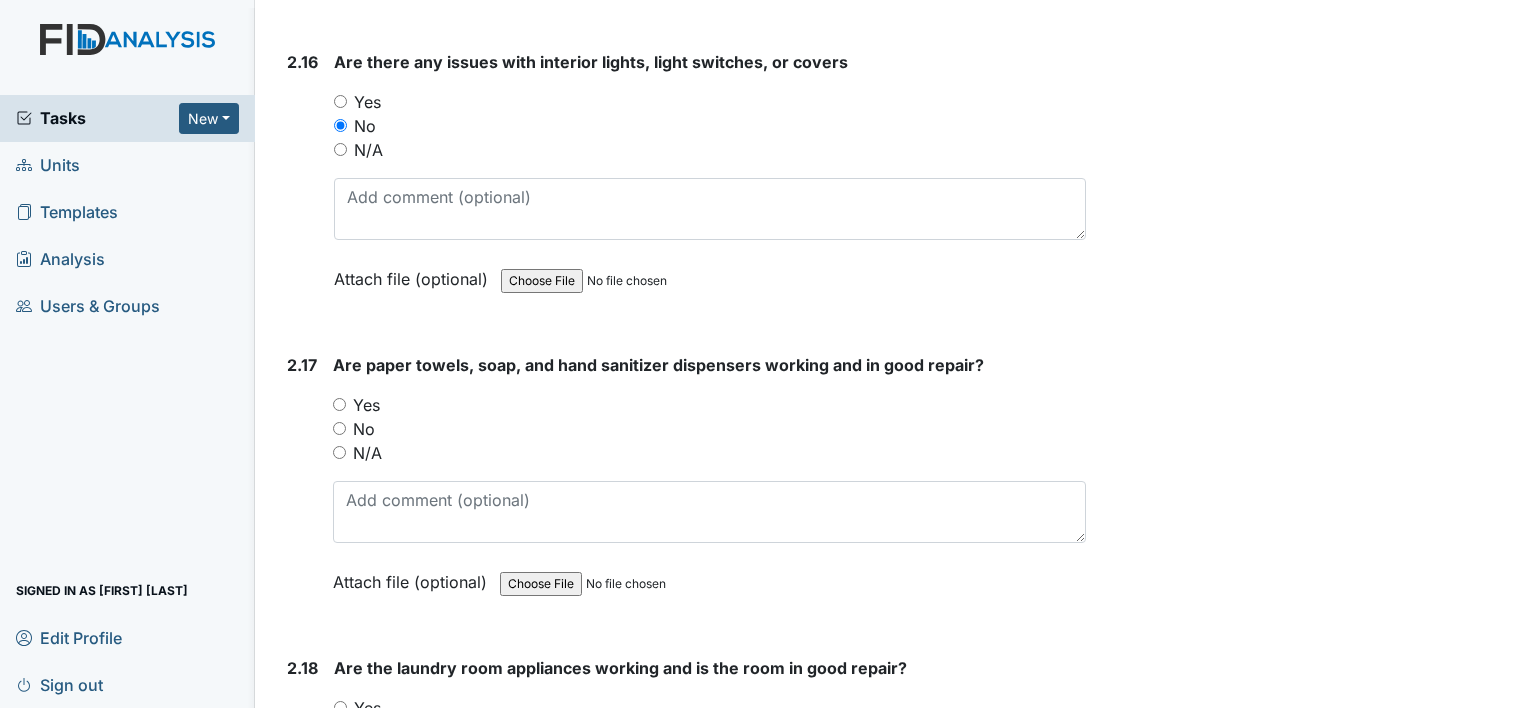scroll, scrollTop: 7977, scrollLeft: 0, axis: vertical 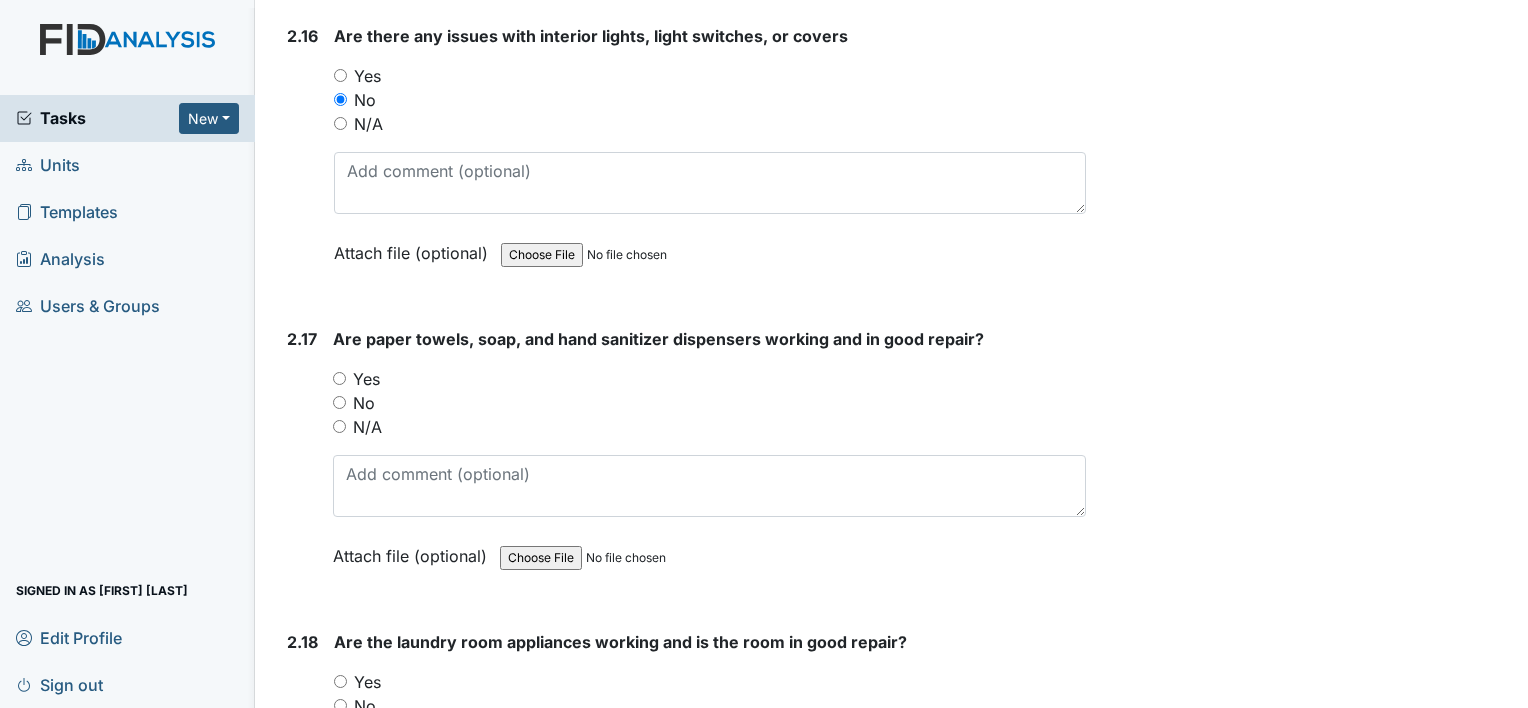 click on "Yes" at bounding box center [339, 378] 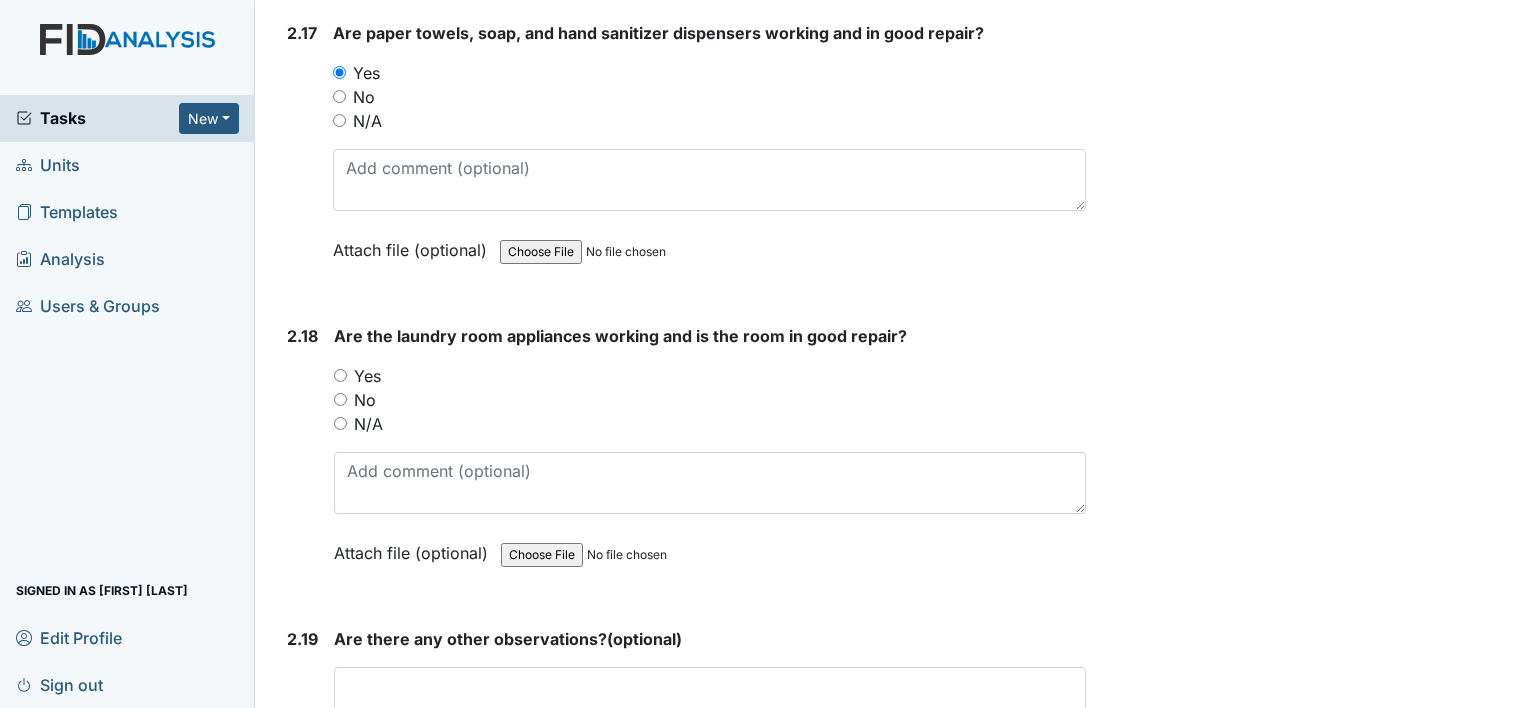 scroll, scrollTop: 8284, scrollLeft: 0, axis: vertical 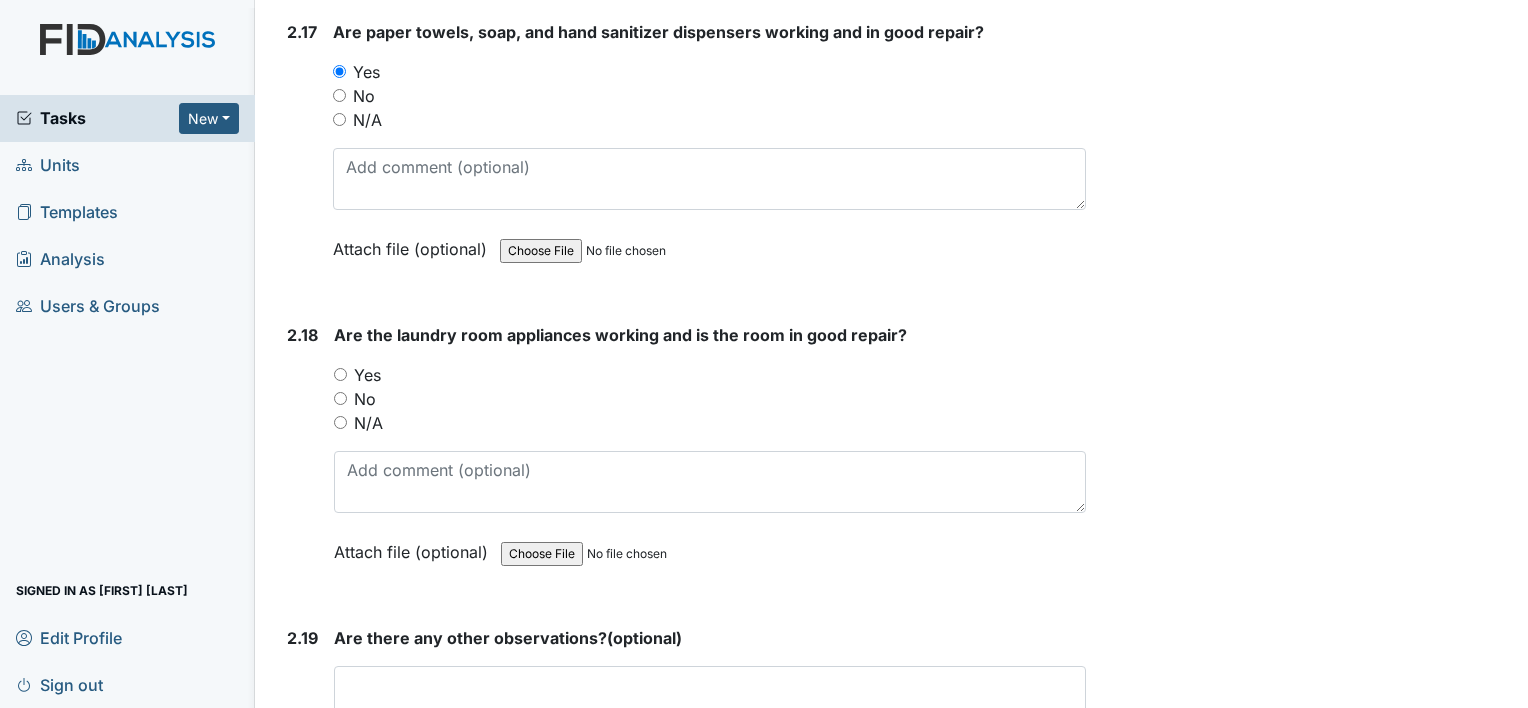 click on "Yes" at bounding box center (340, 374) 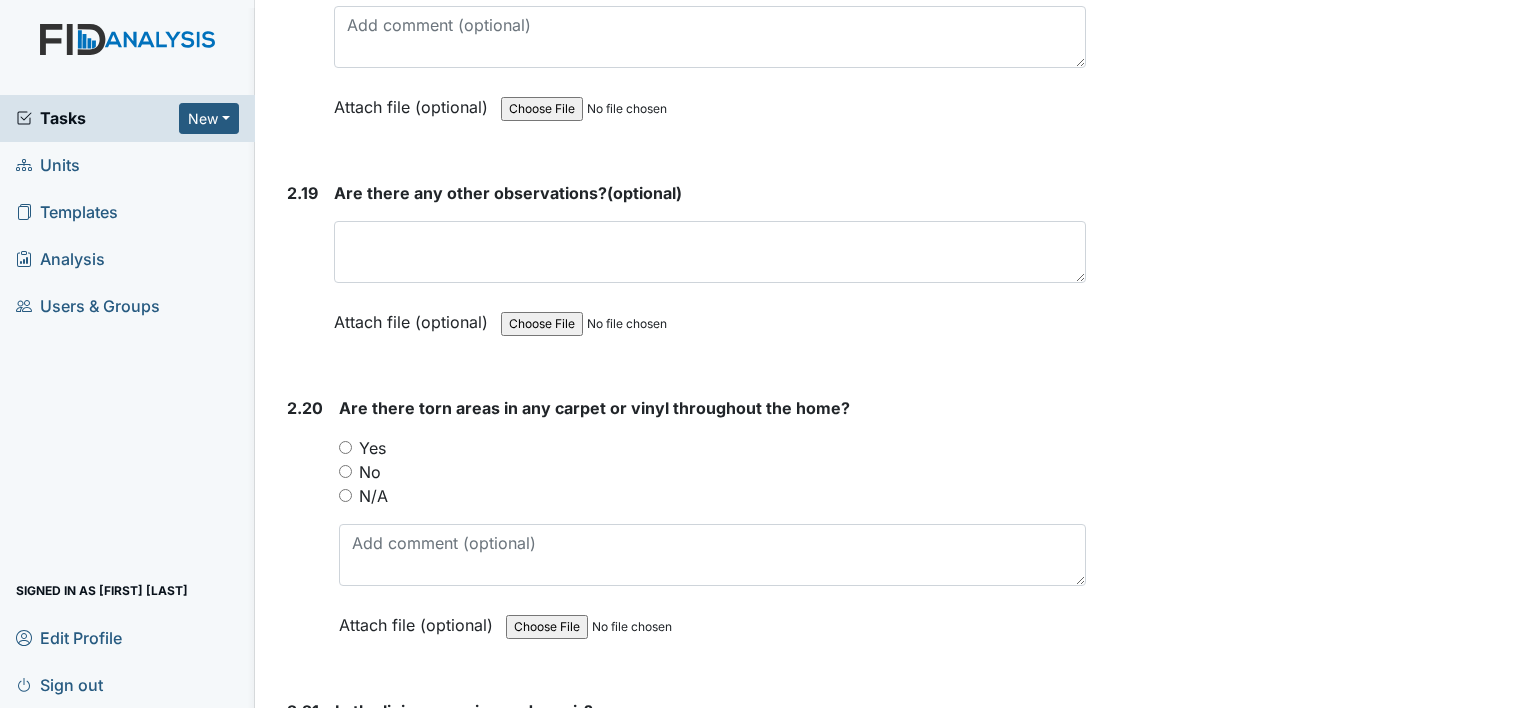 scroll, scrollTop: 8734, scrollLeft: 0, axis: vertical 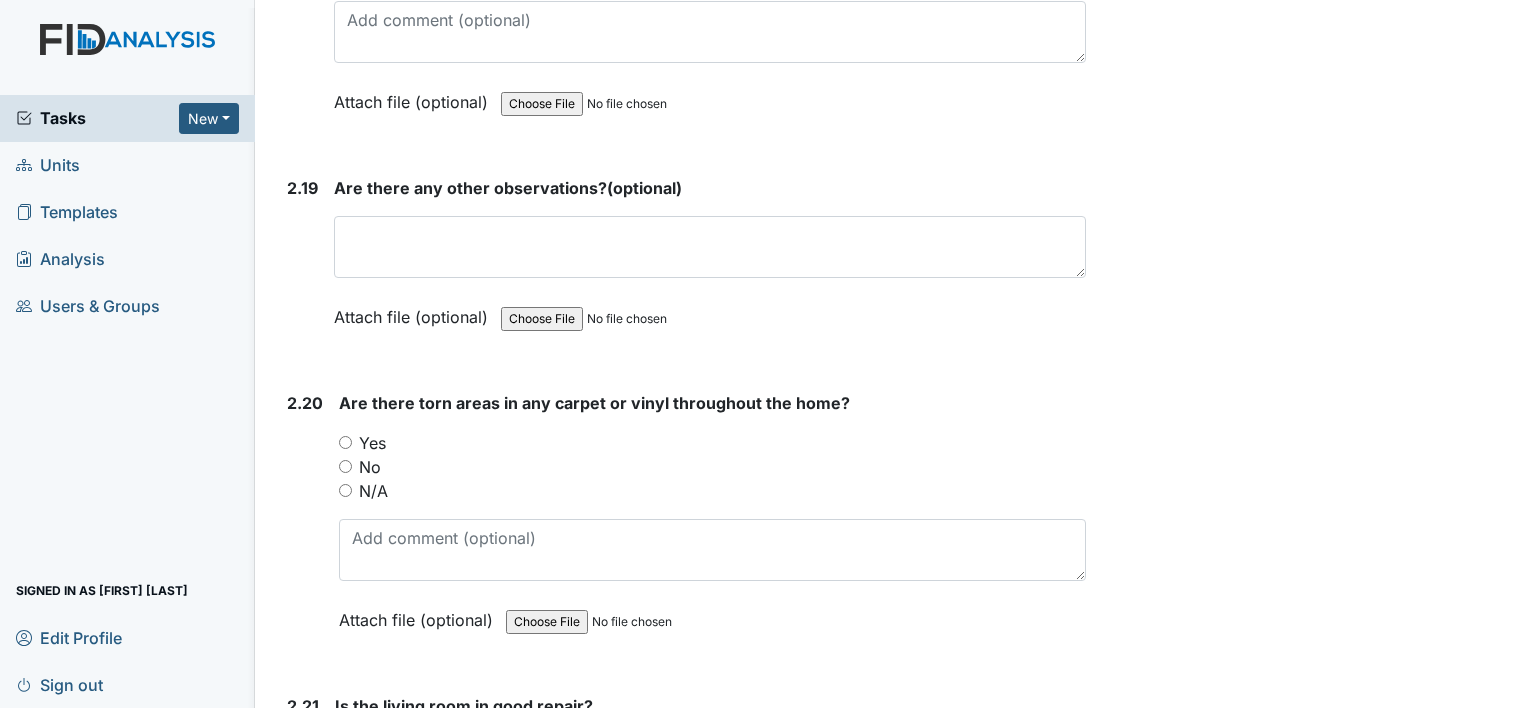click on "N/A" at bounding box center [345, 490] 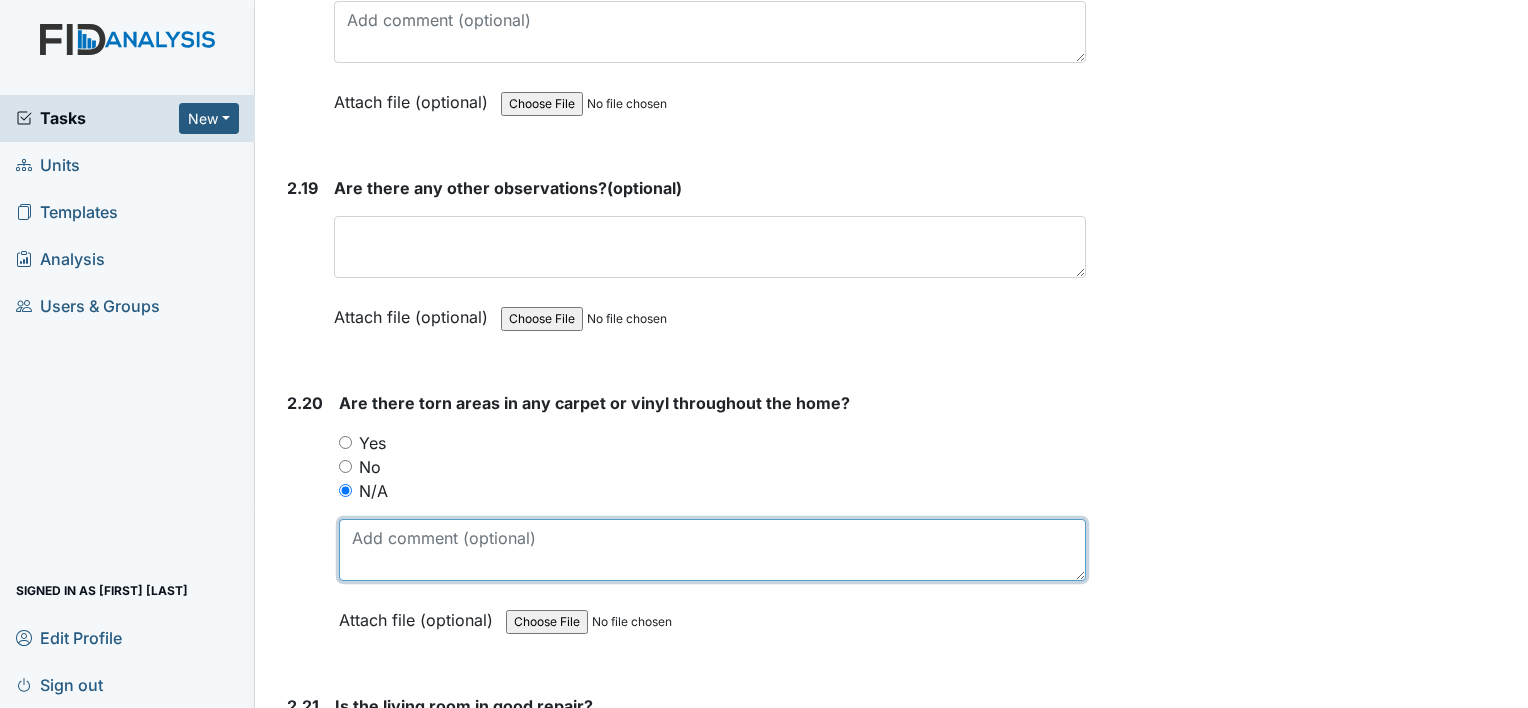 click at bounding box center (712, 550) 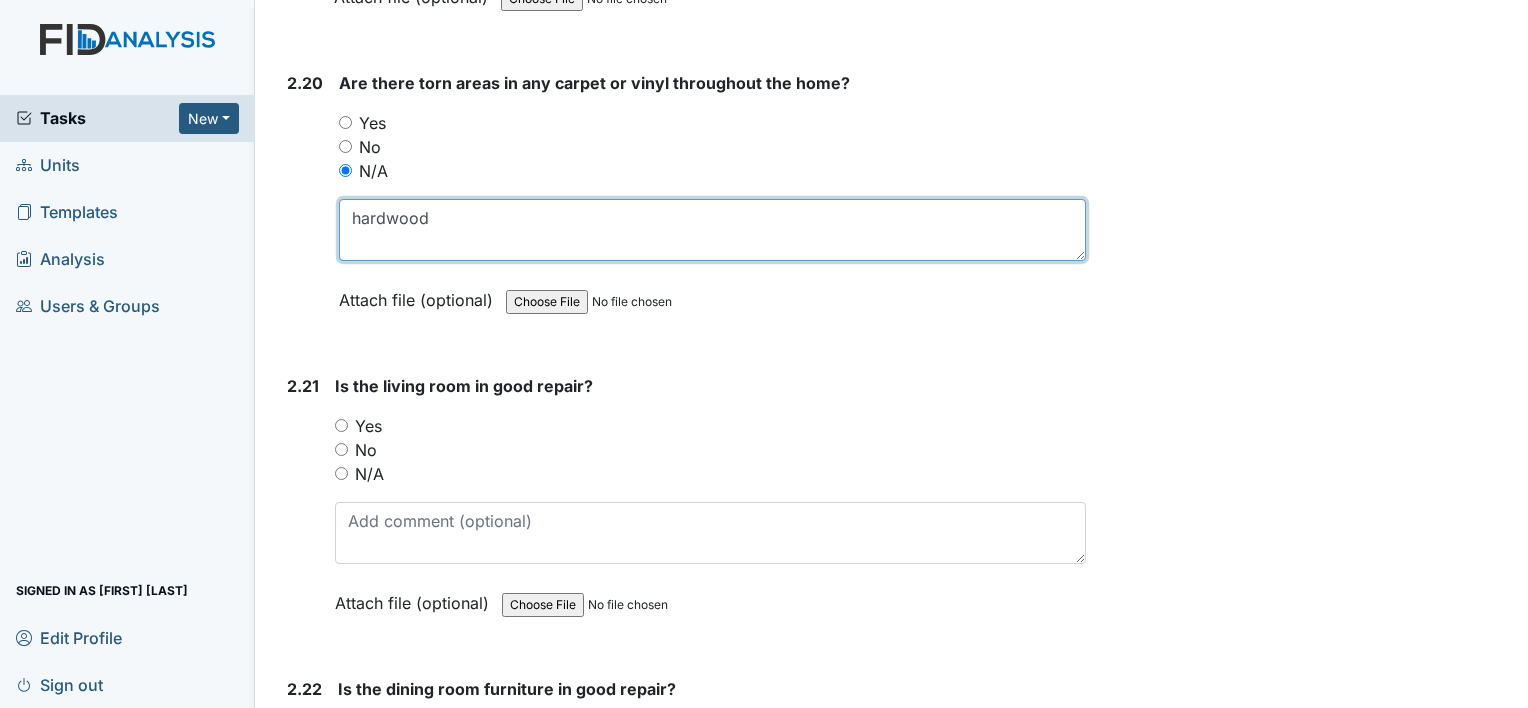 scroll, scrollTop: 9053, scrollLeft: 0, axis: vertical 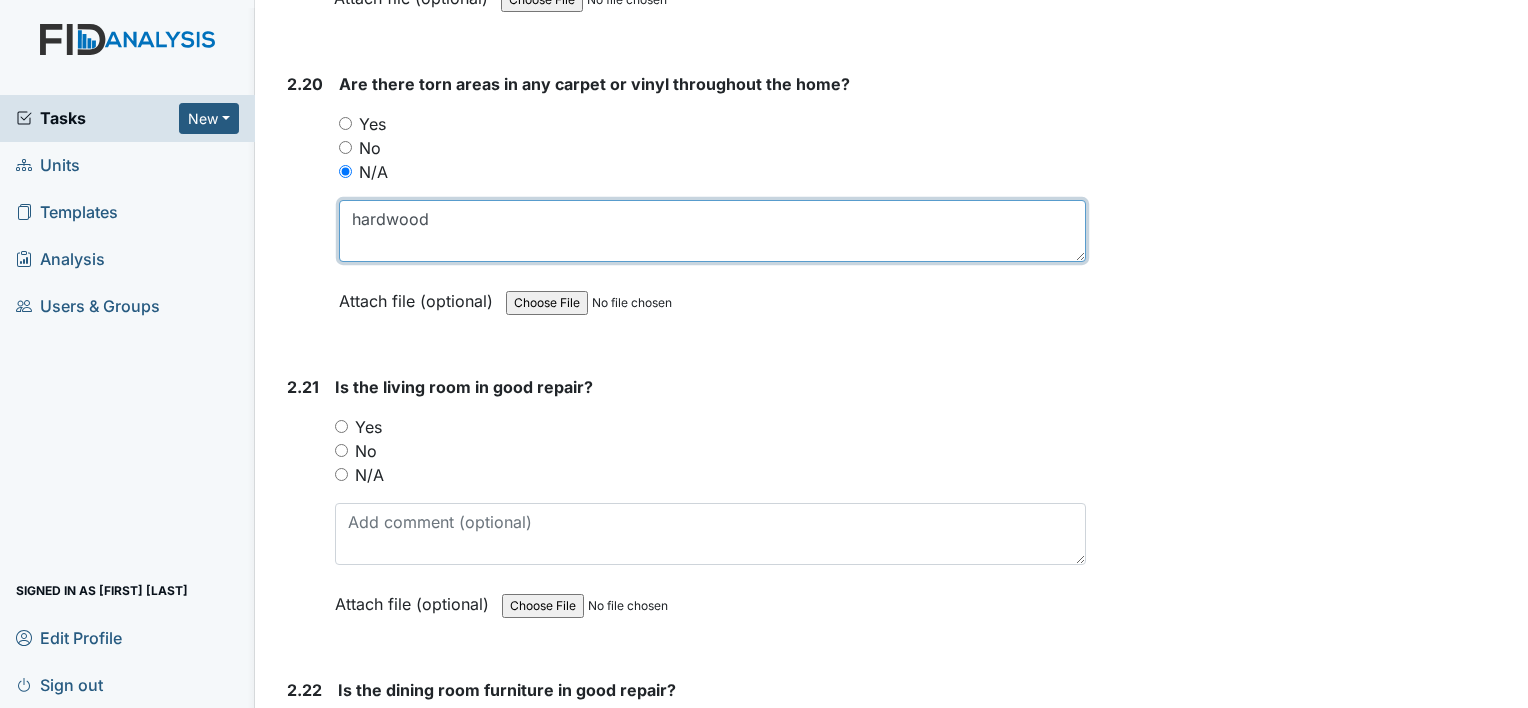 type on "hardwood" 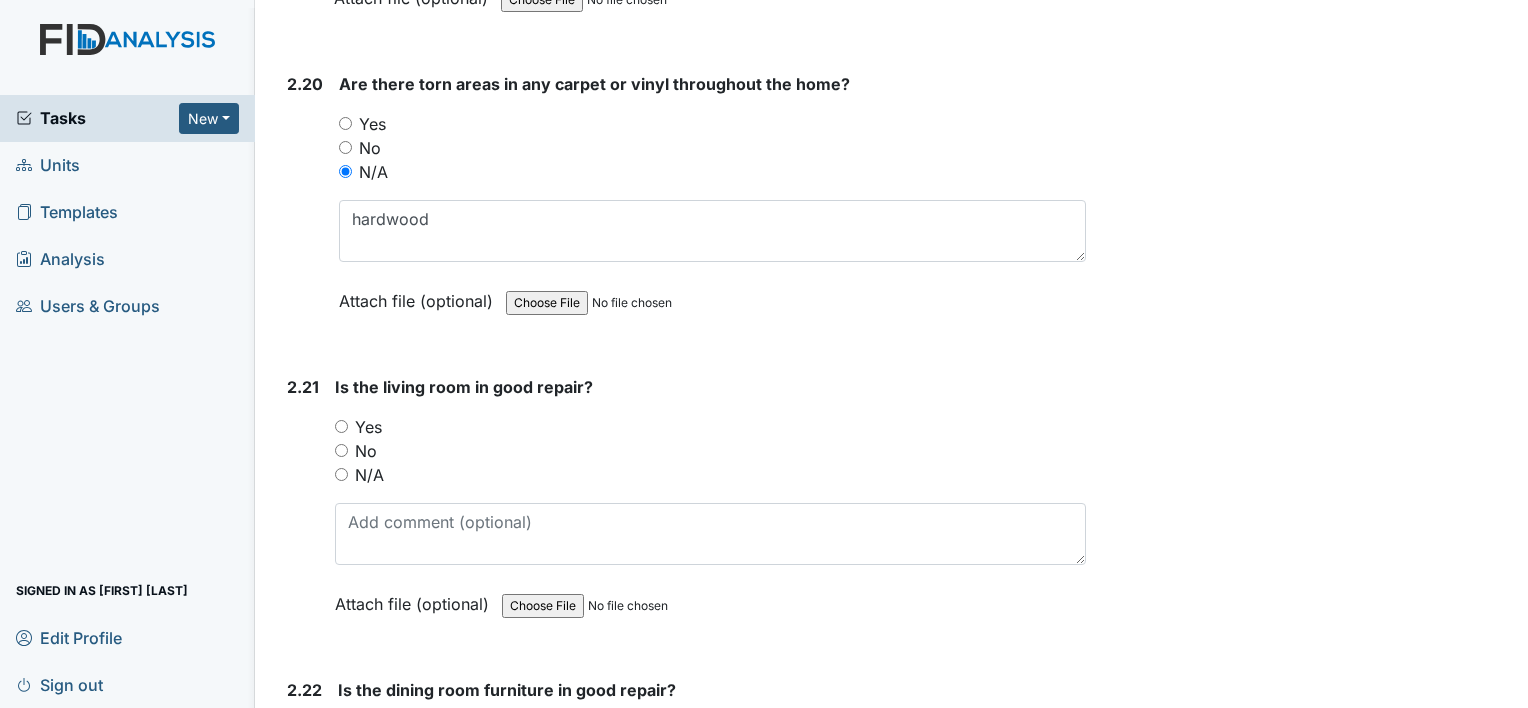 click on "Yes" at bounding box center [341, 426] 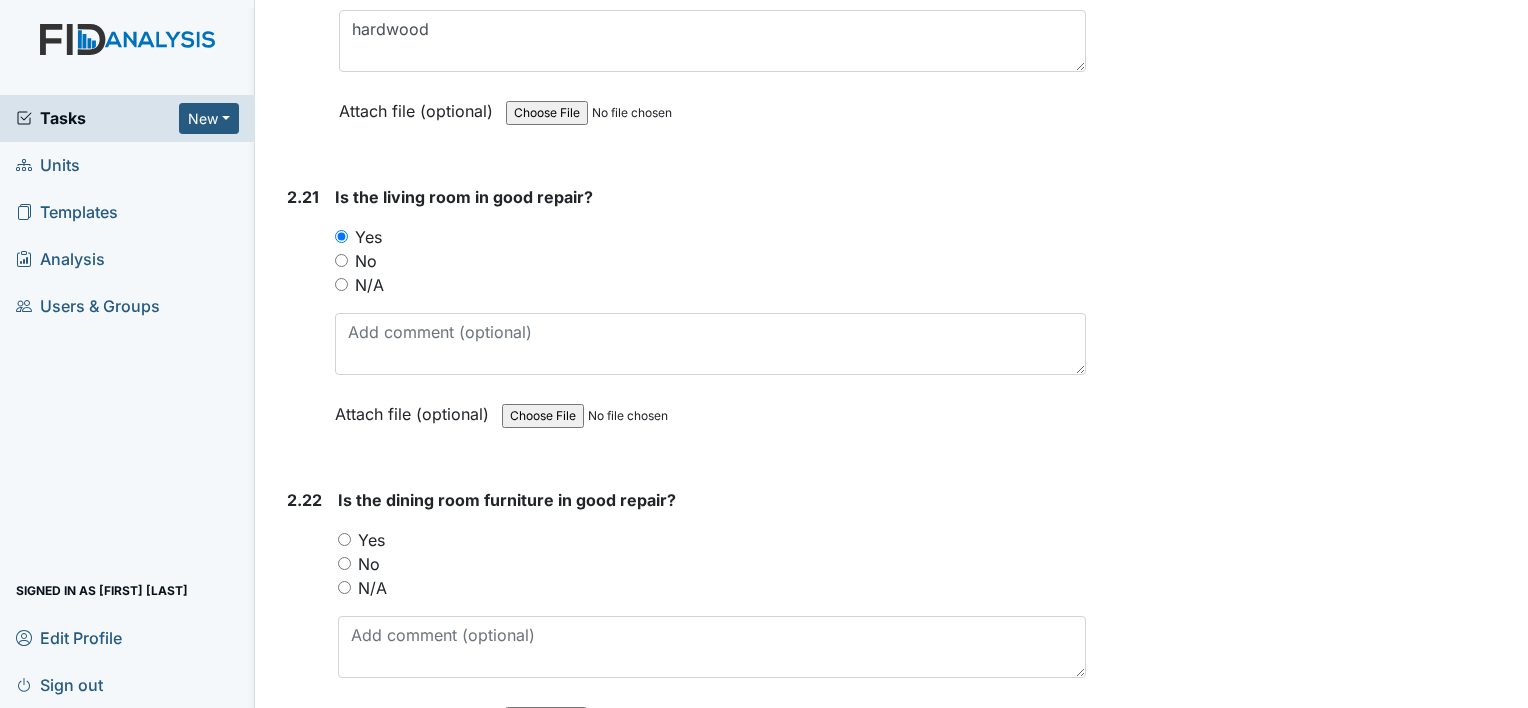 scroll, scrollTop: 9252, scrollLeft: 0, axis: vertical 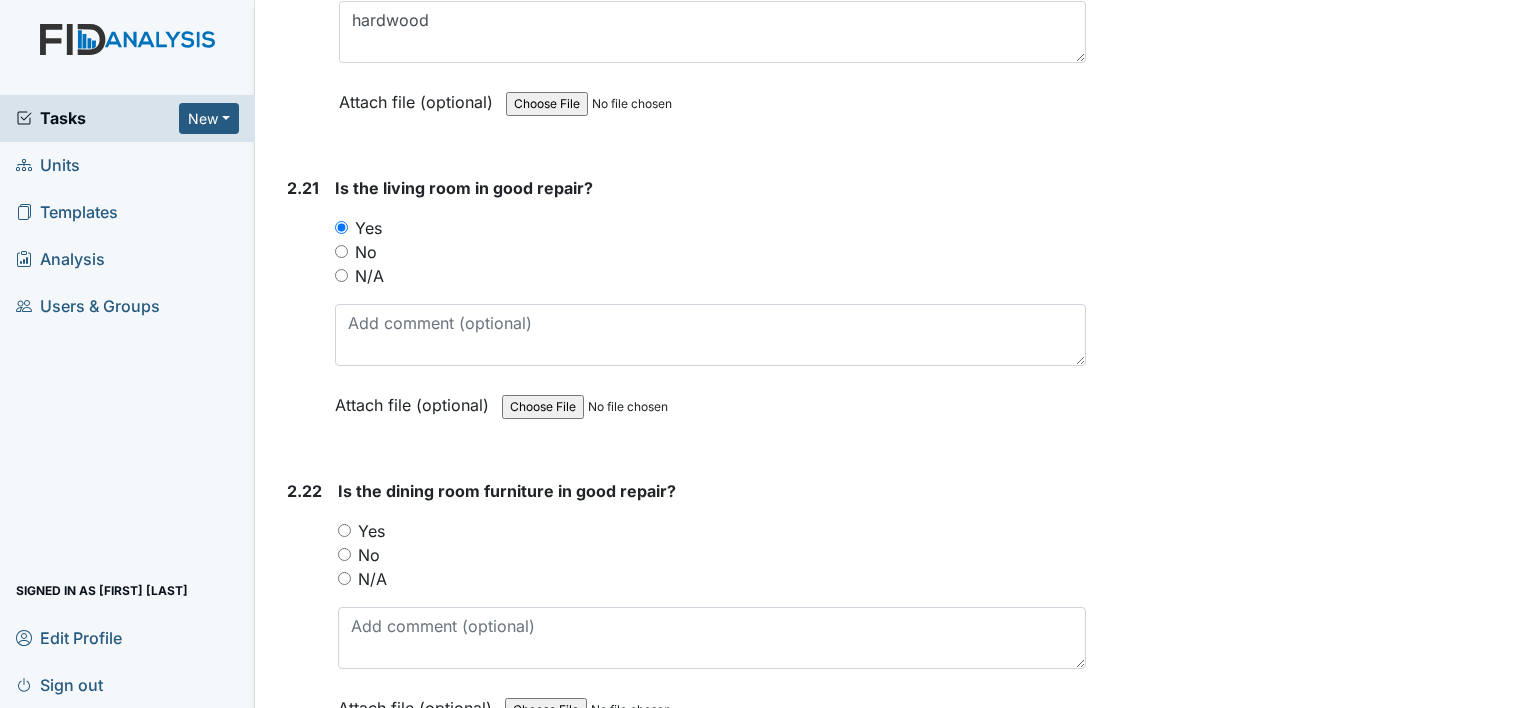 click on "Yes" at bounding box center (344, 530) 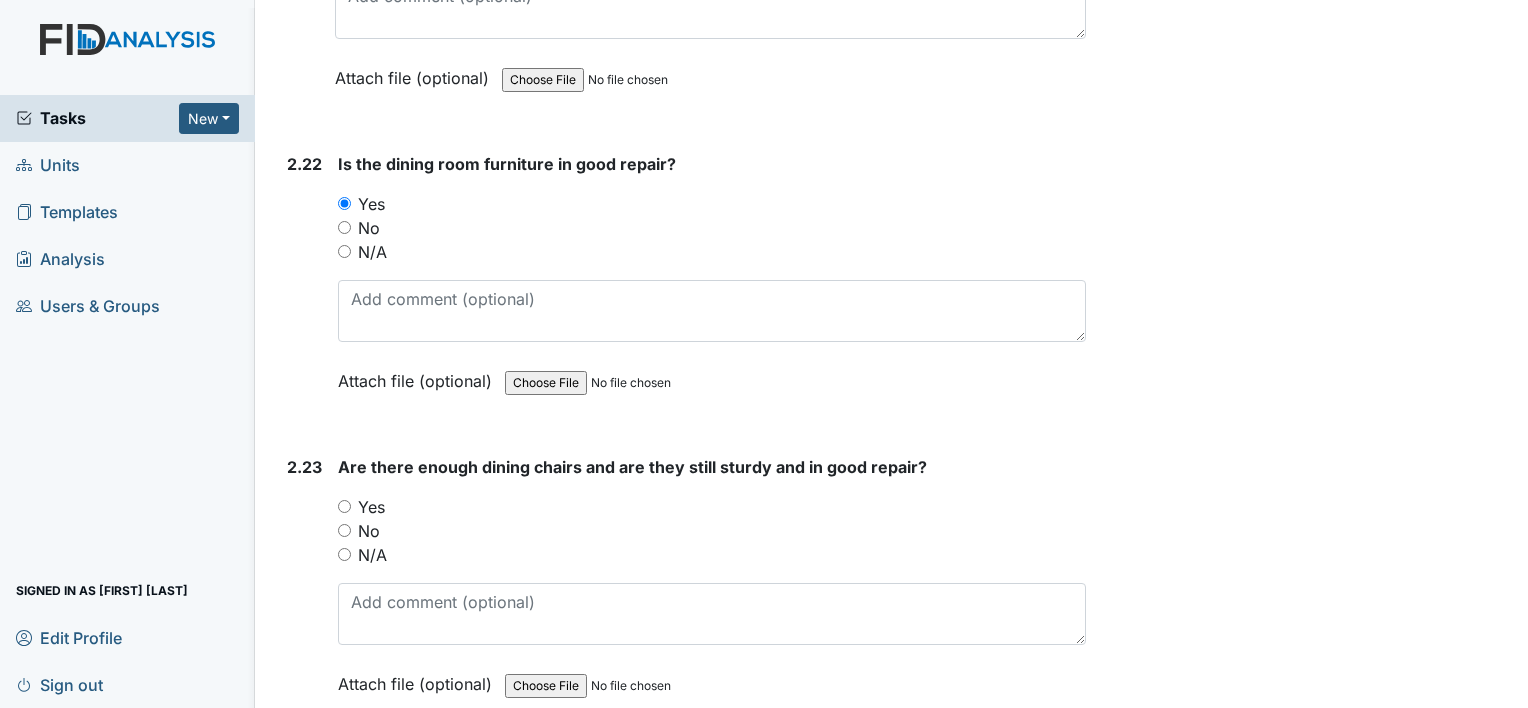 click on "Yes" at bounding box center (344, 506) 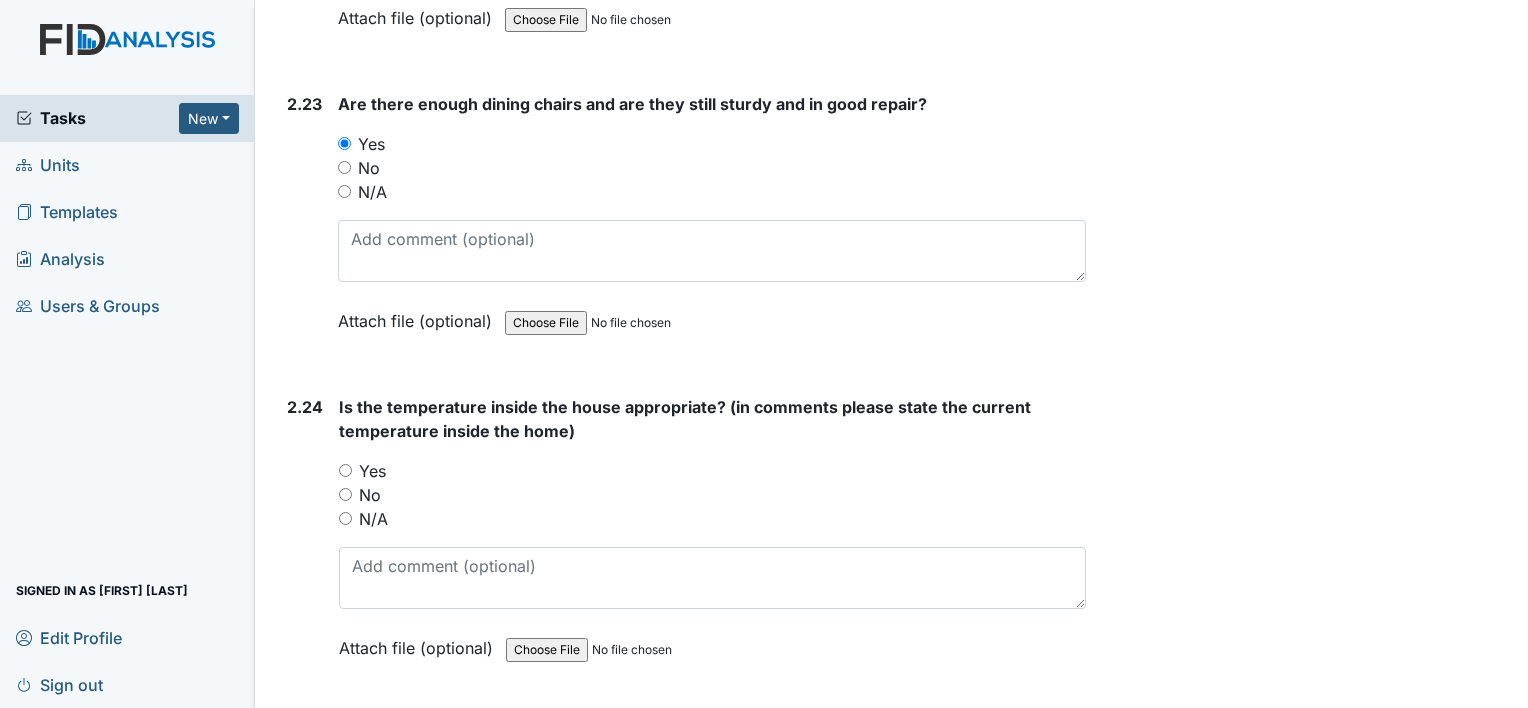 scroll, scrollTop: 9951, scrollLeft: 0, axis: vertical 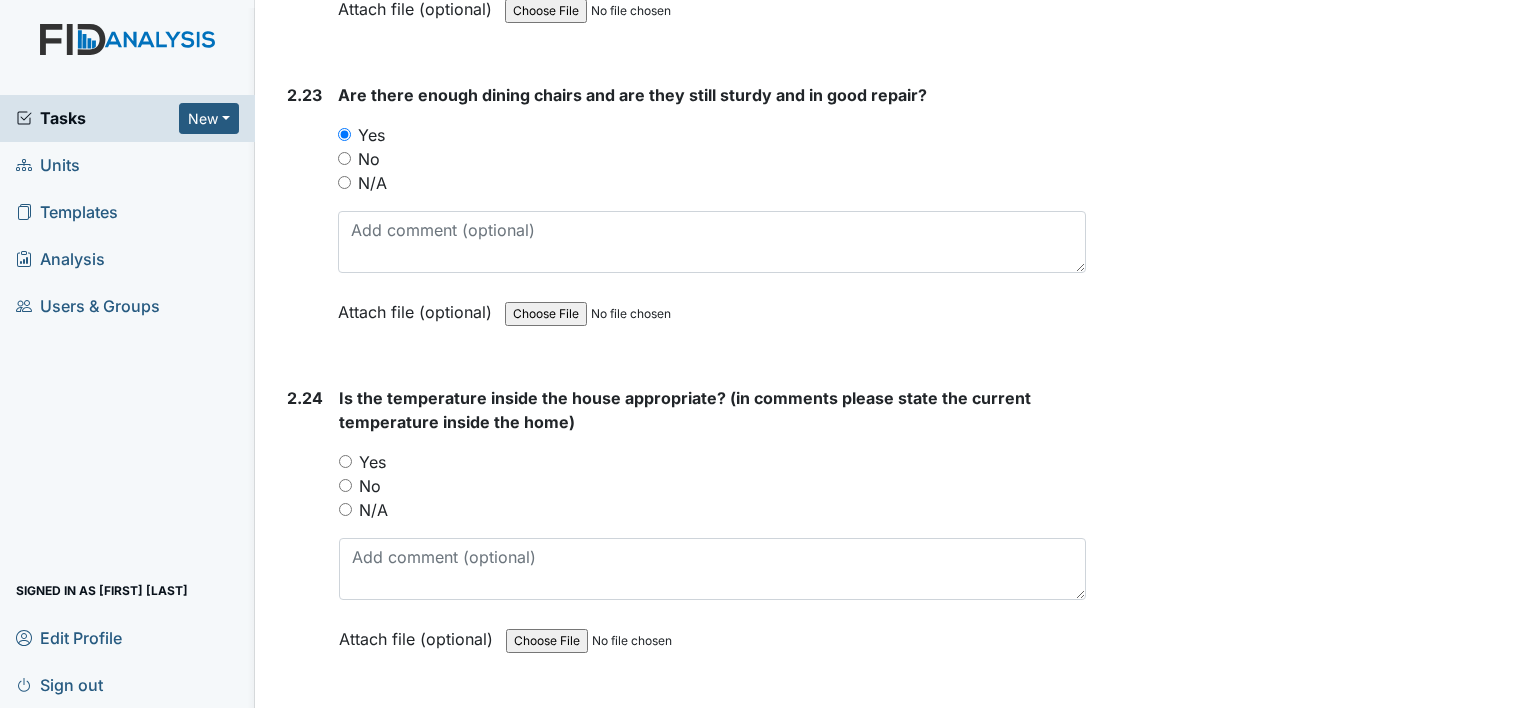 click on "Yes" at bounding box center (345, 461) 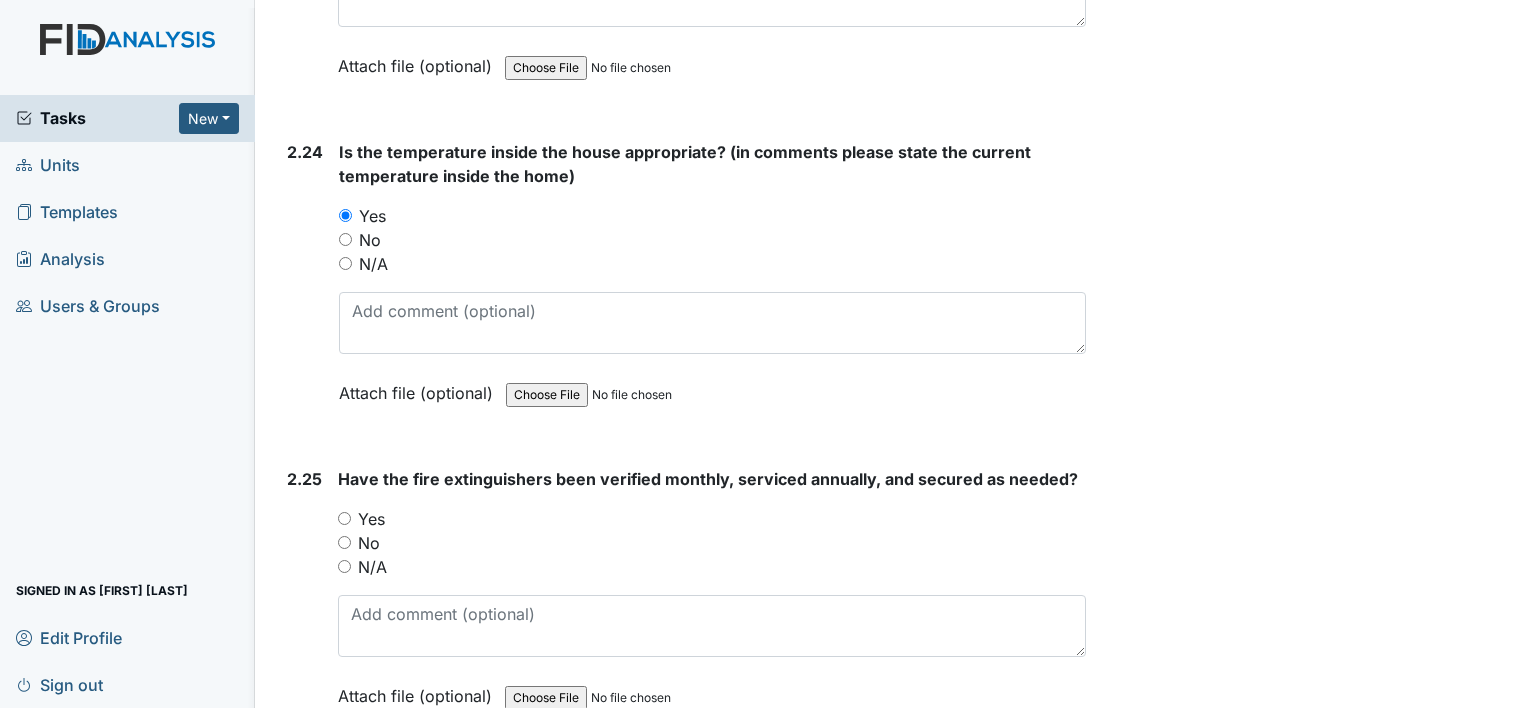 scroll, scrollTop: 10203, scrollLeft: 0, axis: vertical 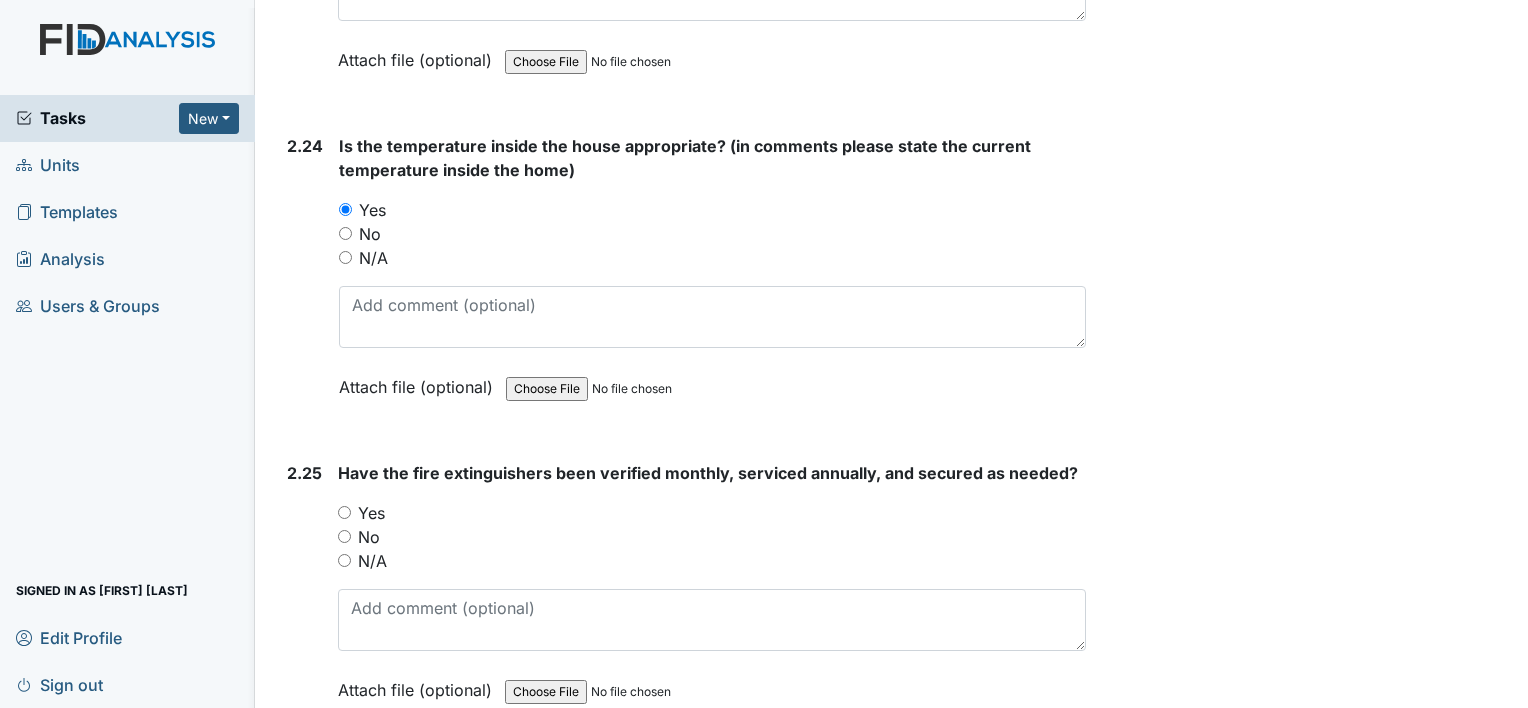 click on "Yes" at bounding box center [344, 512] 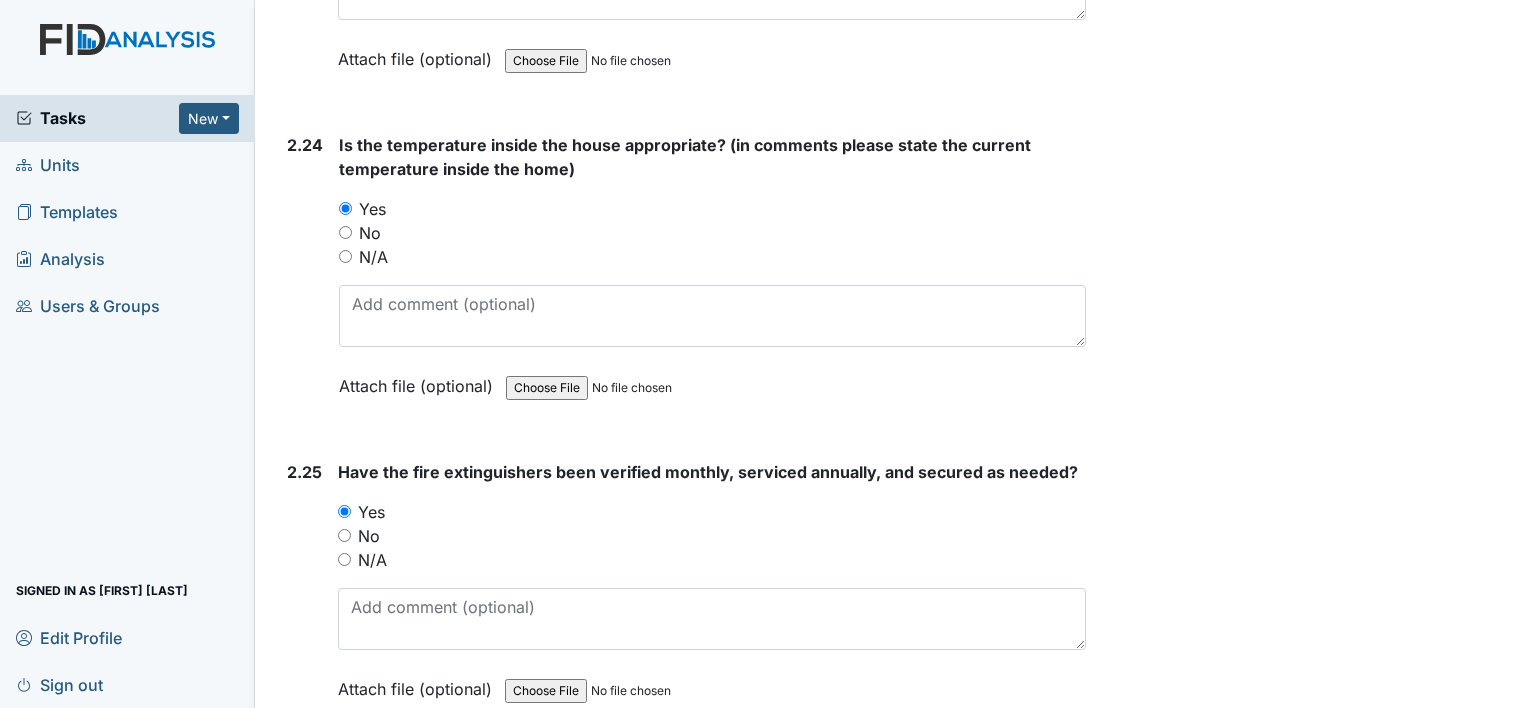 scroll, scrollTop: 10277, scrollLeft: 0, axis: vertical 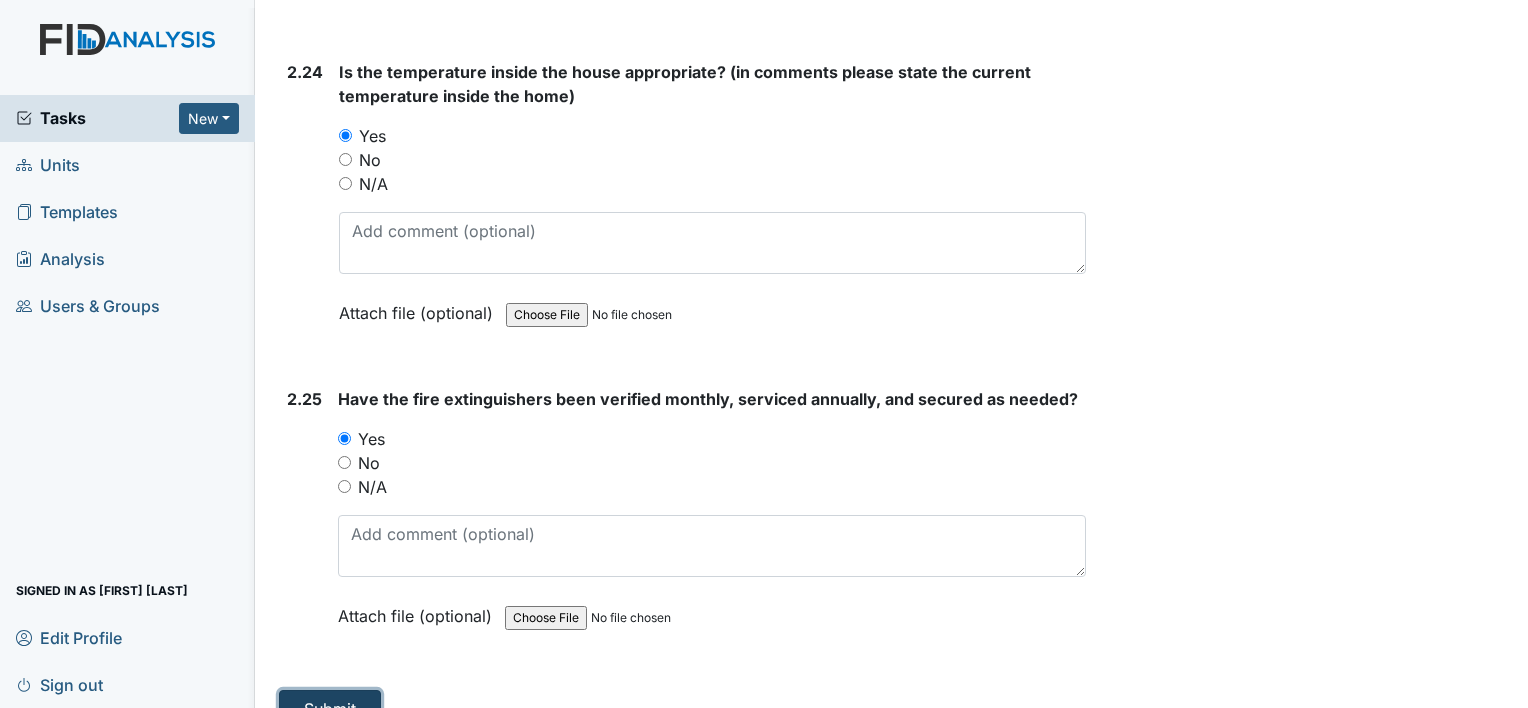 click on "Submit" at bounding box center [330, 709] 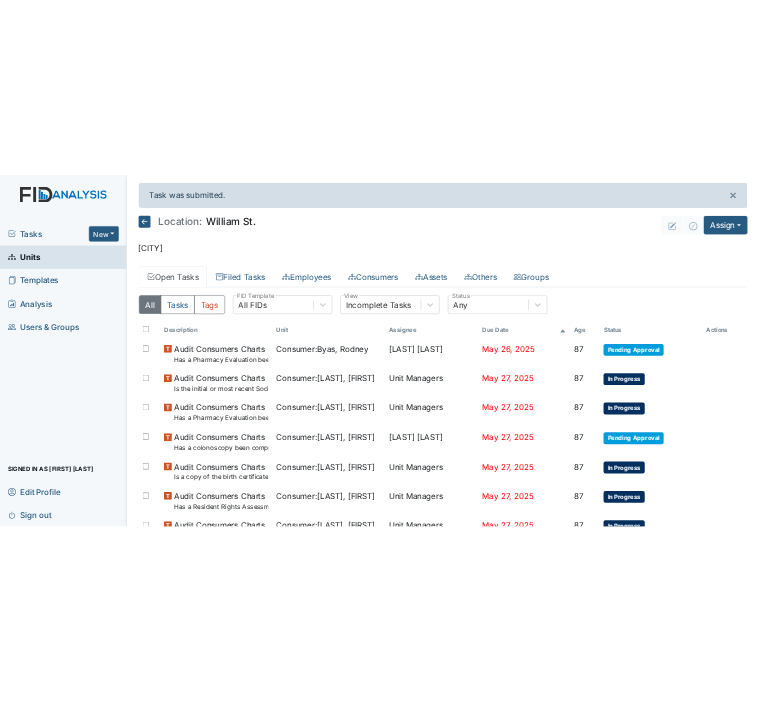 scroll, scrollTop: 0, scrollLeft: 0, axis: both 